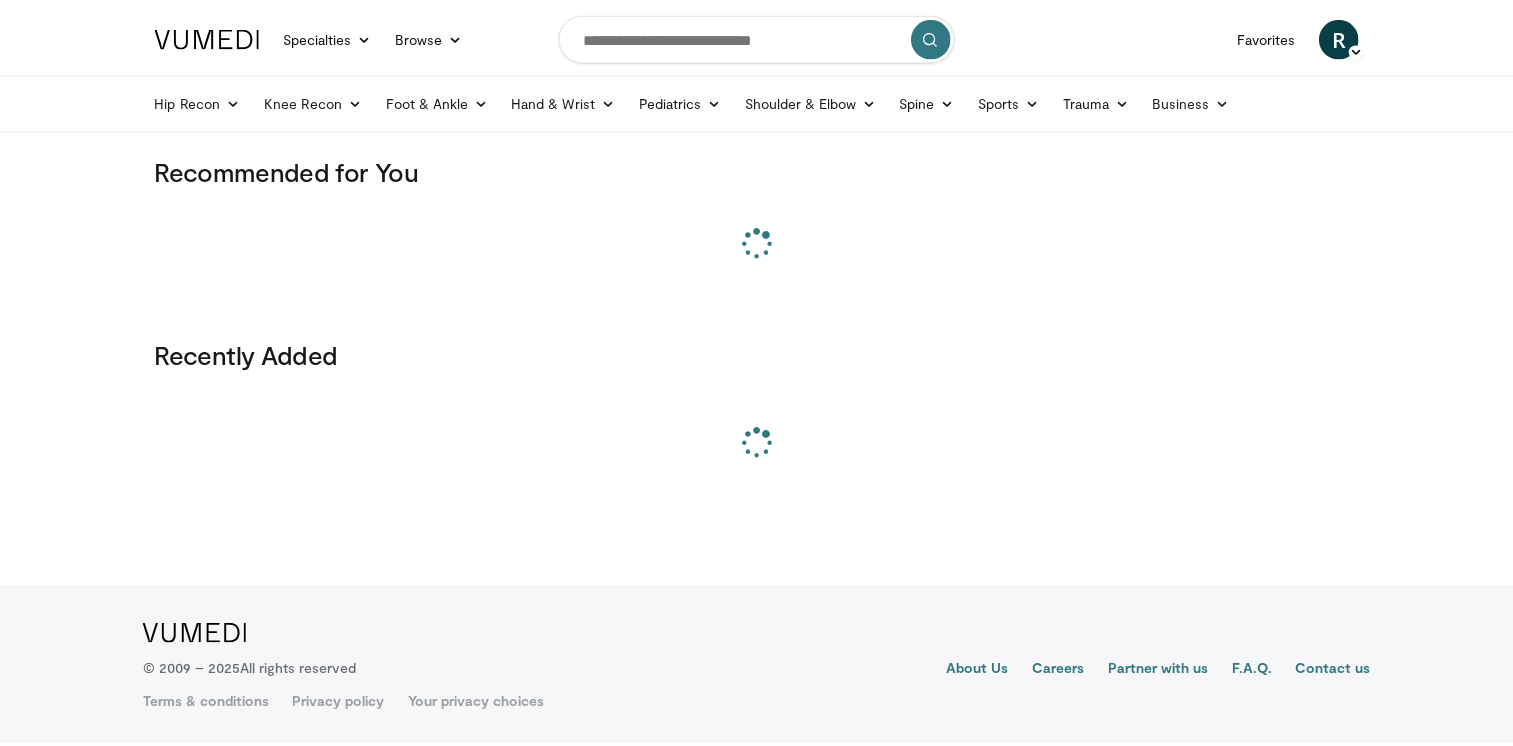 scroll, scrollTop: 0, scrollLeft: 0, axis: both 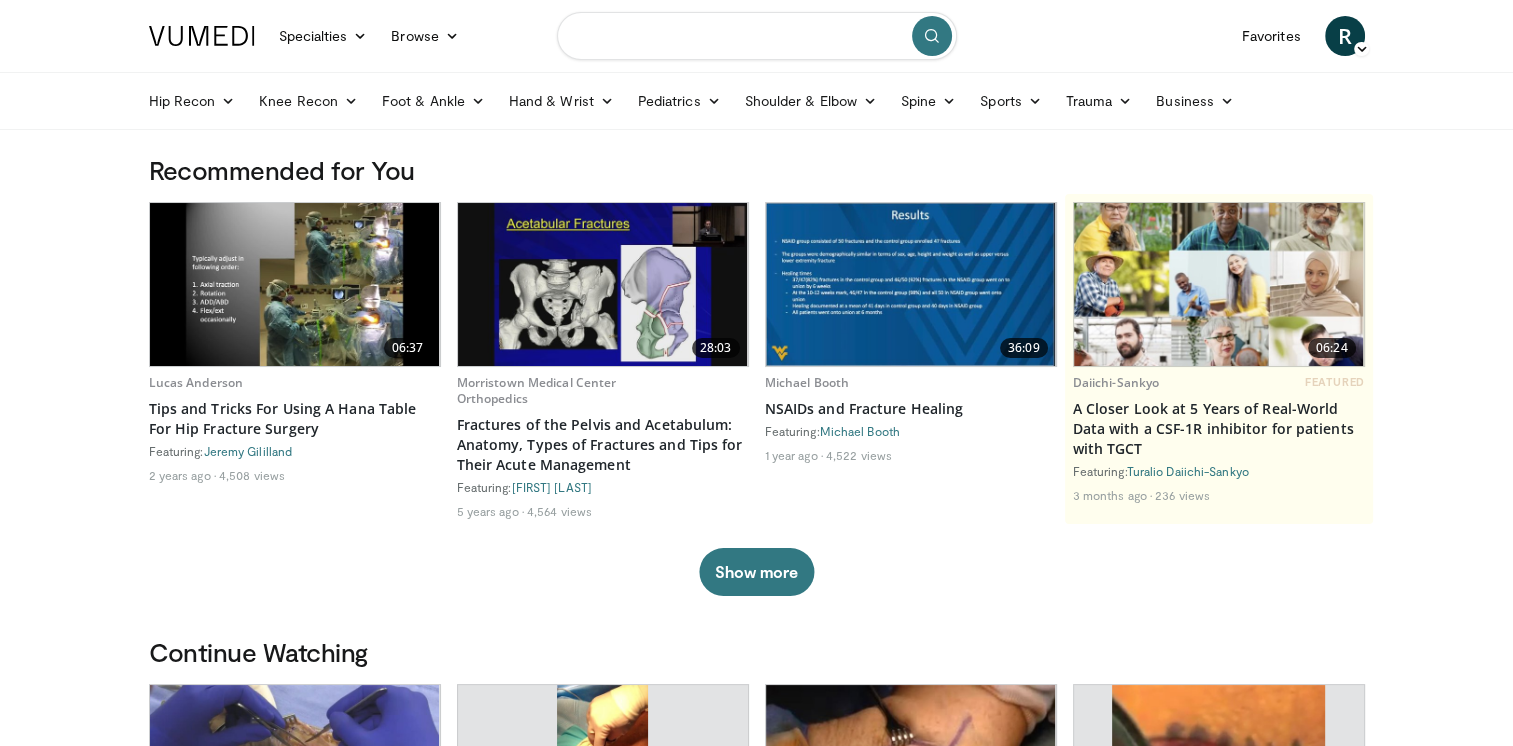 click at bounding box center (757, 36) 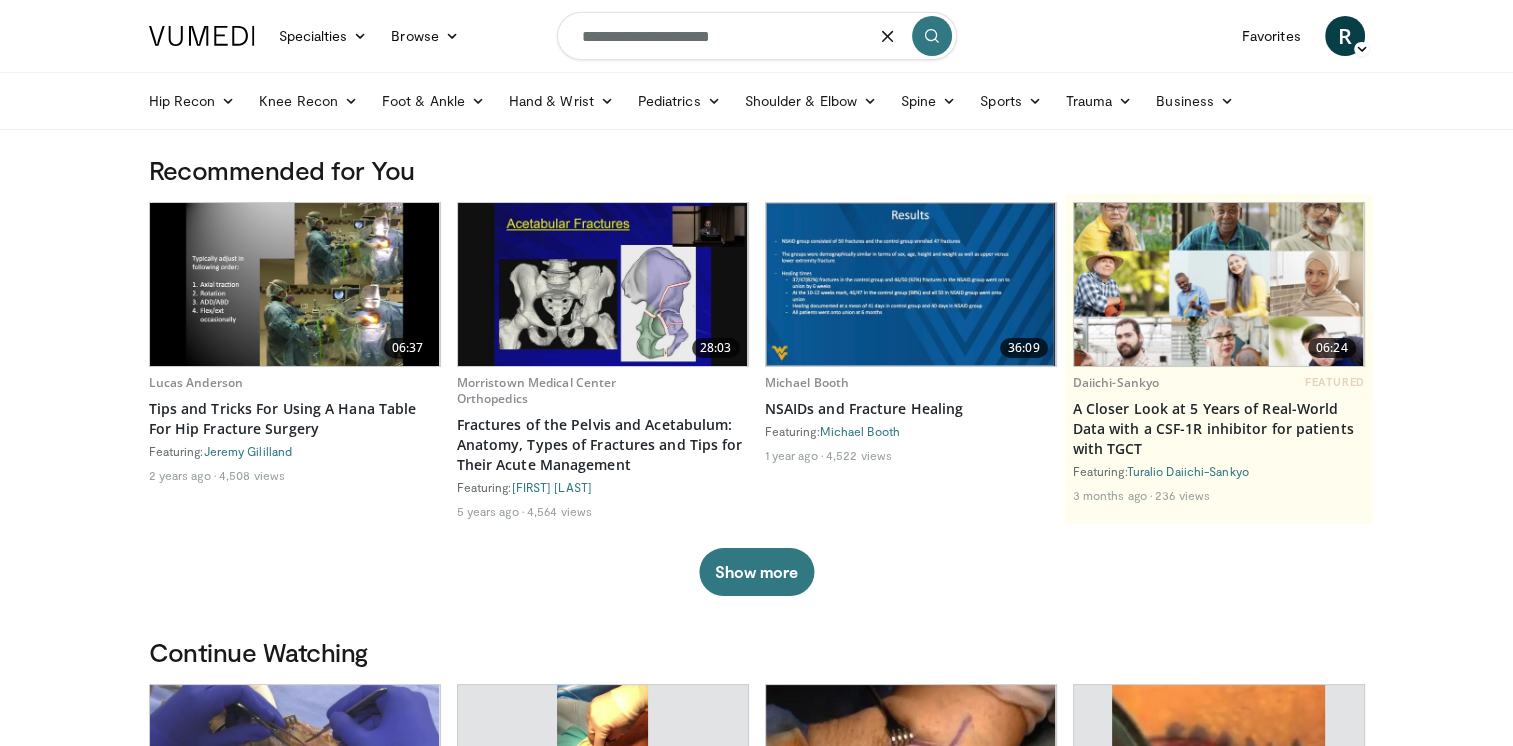 type on "**********" 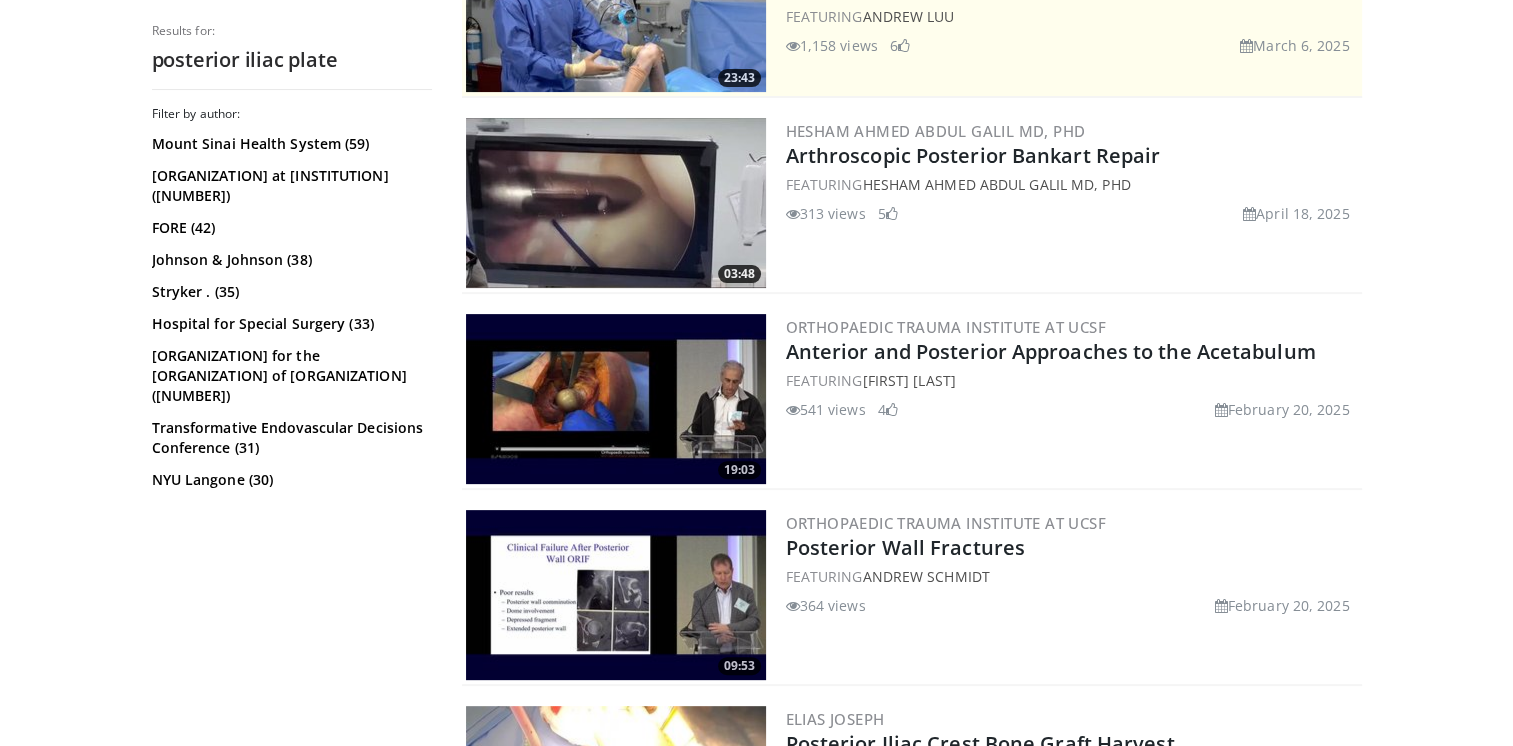 scroll, scrollTop: 0, scrollLeft: 0, axis: both 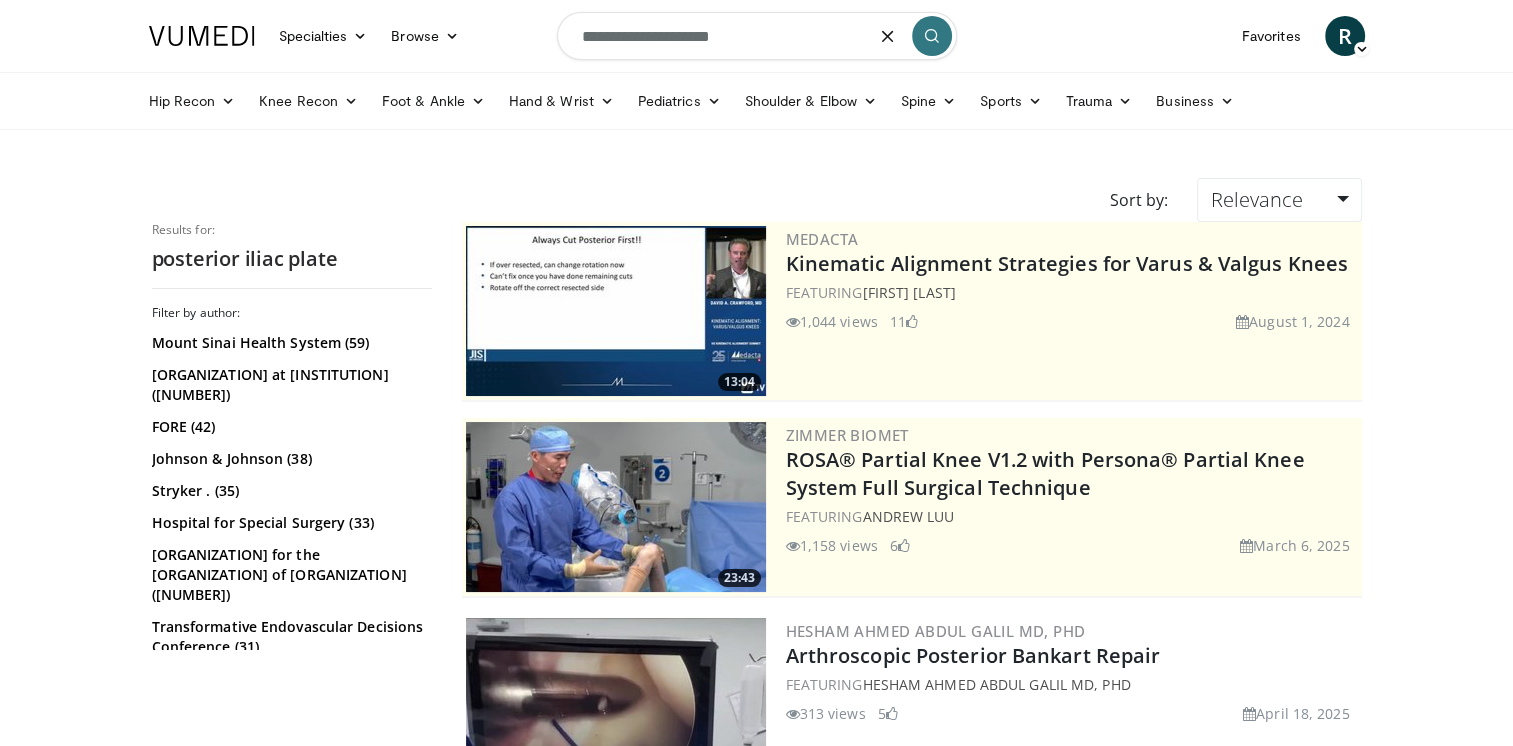 drag, startPoint x: 574, startPoint y: 42, endPoint x: 779, endPoint y: 41, distance: 205.00244 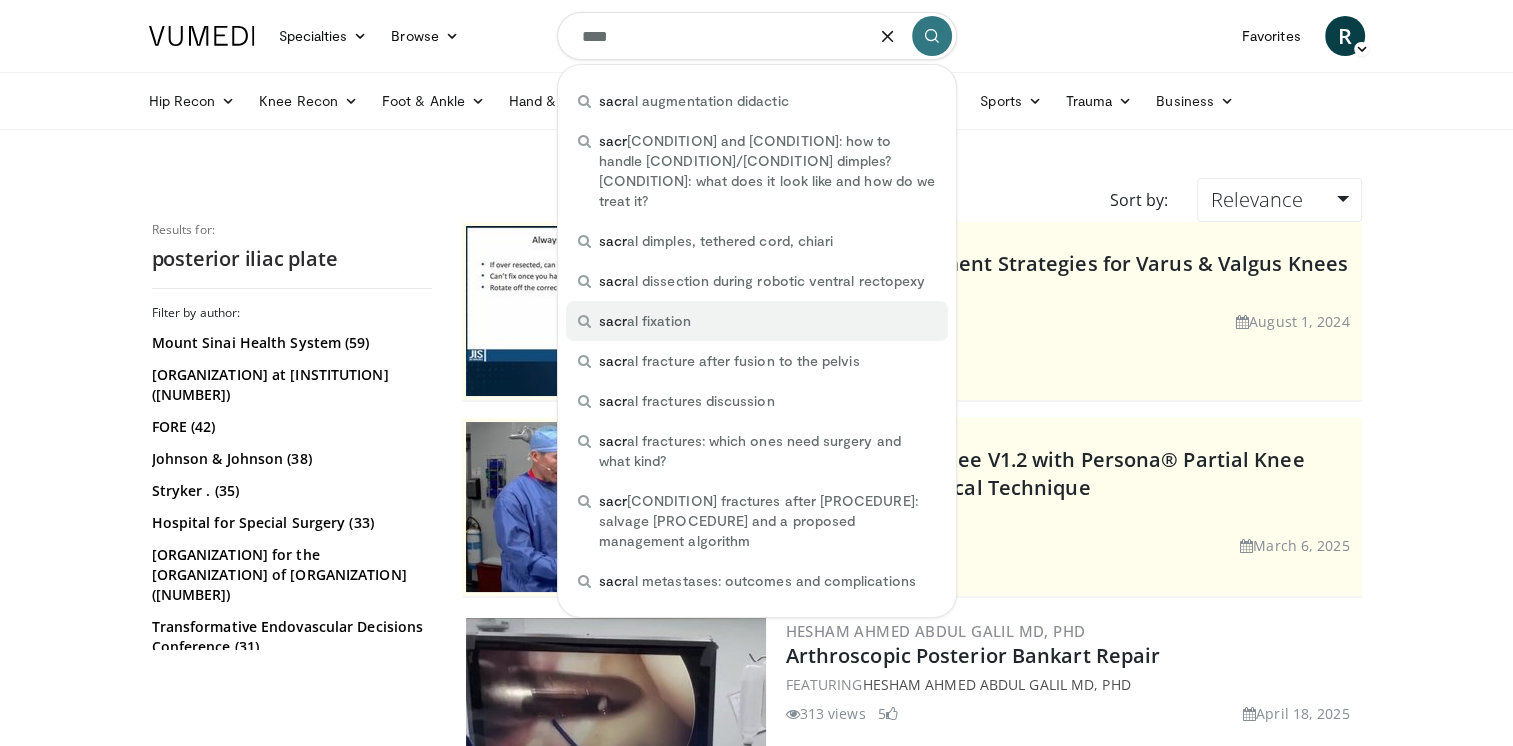 click on "sacr al fixation" at bounding box center [645, 321] 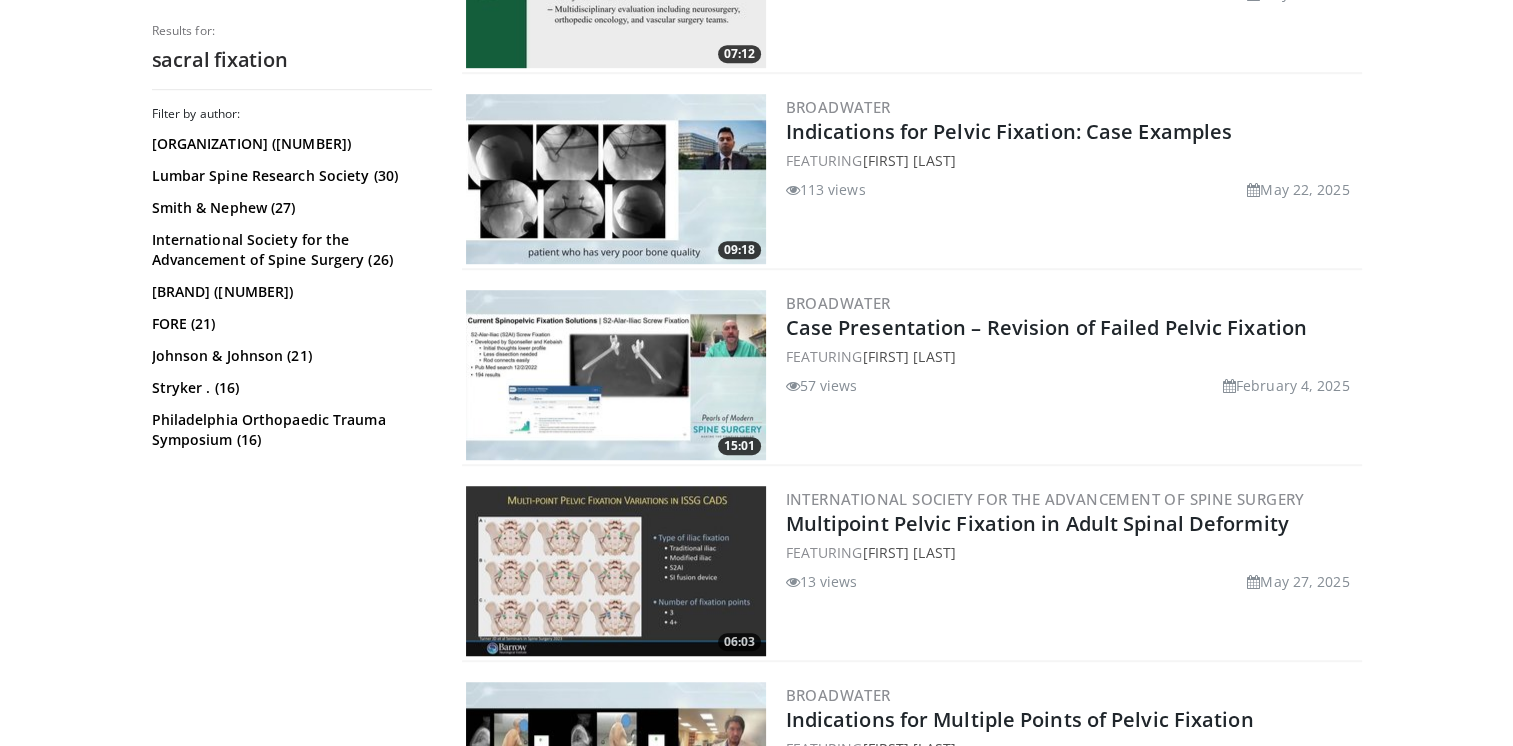 scroll, scrollTop: 1200, scrollLeft: 0, axis: vertical 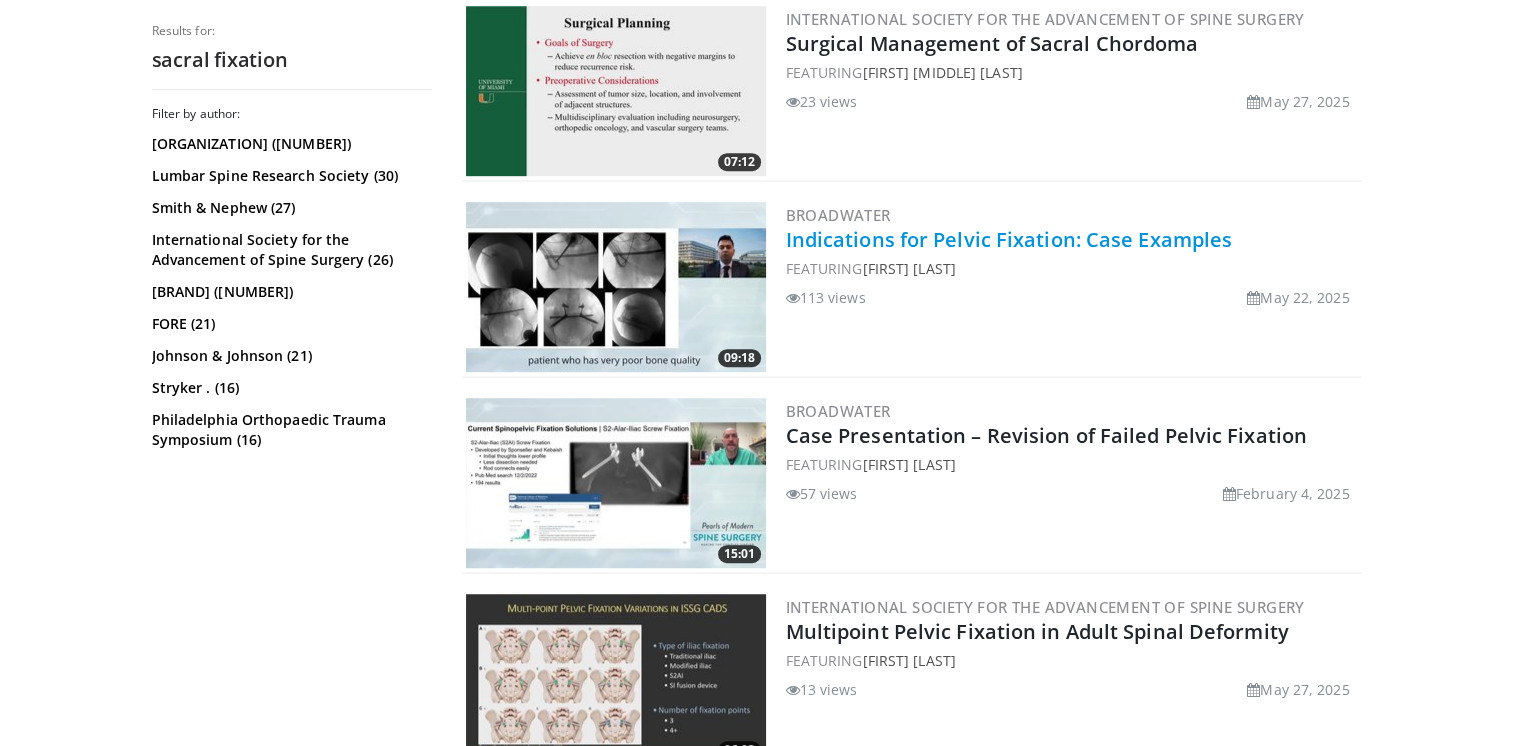 click on "Indications for Pelvic Fixation: Case Examples" at bounding box center (1009, 239) 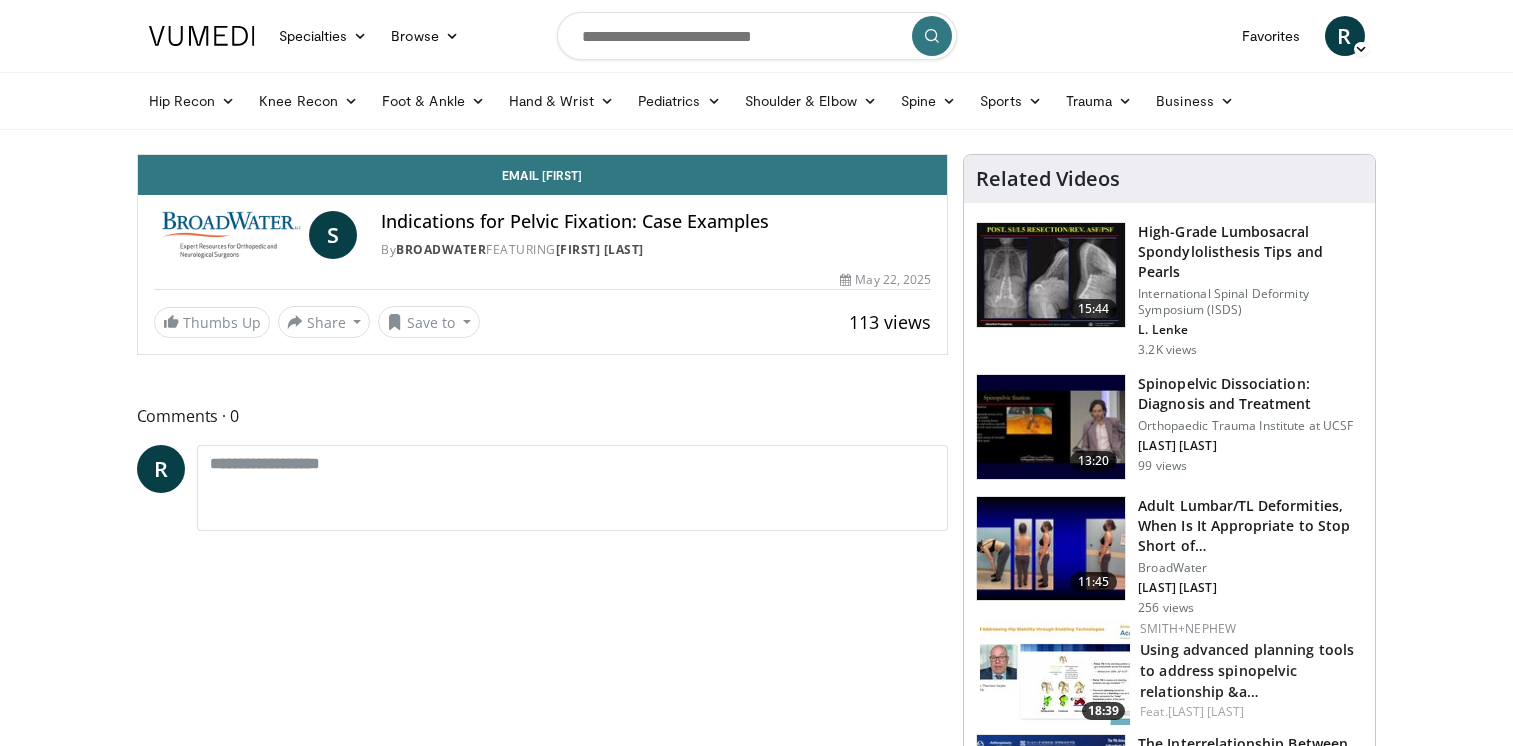 scroll, scrollTop: 0, scrollLeft: 0, axis: both 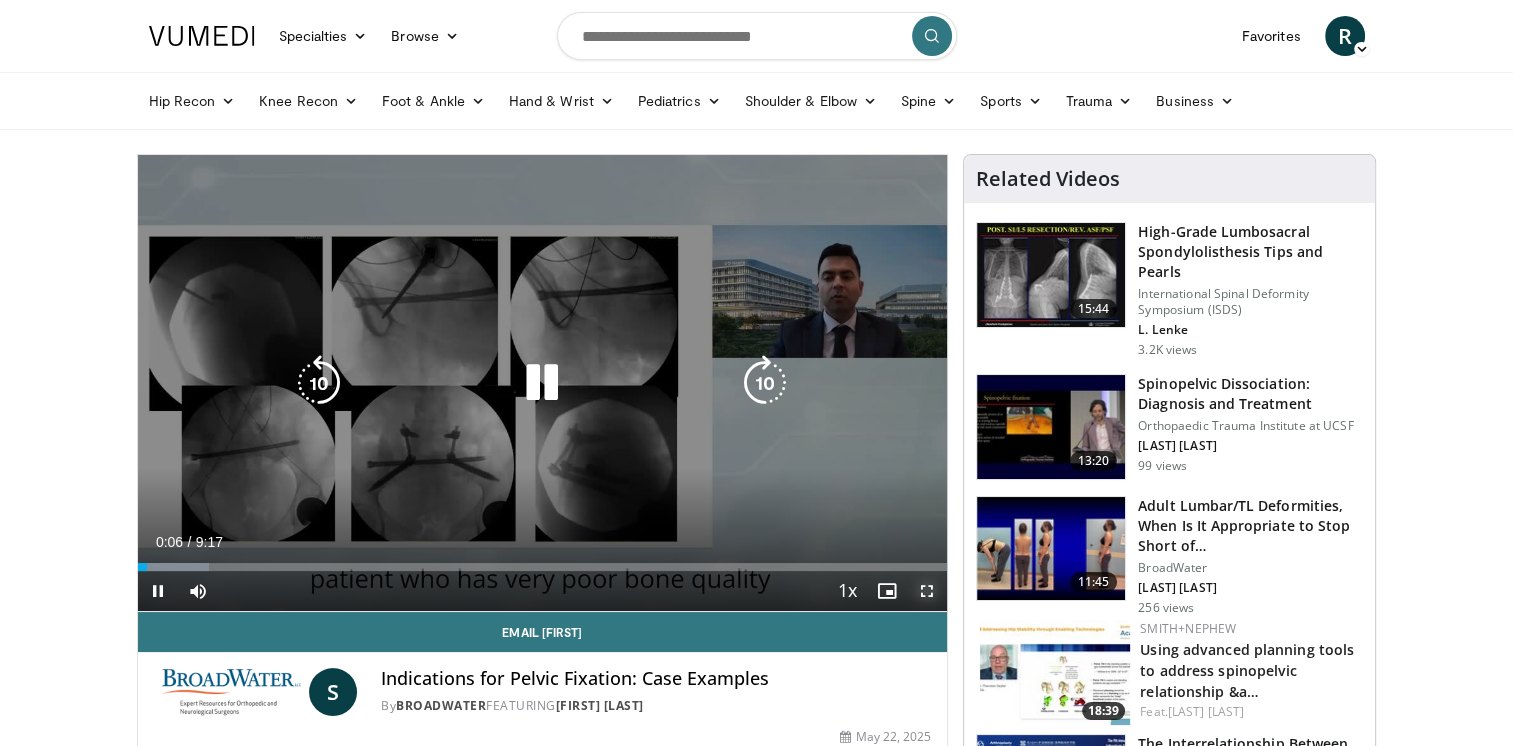 click at bounding box center (927, 591) 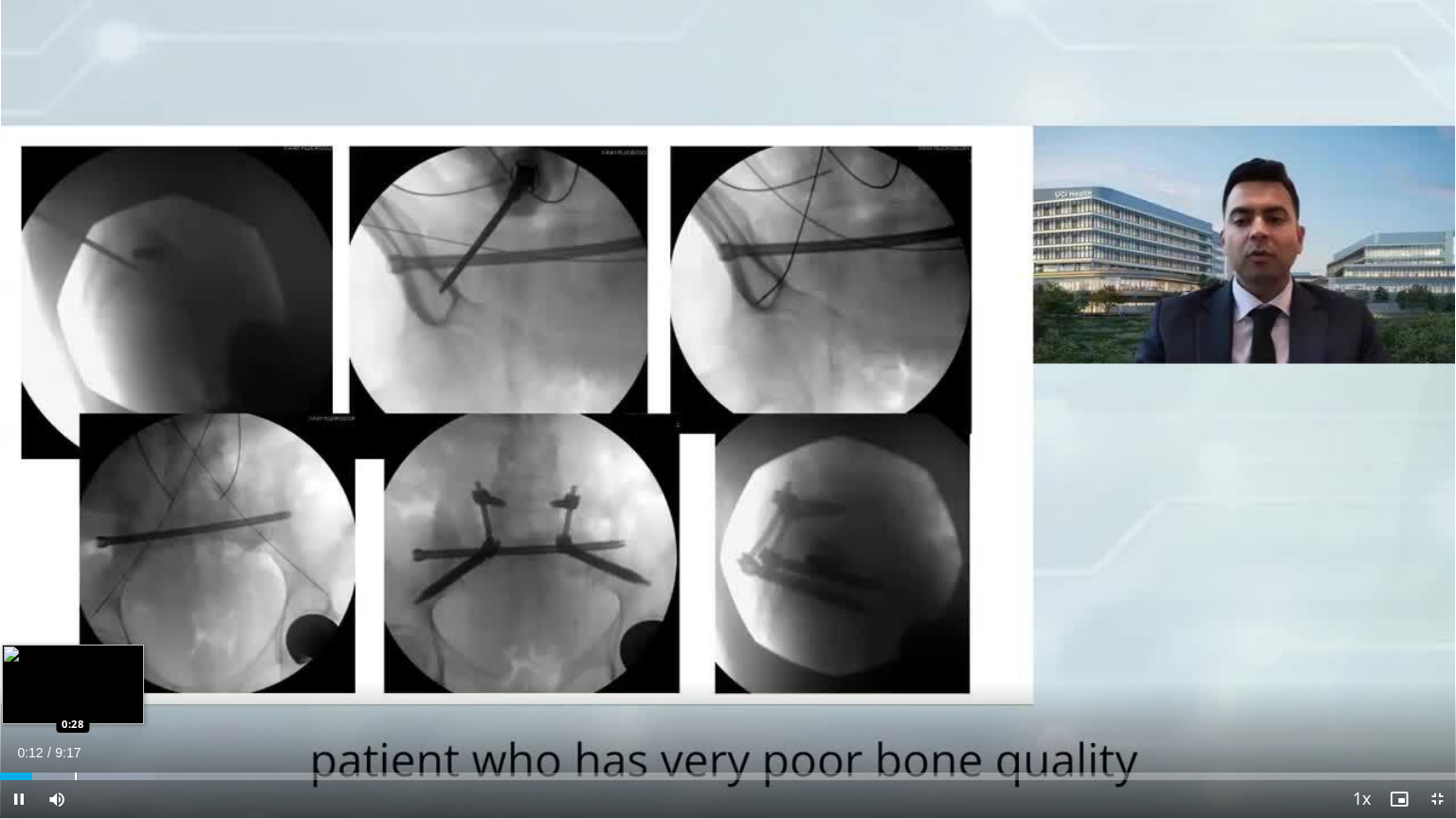 click at bounding box center [76, 776] 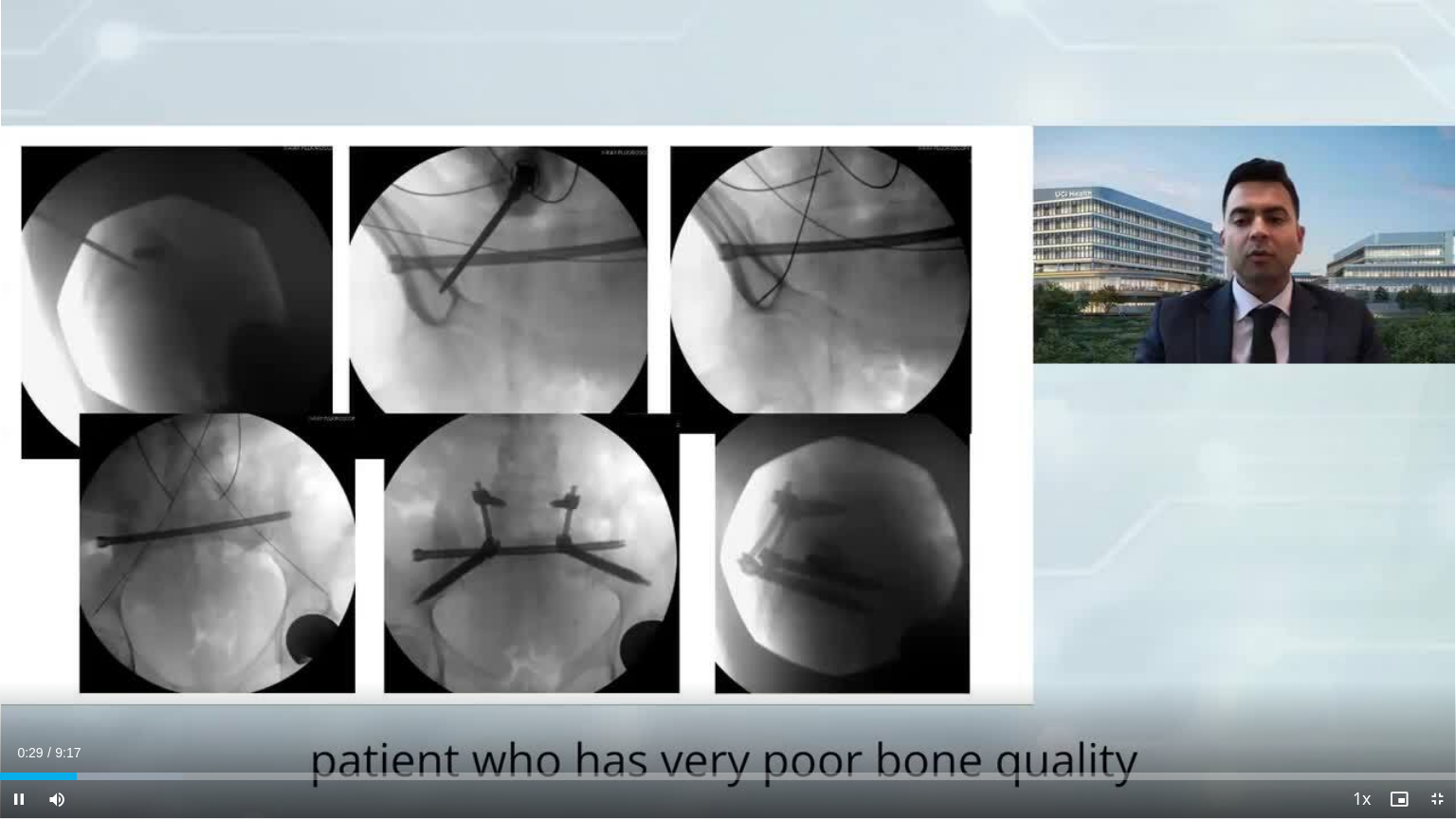 click on "**********" at bounding box center (728, 410) 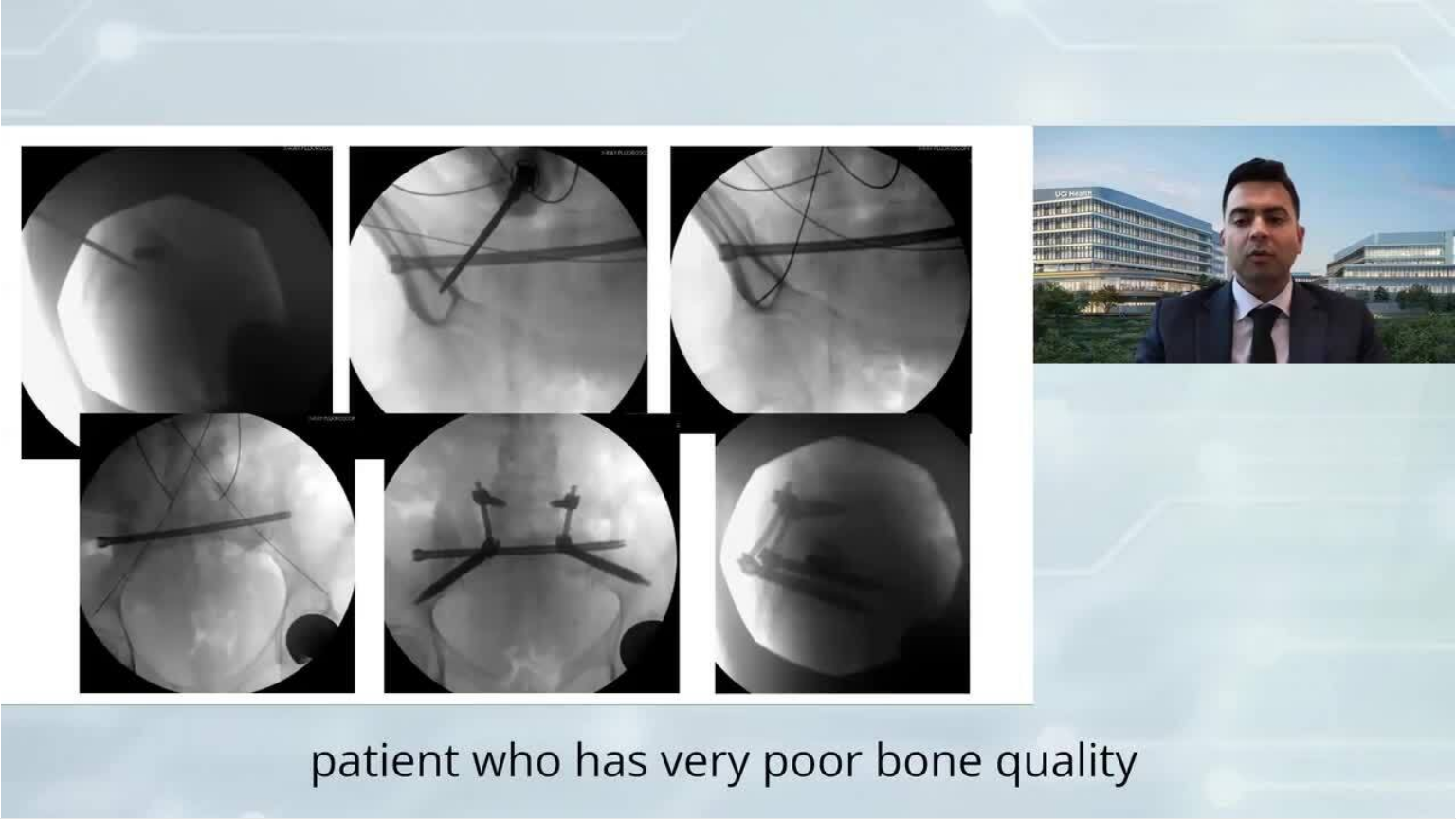 click on "10 seconds
Tap to unmute" at bounding box center (728, 409) 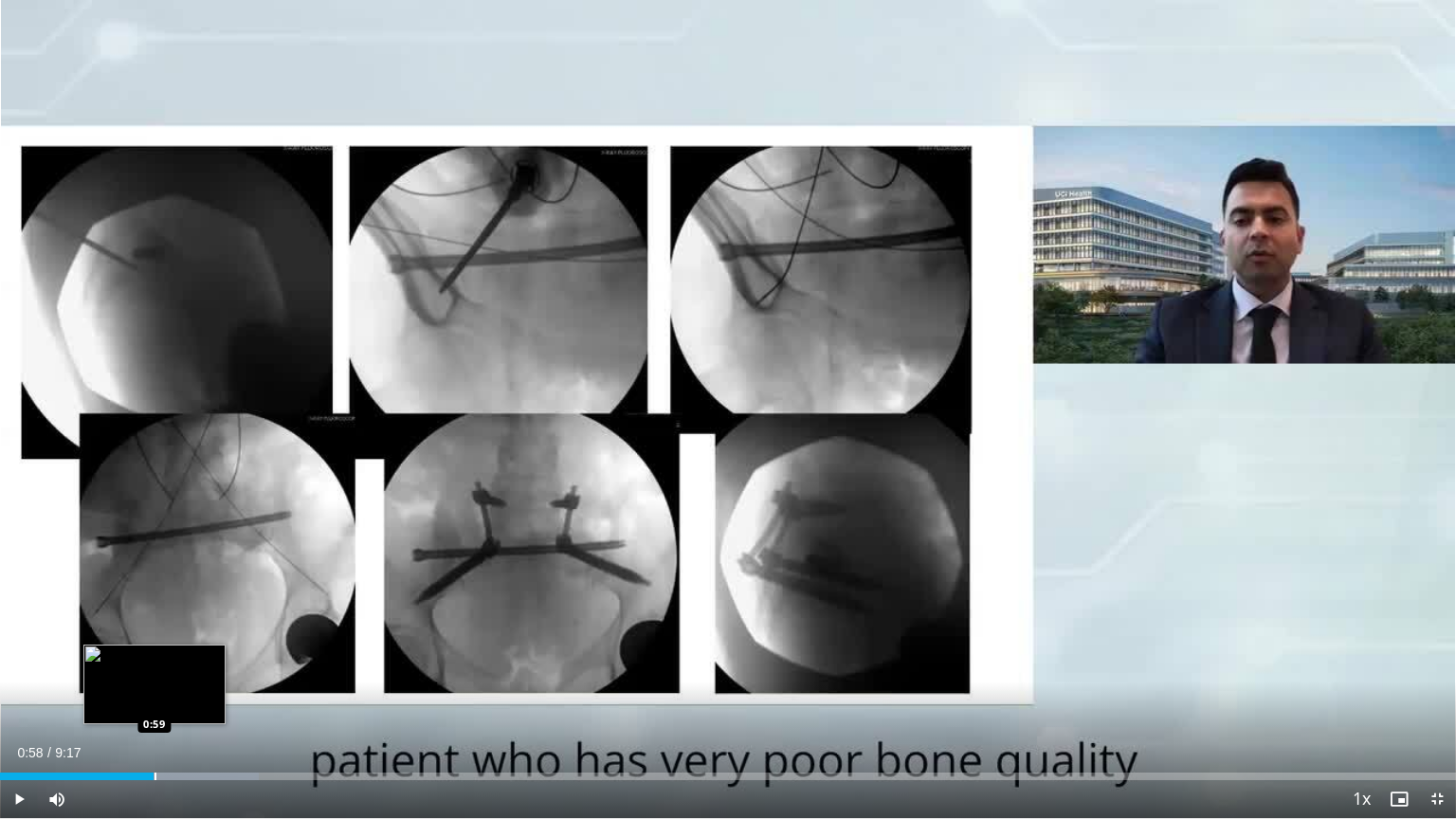 click at bounding box center (155, 776) 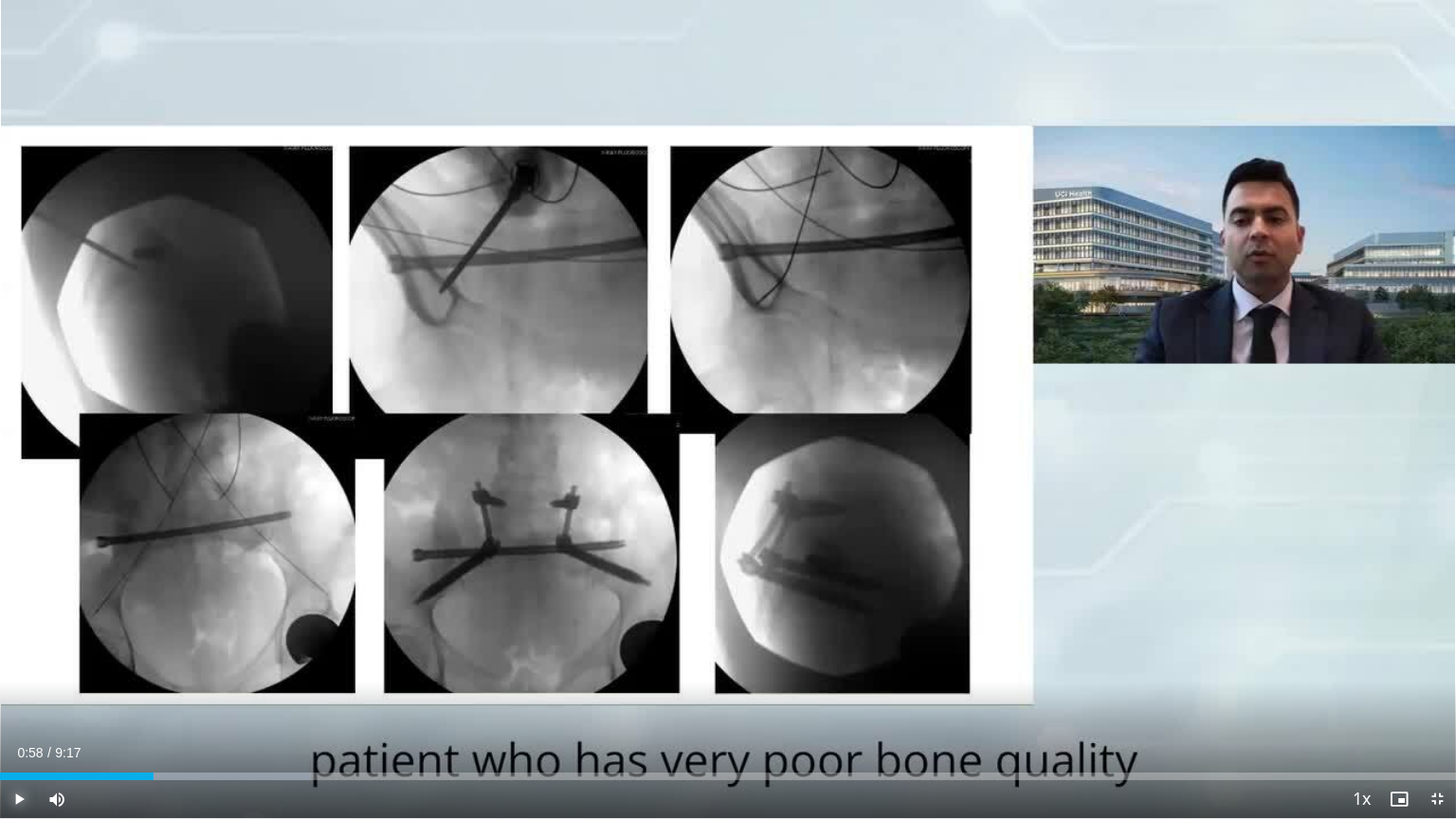 click at bounding box center [19, 799] 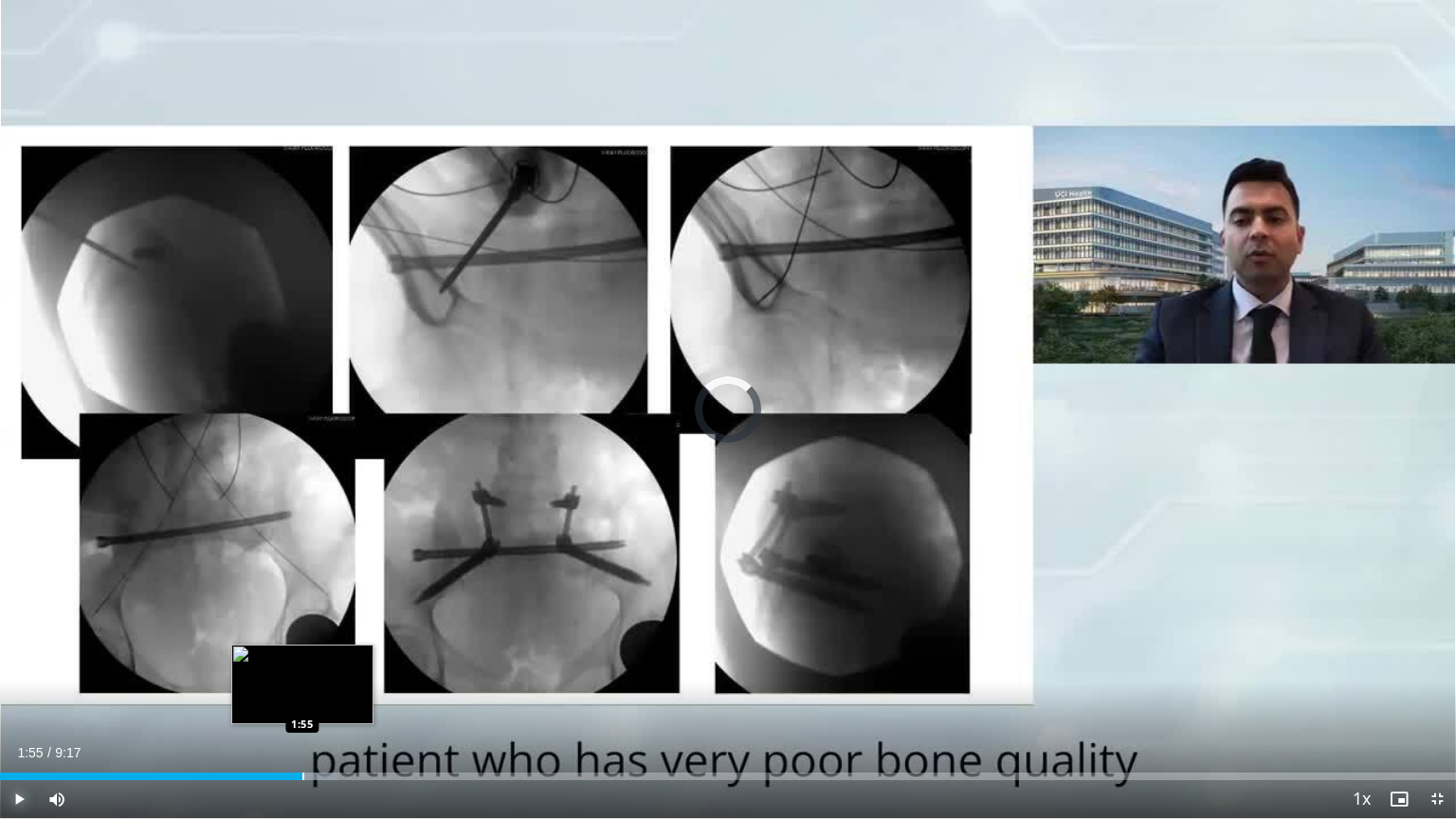 click on "Loaded :  23.14% 1:00 1:55" at bounding box center [728, 776] 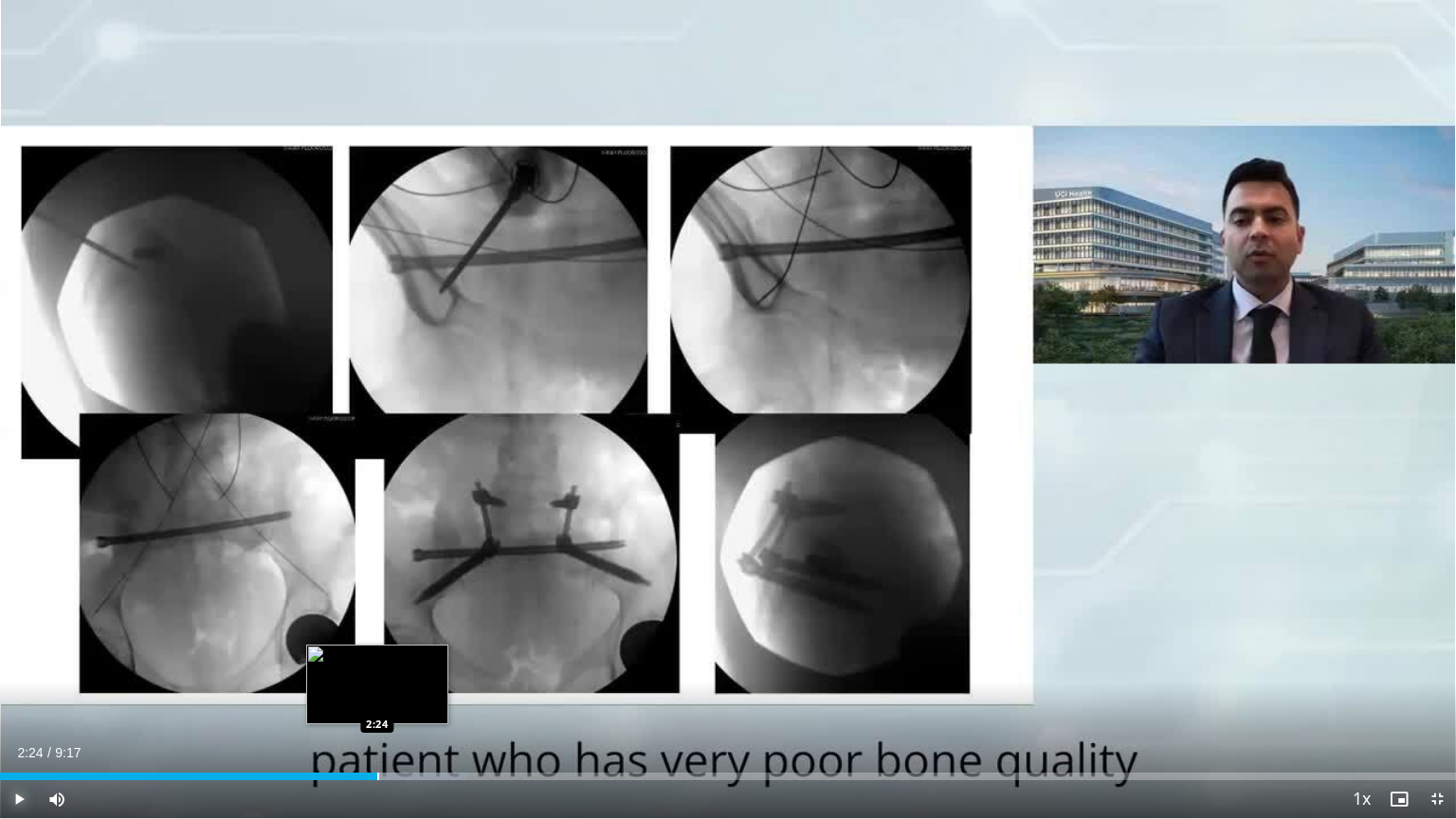 click at bounding box center [378, 776] 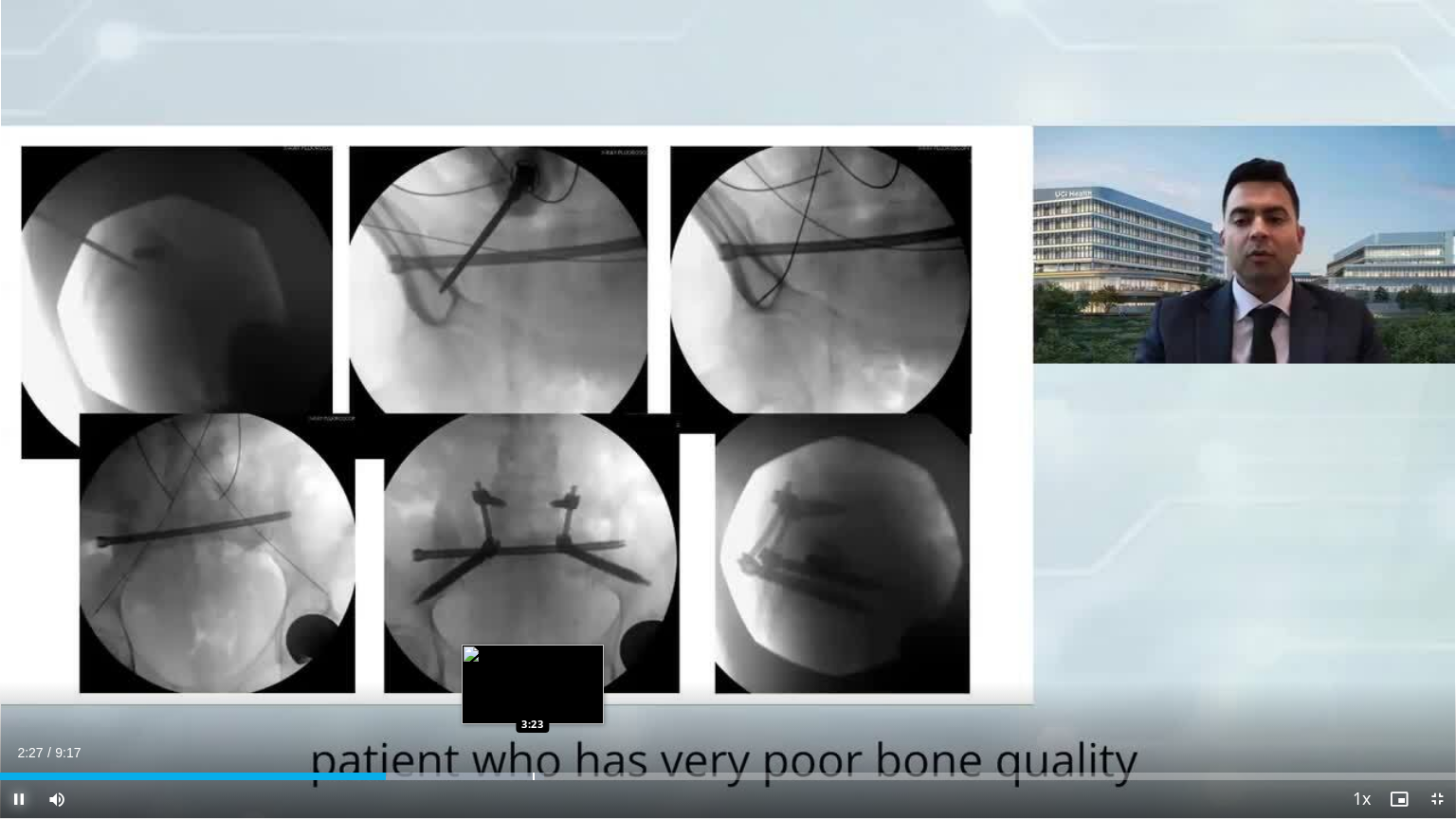 click on "Loaded :  37.39% 2:27 3:23" at bounding box center (728, 776) 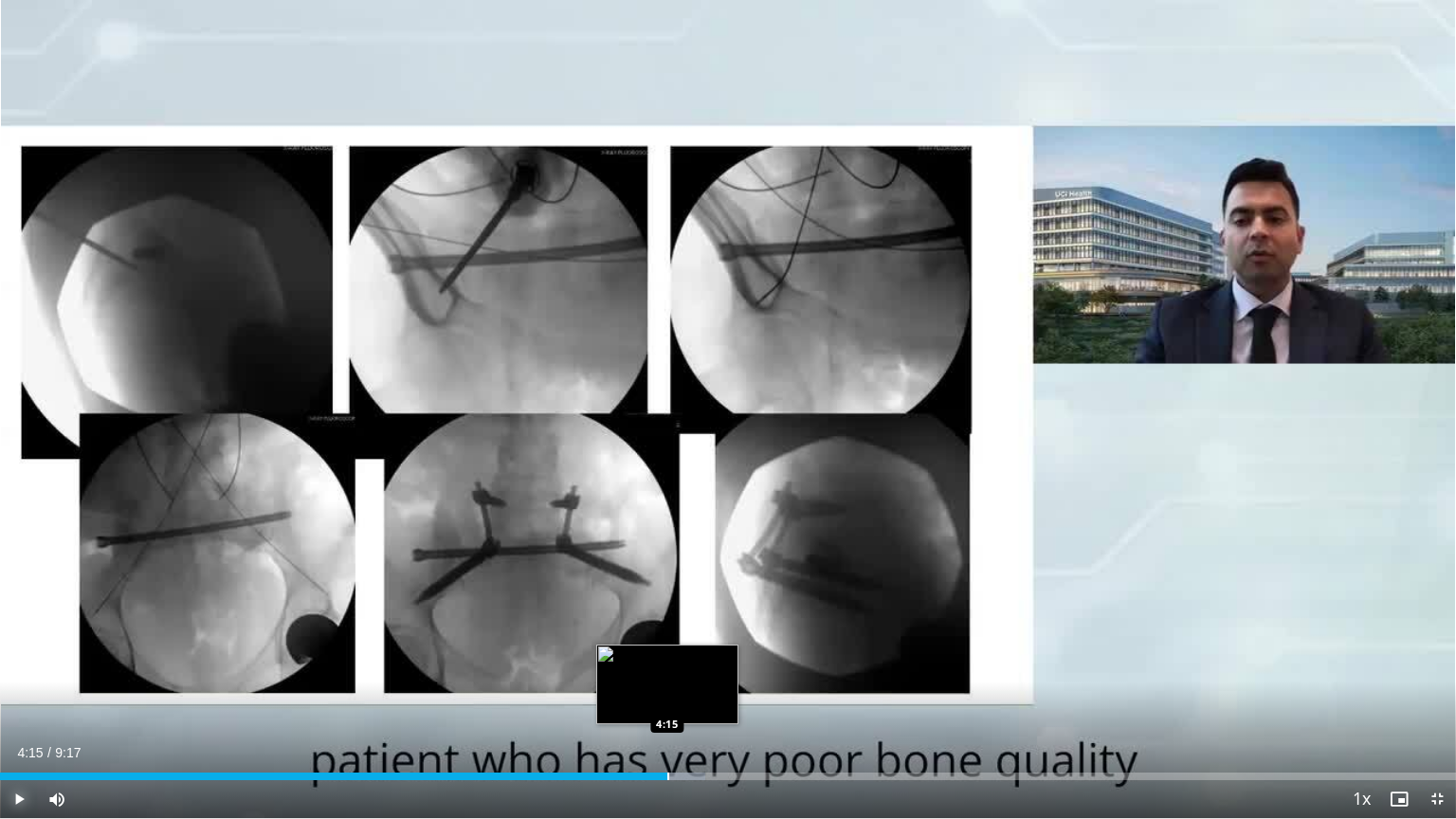 click at bounding box center [668, 776] 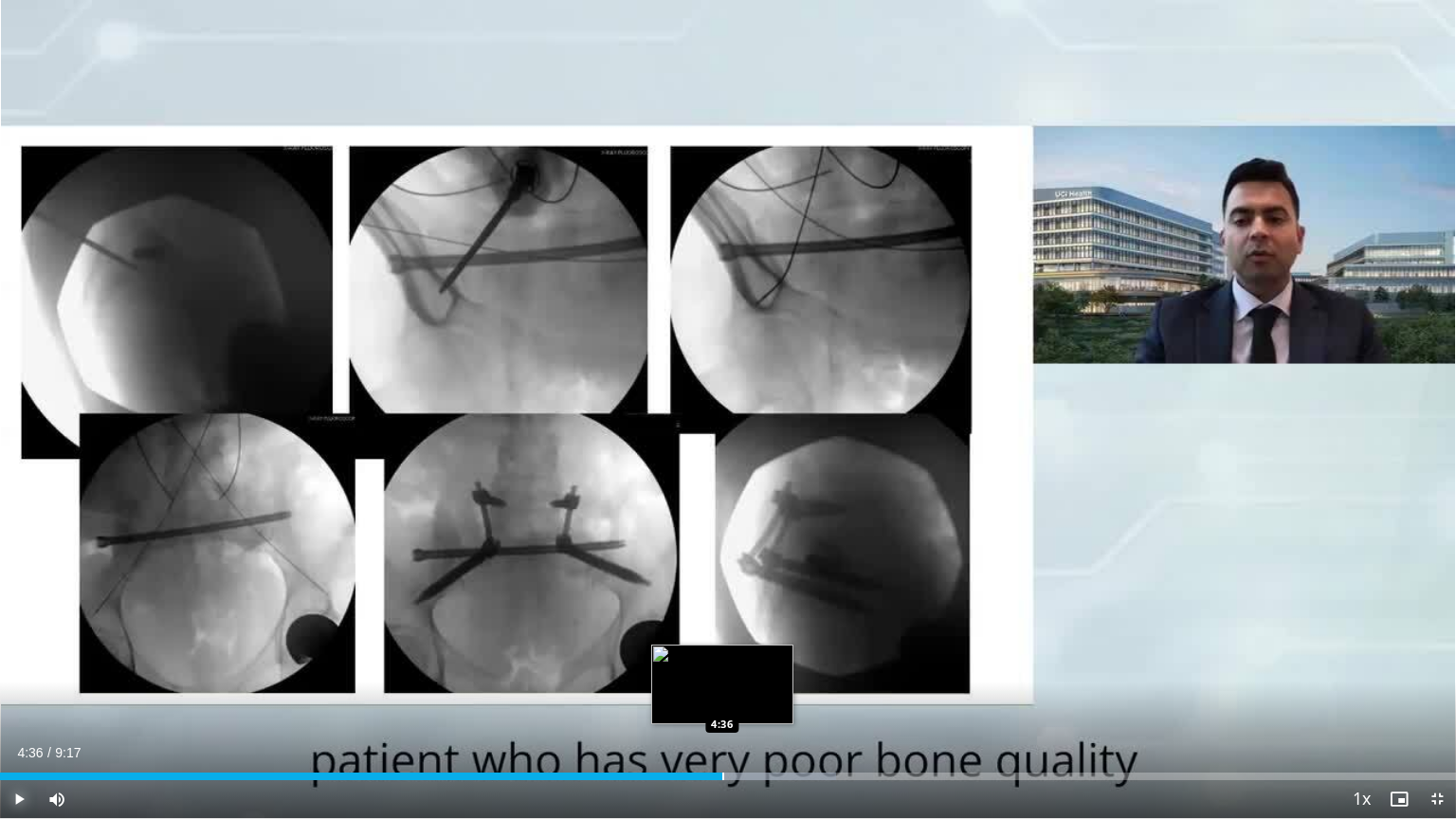 click at bounding box center (723, 776) 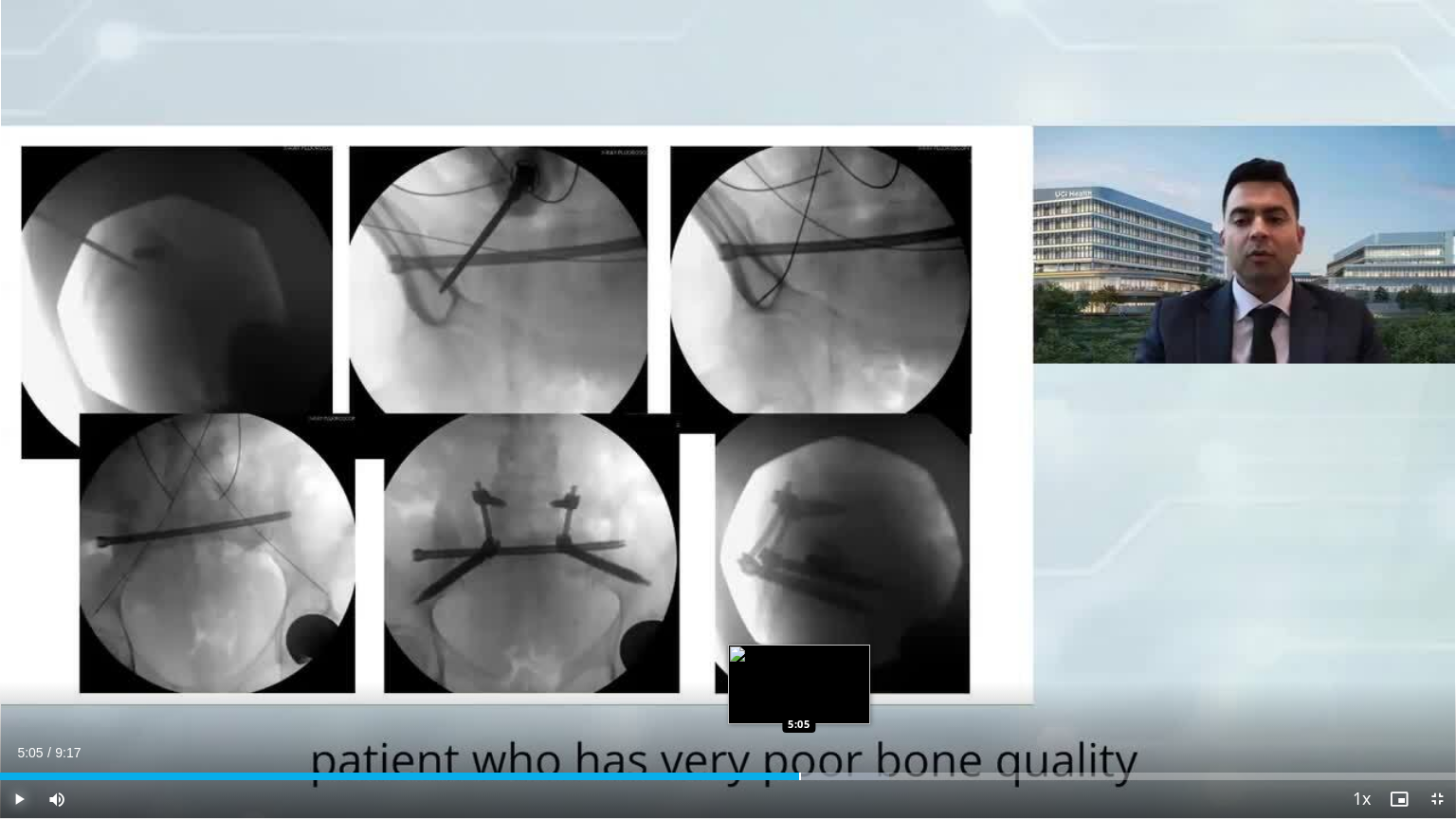 click on "Loaded :  61.04% 5:06 5:05" at bounding box center (728, 776) 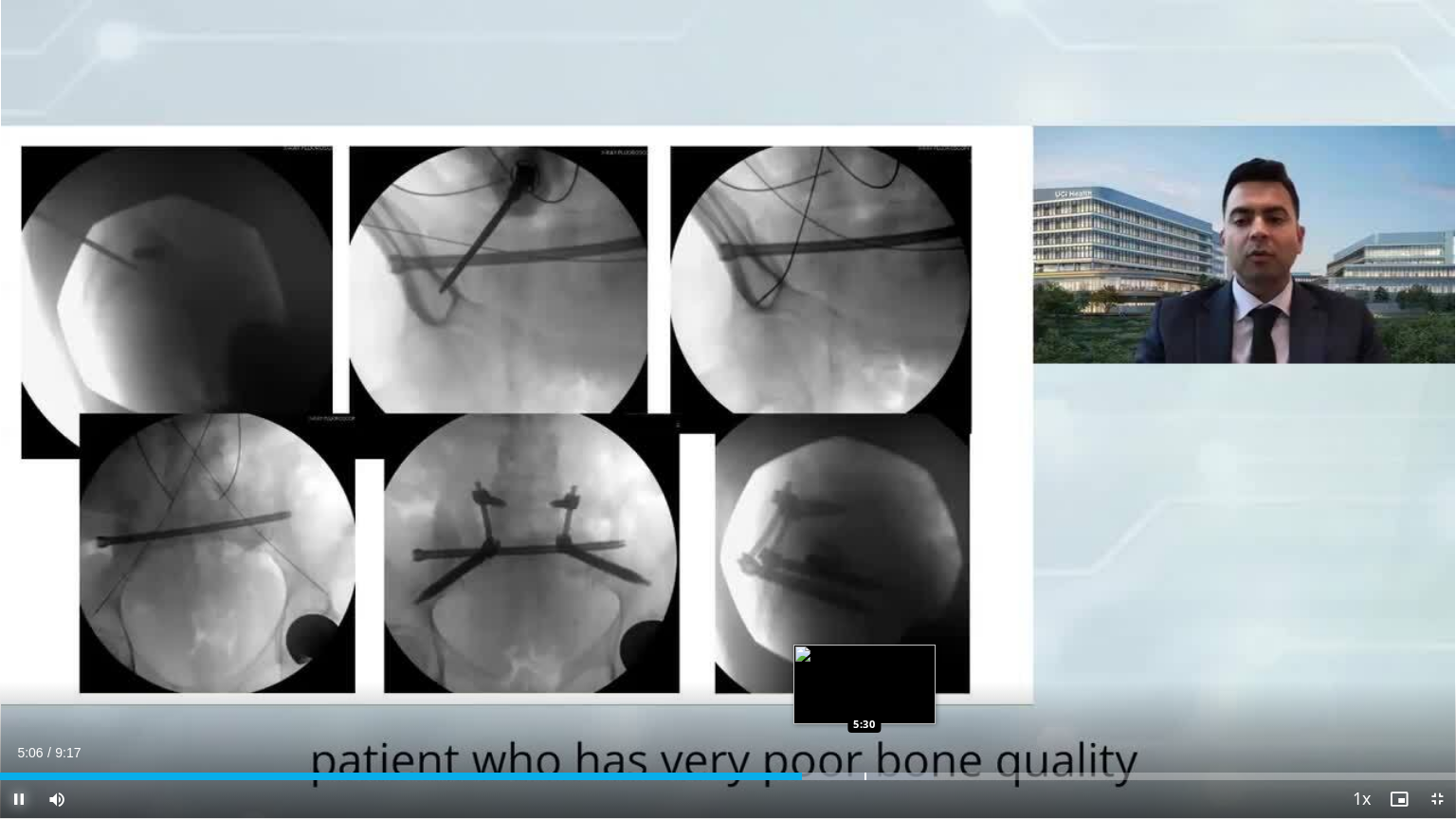 click on "Loaded :  64.10% 5:06 5:30" at bounding box center (728, 776) 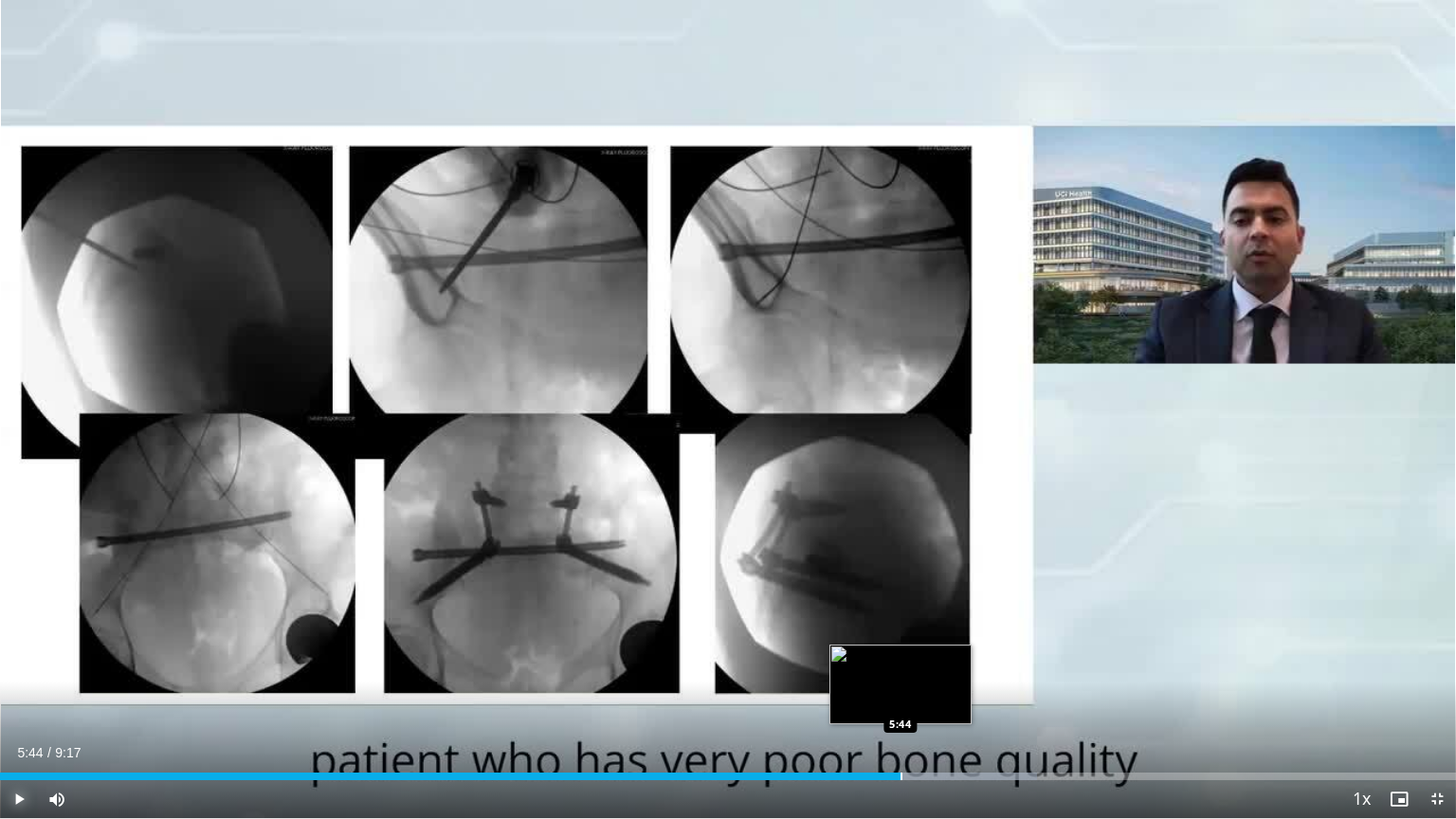 click at bounding box center [901, 776] 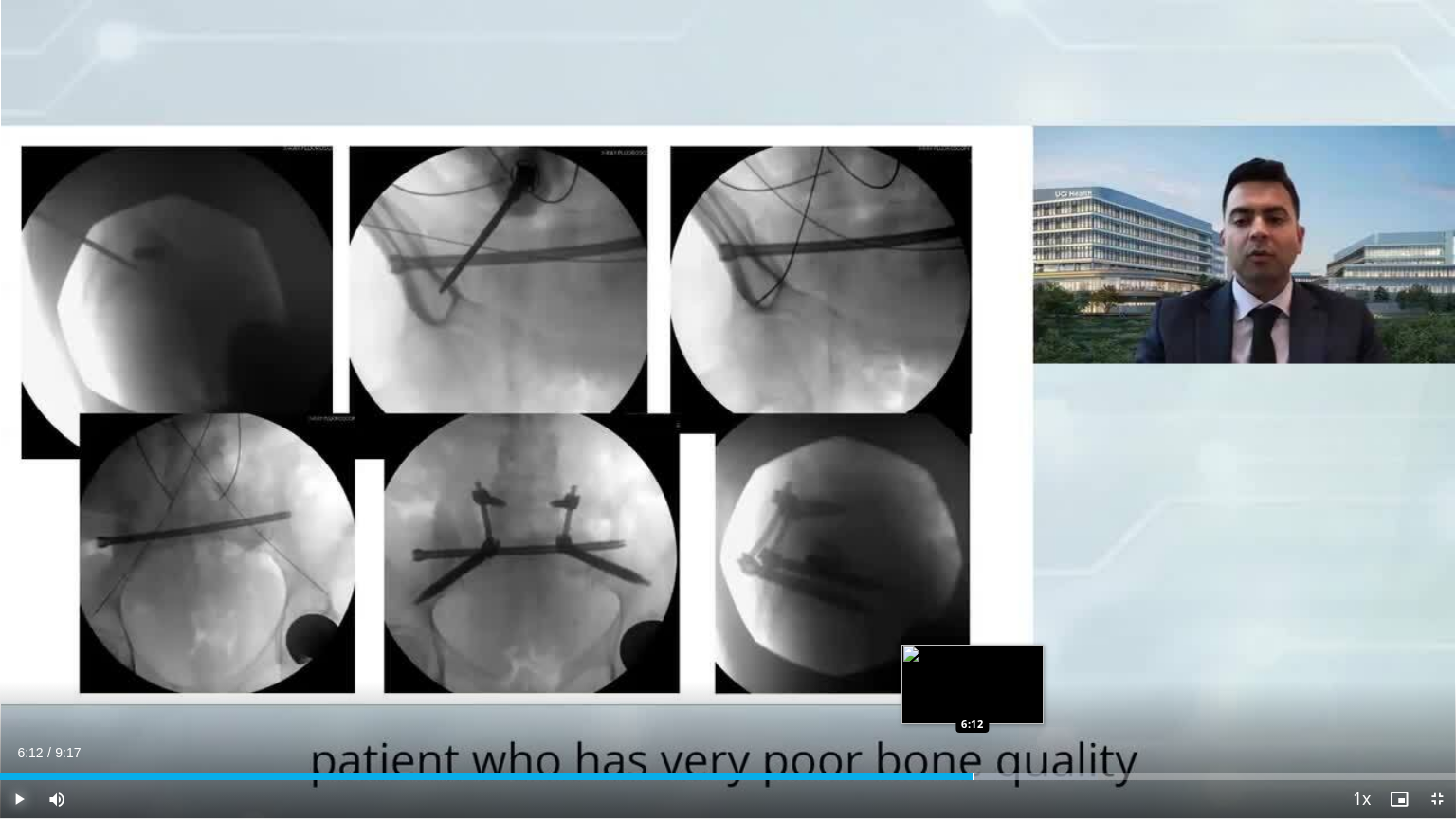 click at bounding box center (974, 776) 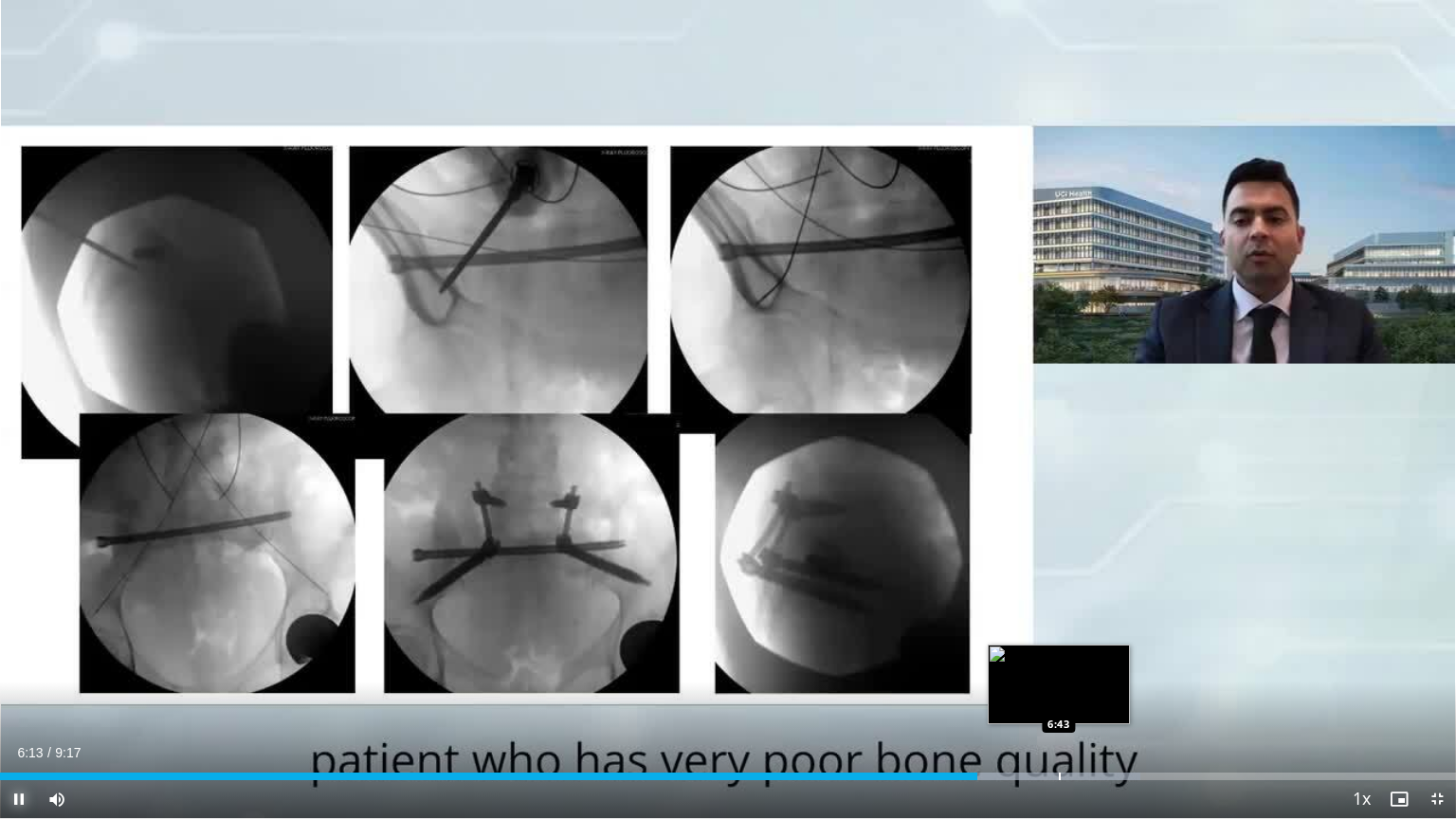 click at bounding box center [1060, 776] 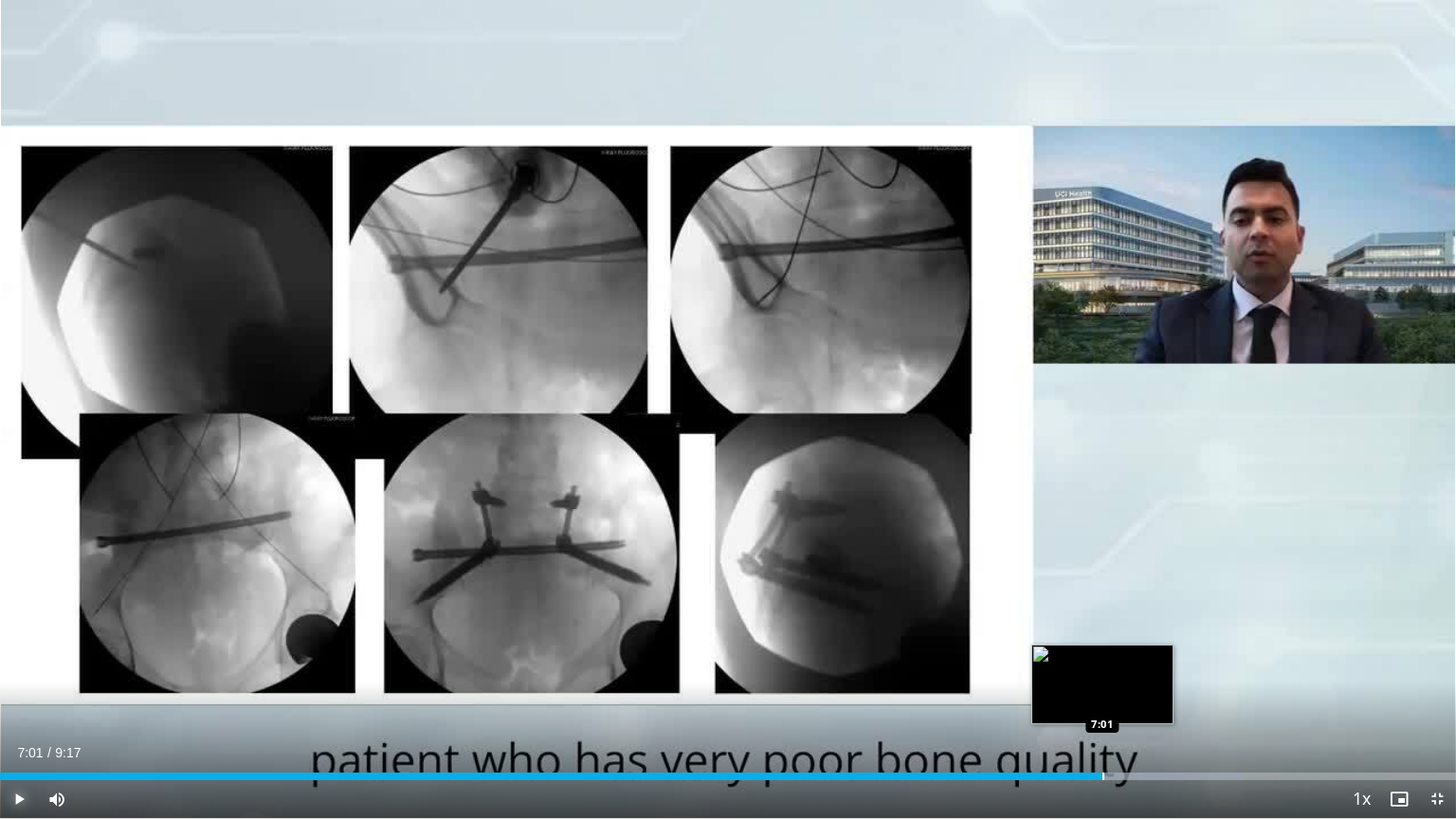 click at bounding box center [1103, 776] 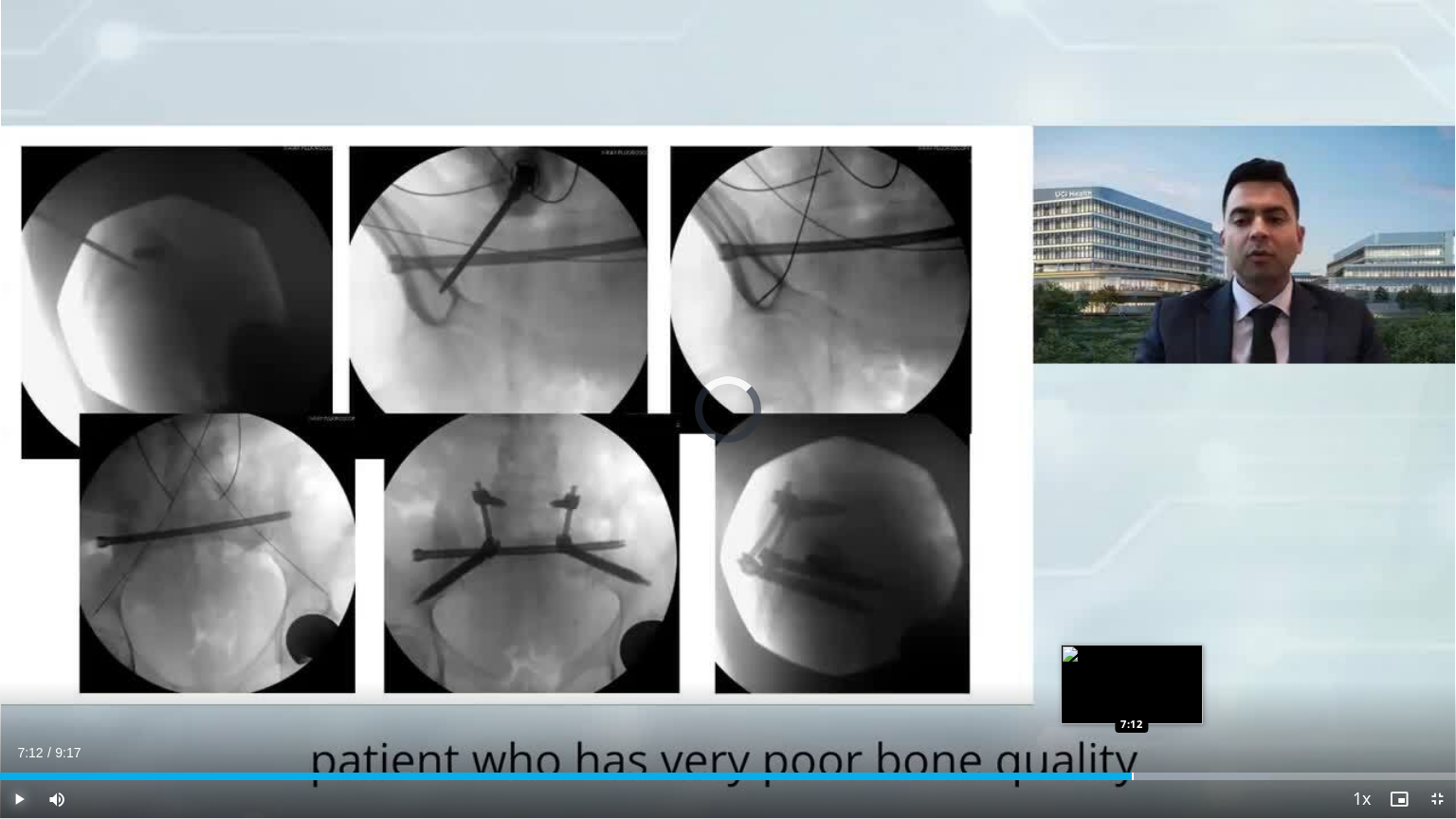click at bounding box center [1133, 776] 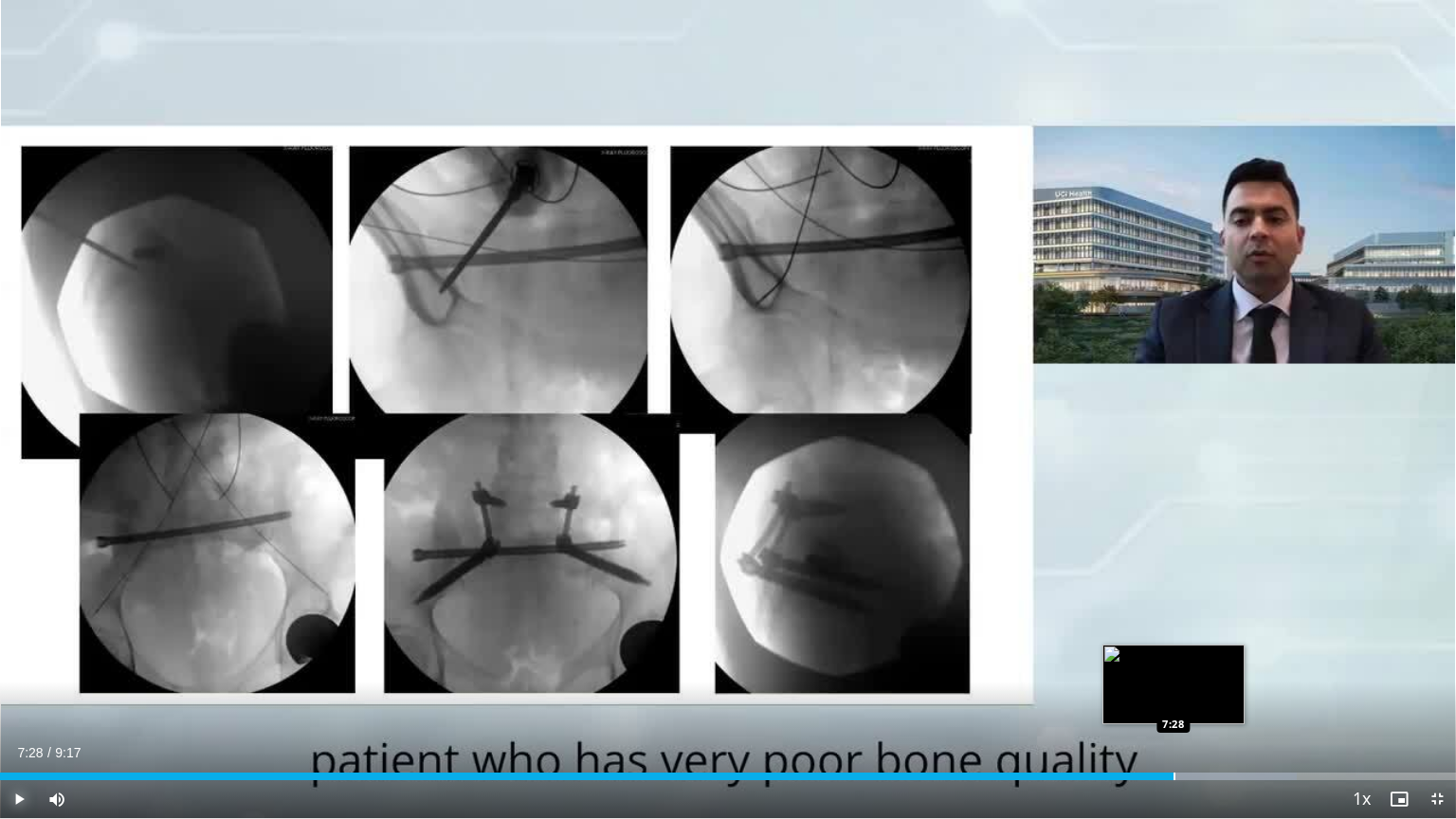 click at bounding box center (1174, 776) 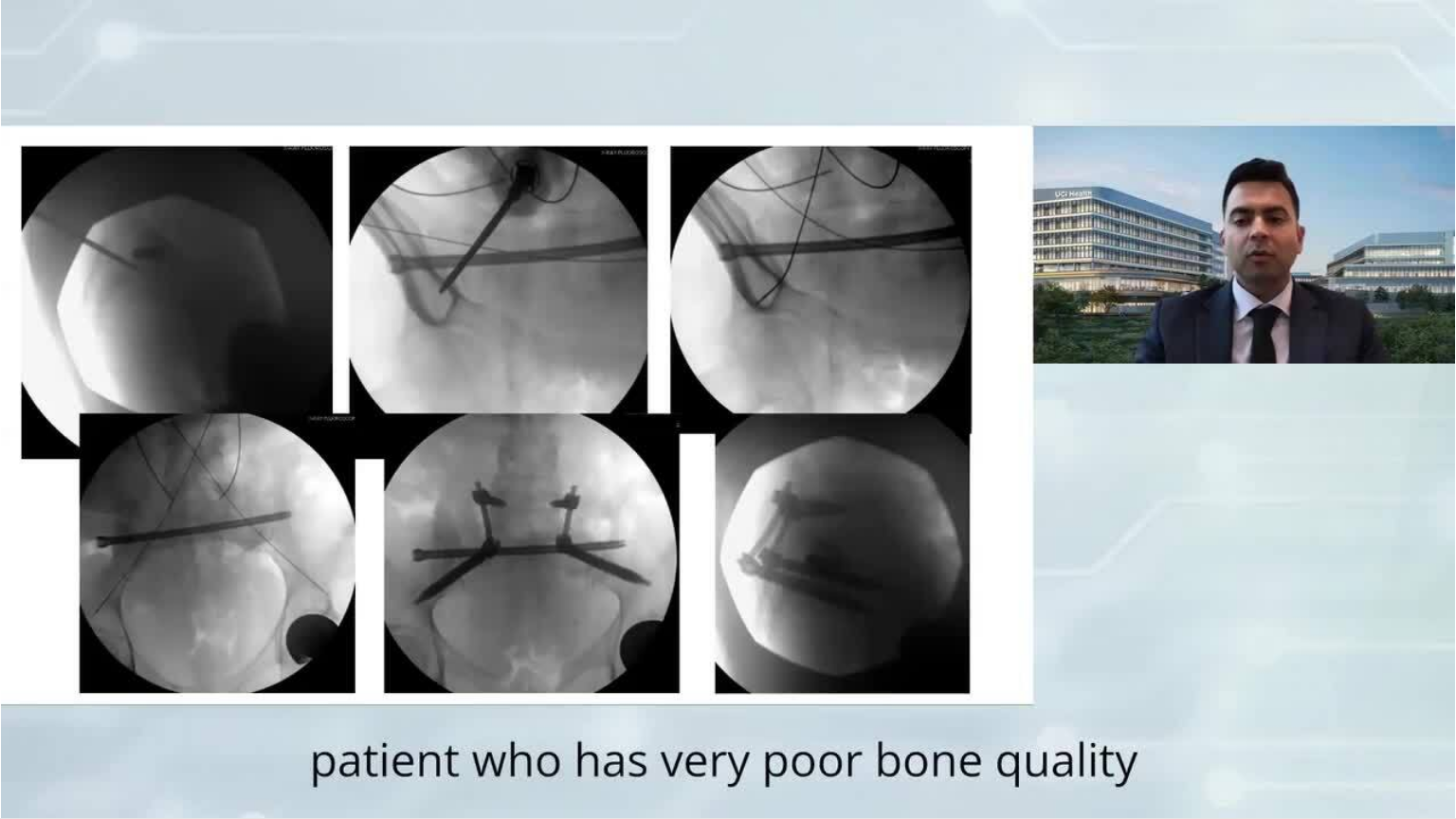 click on "10 seconds
Tap to unmute" at bounding box center [728, 409] 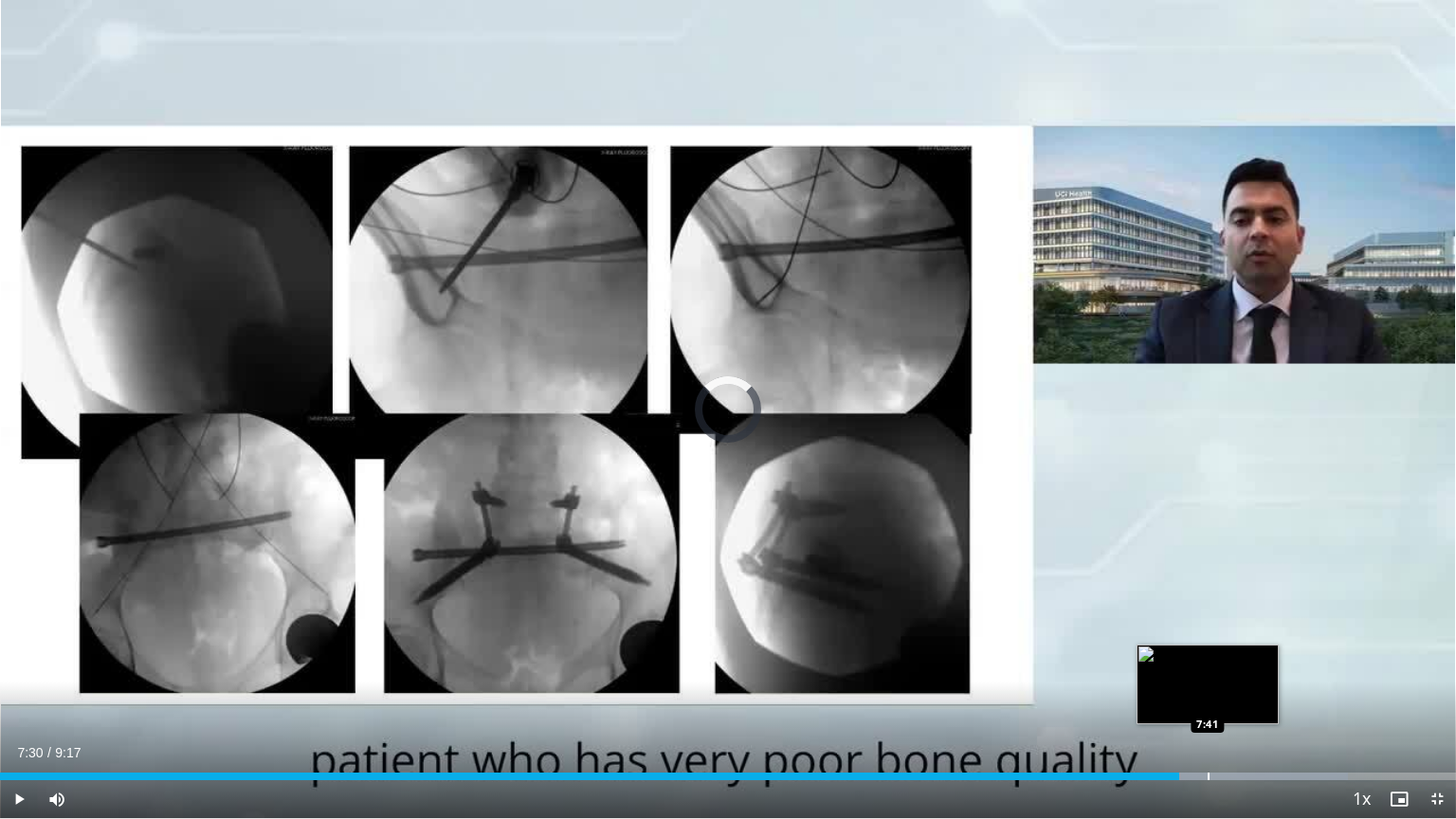 click at bounding box center [1209, 776] 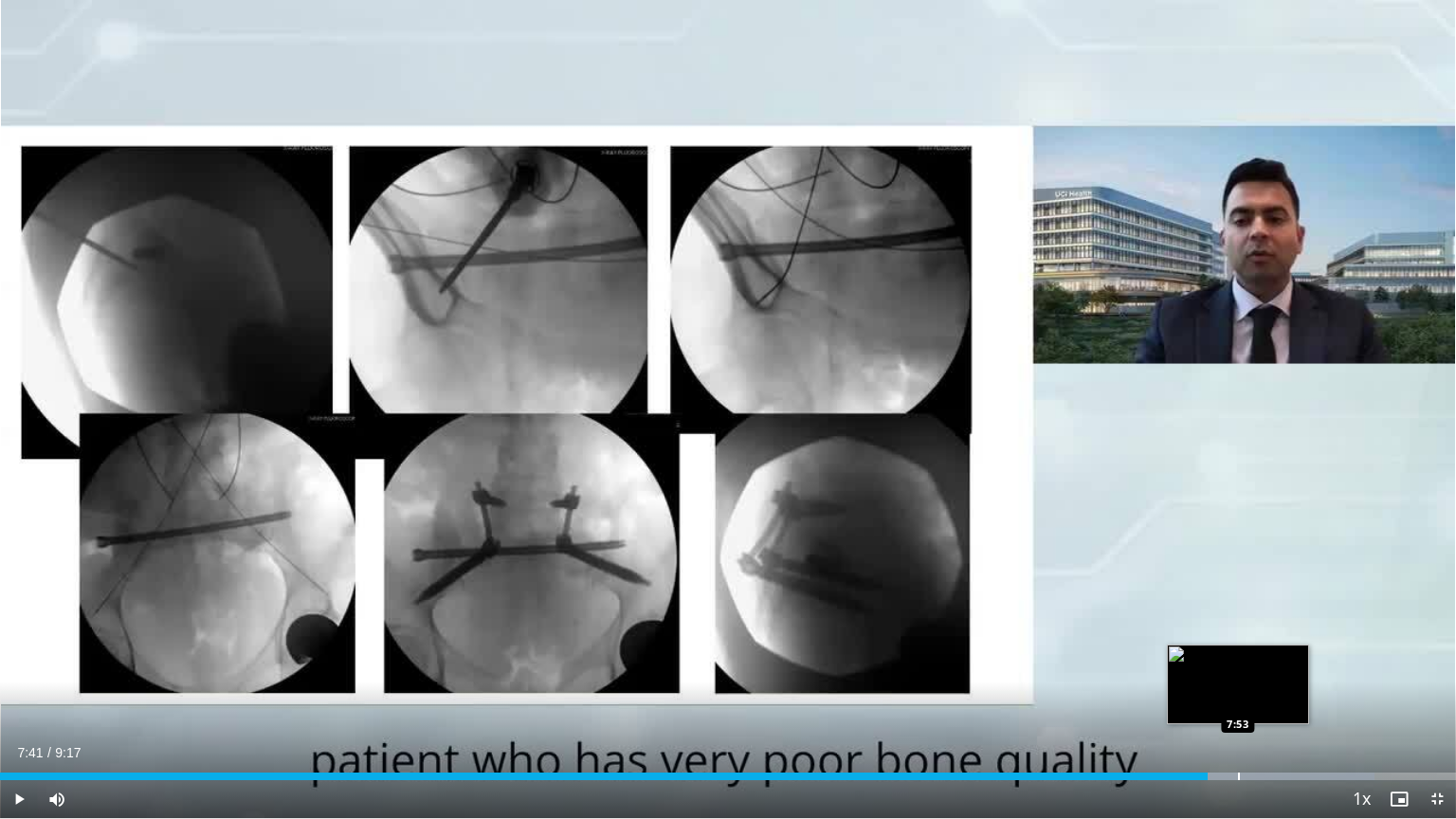 click at bounding box center (1239, 776) 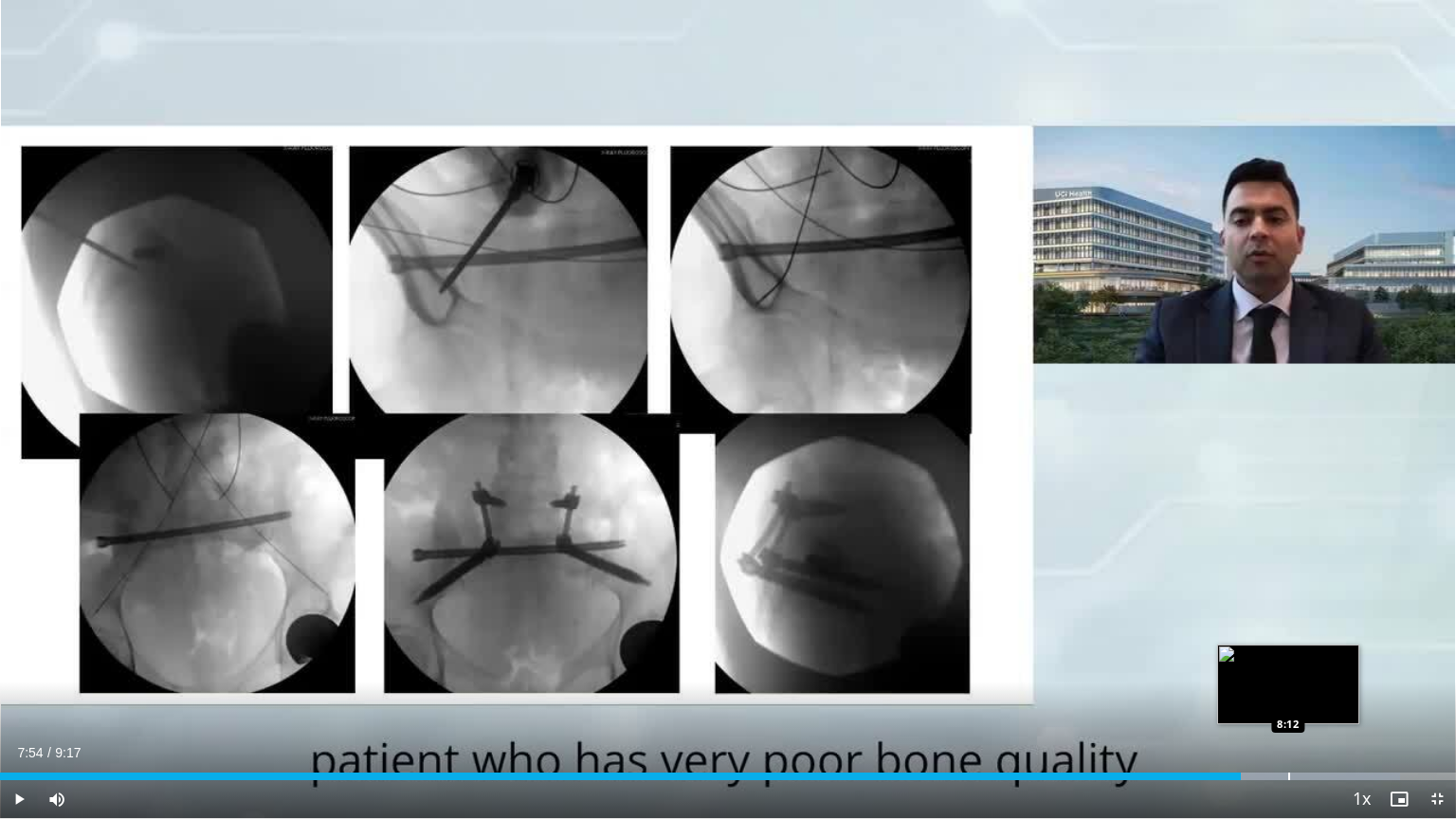 click at bounding box center [1289, 776] 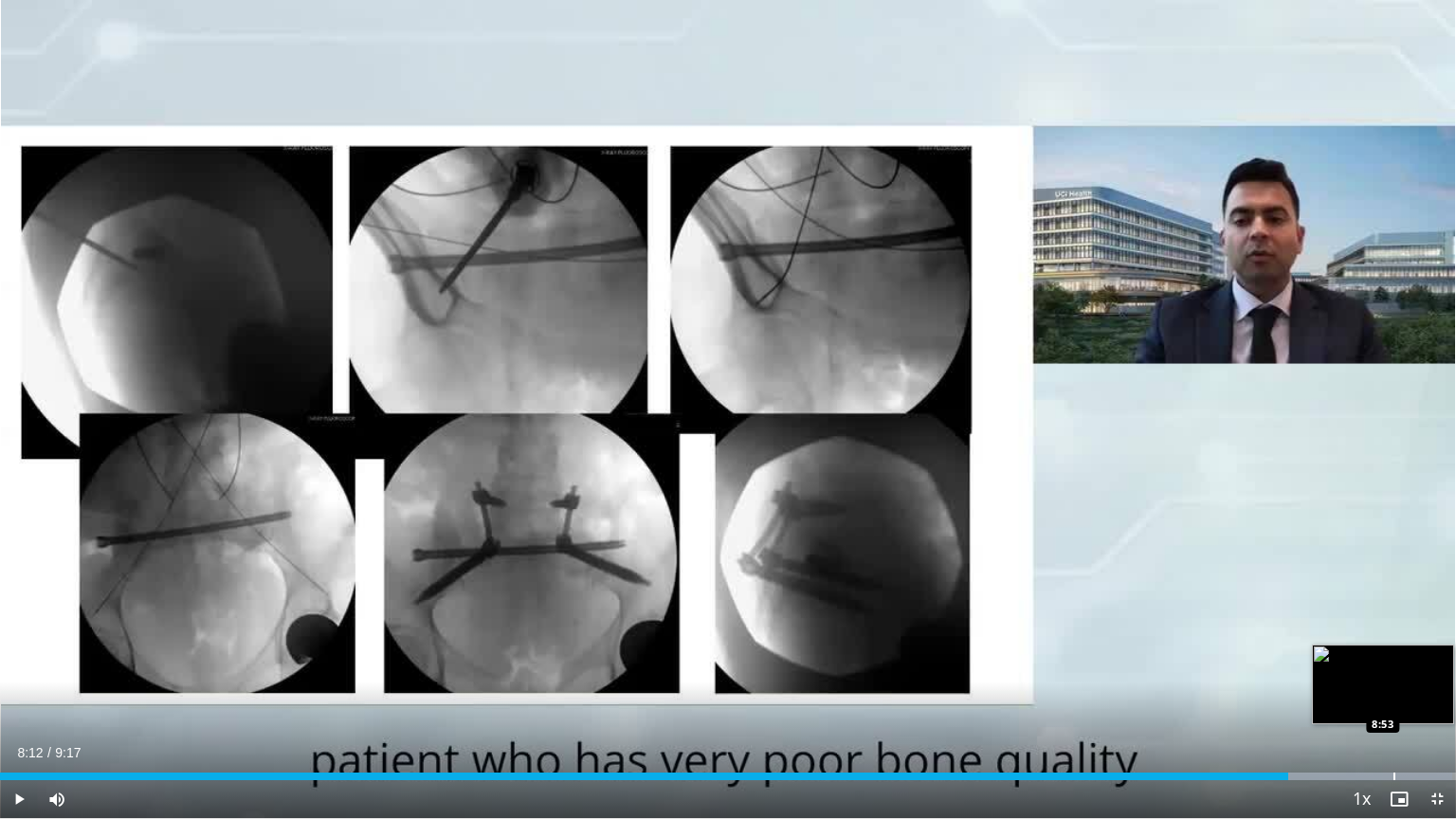 click at bounding box center [1394, 776] 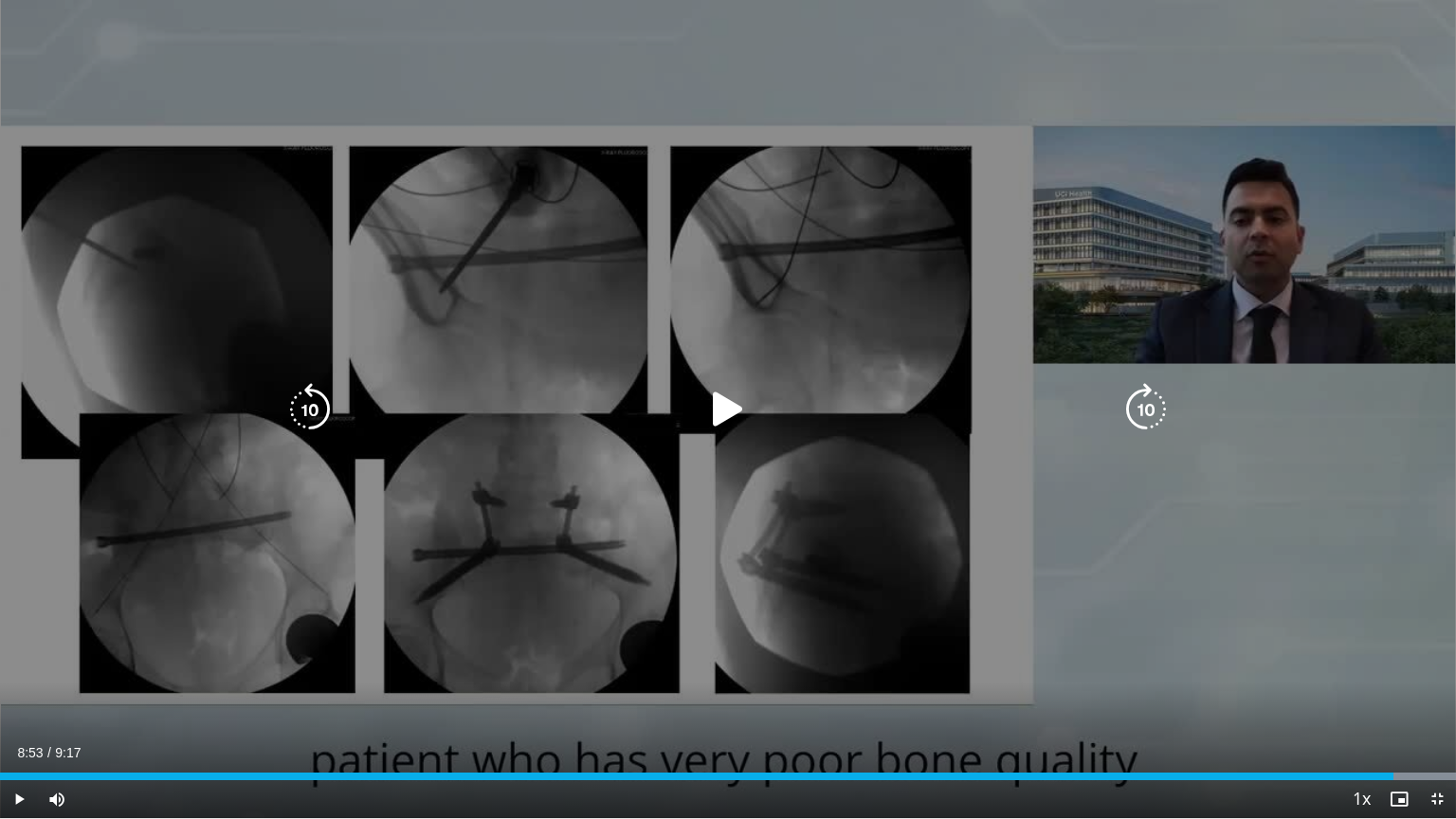 click on "10 seconds
Tap to unmute" at bounding box center (728, 409) 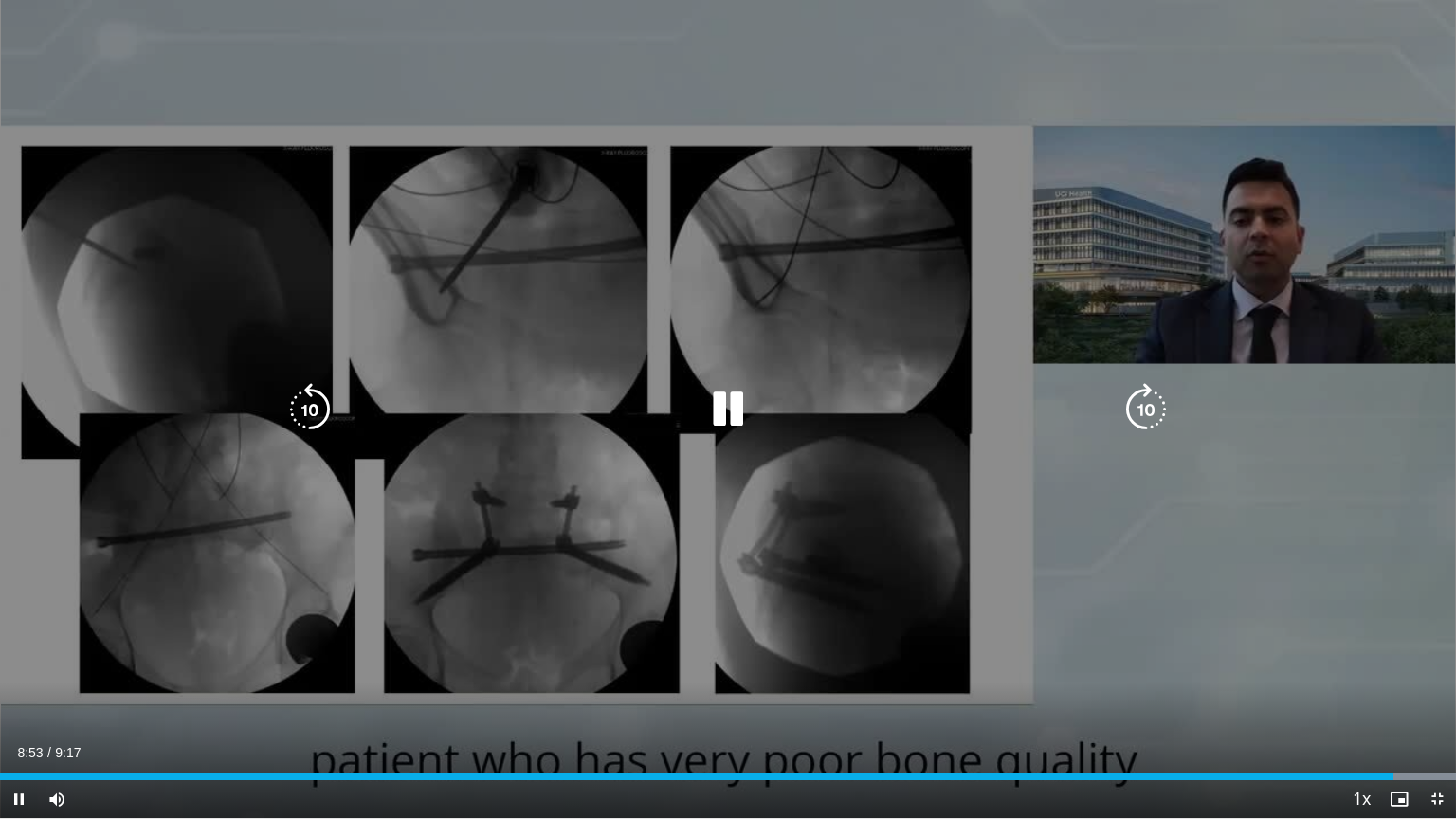 click on "10 seconds
Tap to unmute" at bounding box center [728, 409] 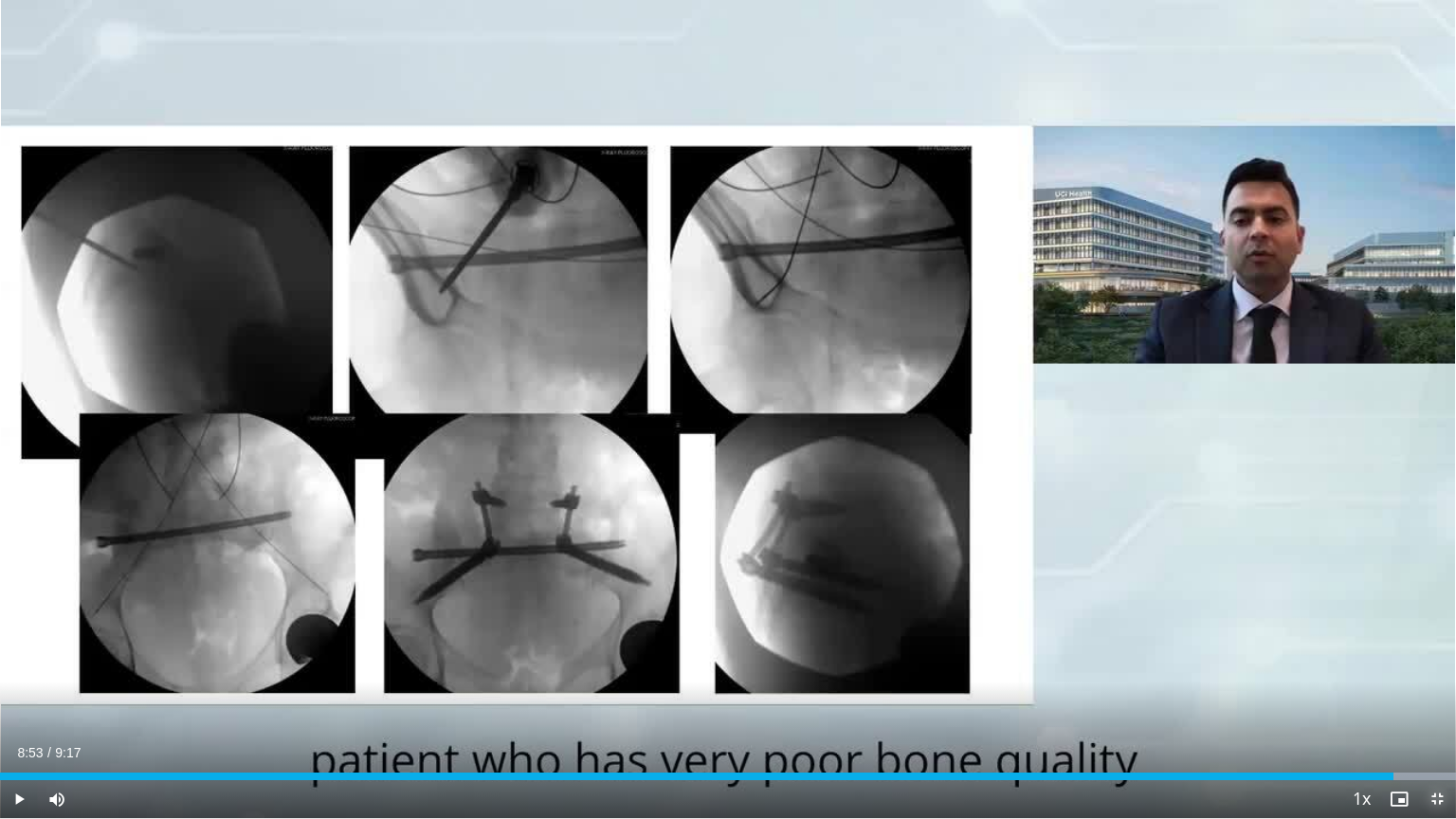 click at bounding box center [1437, 799] 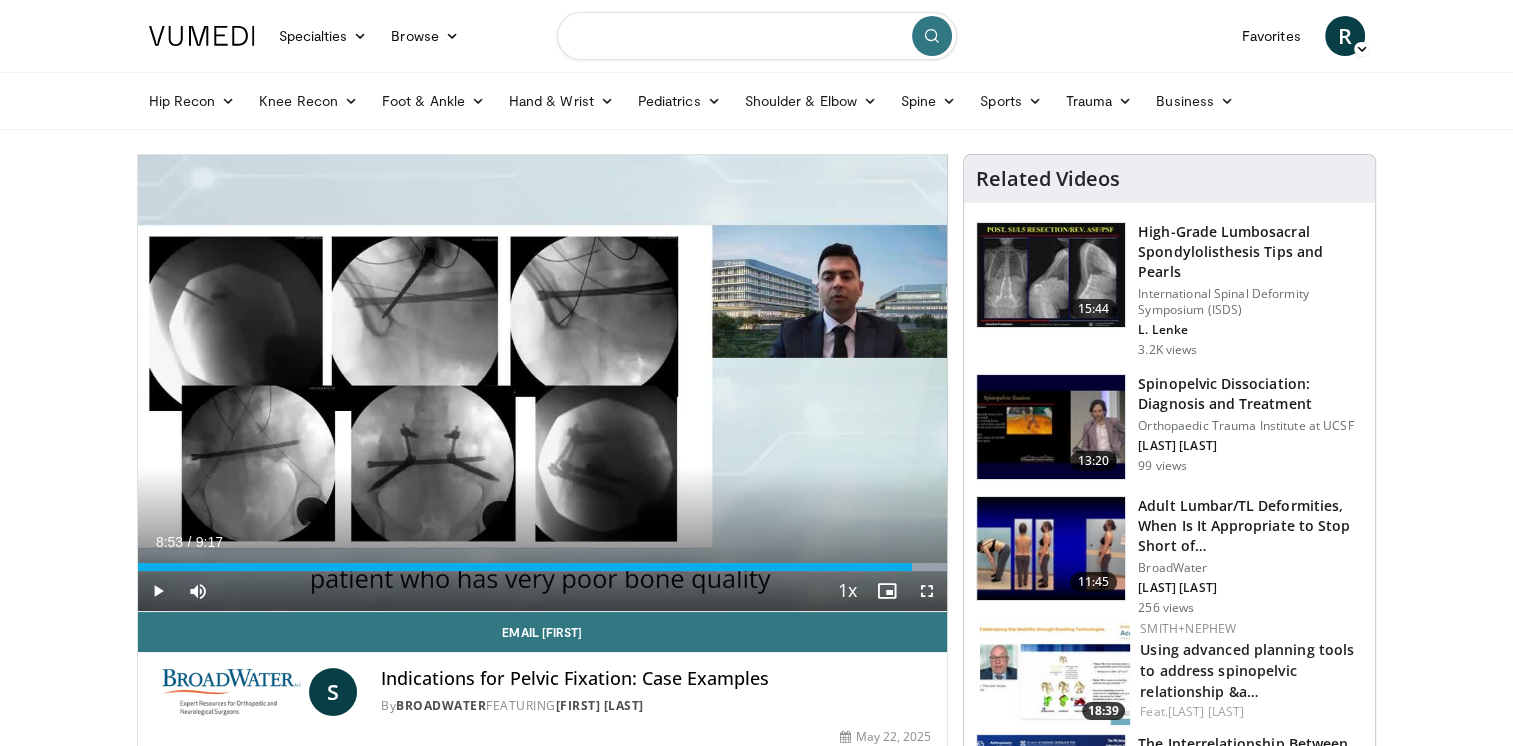 click at bounding box center (757, 36) 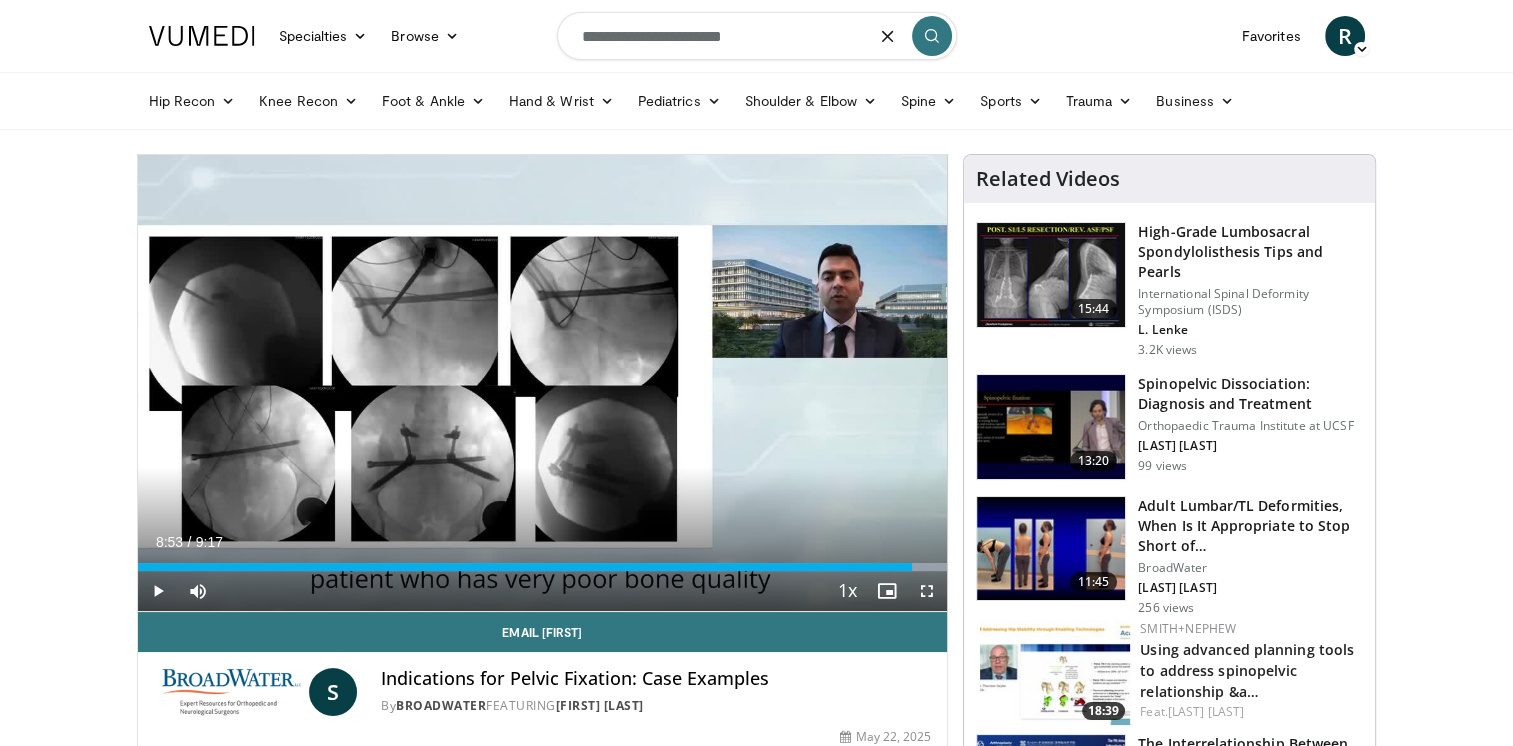 type on "**********" 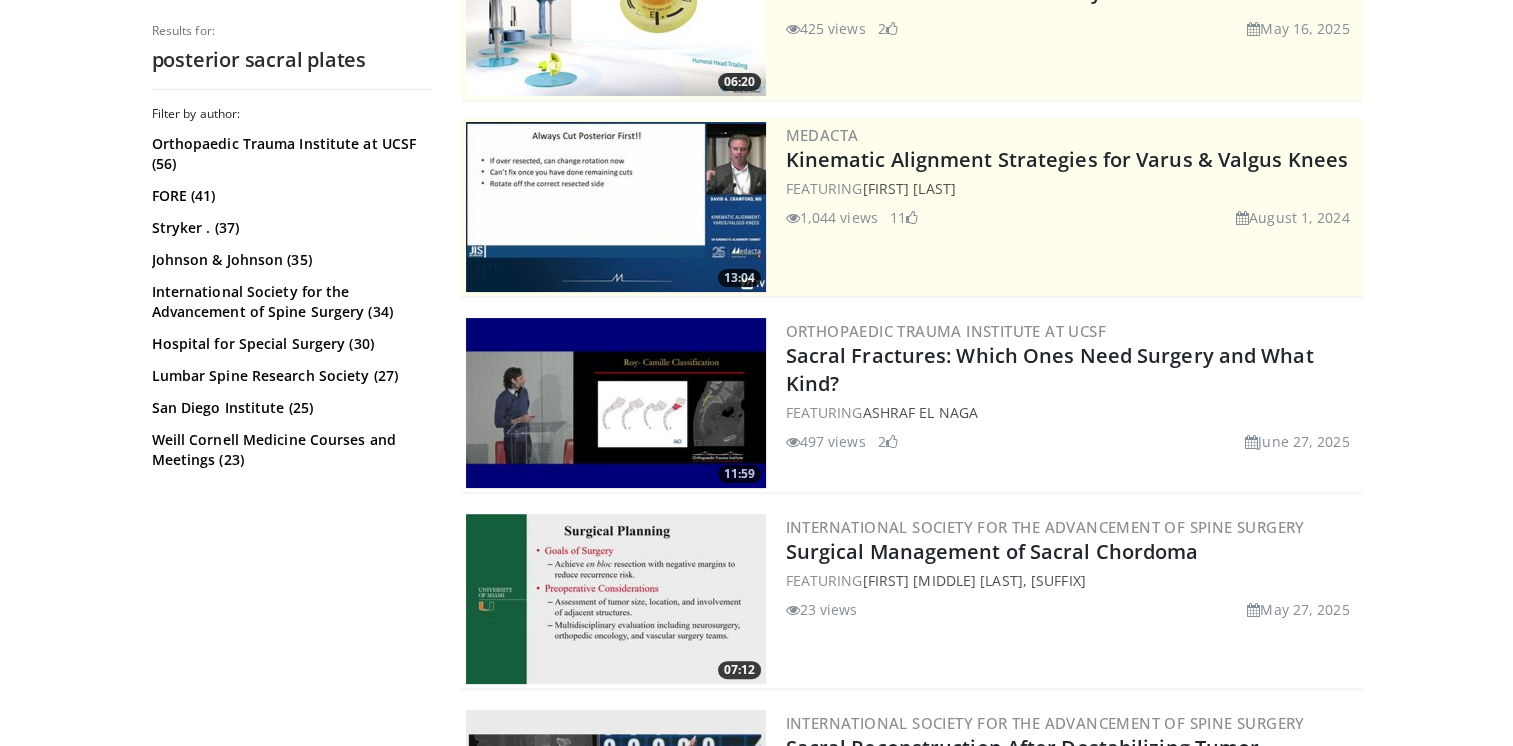 scroll, scrollTop: 400, scrollLeft: 0, axis: vertical 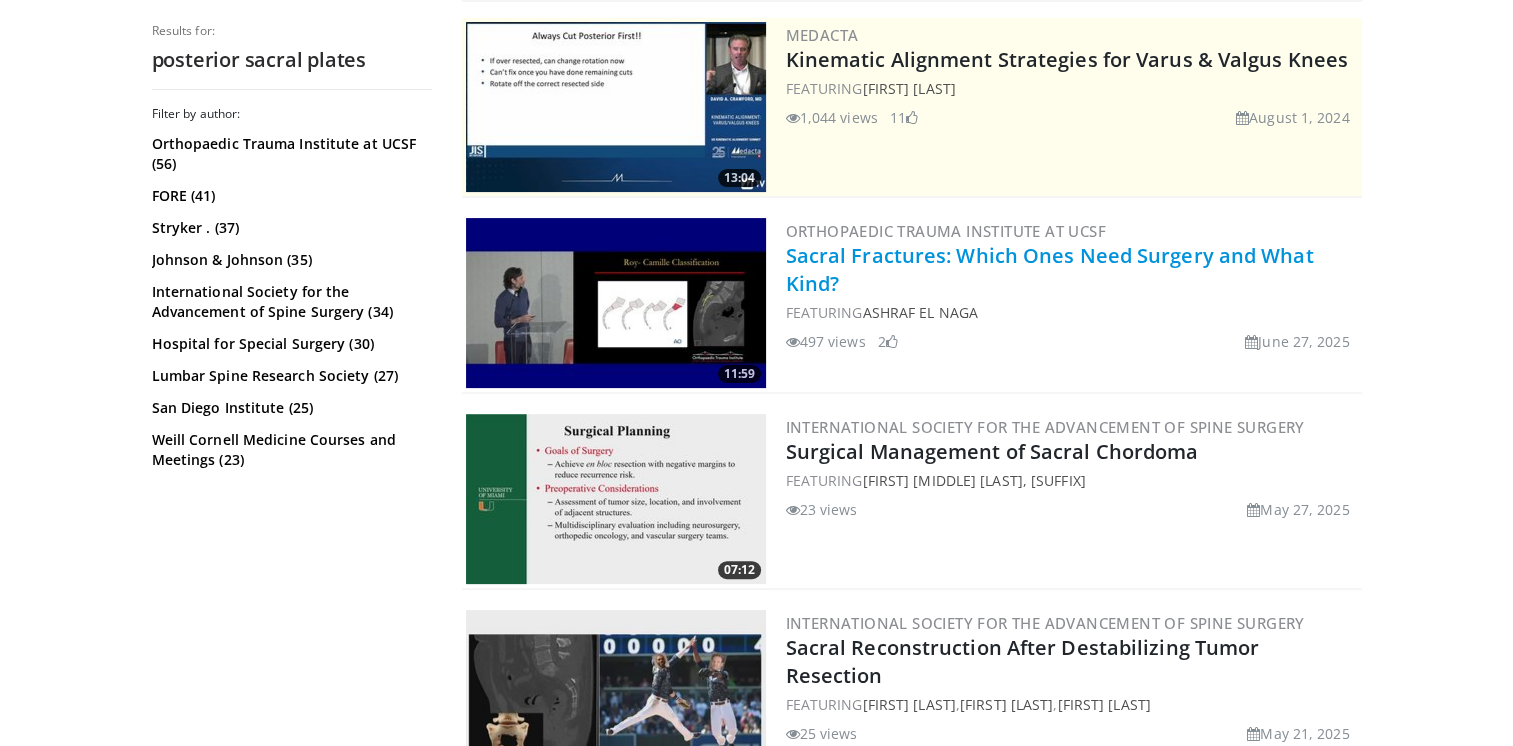 click on "Sacral Fractures: Which Ones Need Surgery and What Kind?" at bounding box center [1050, 269] 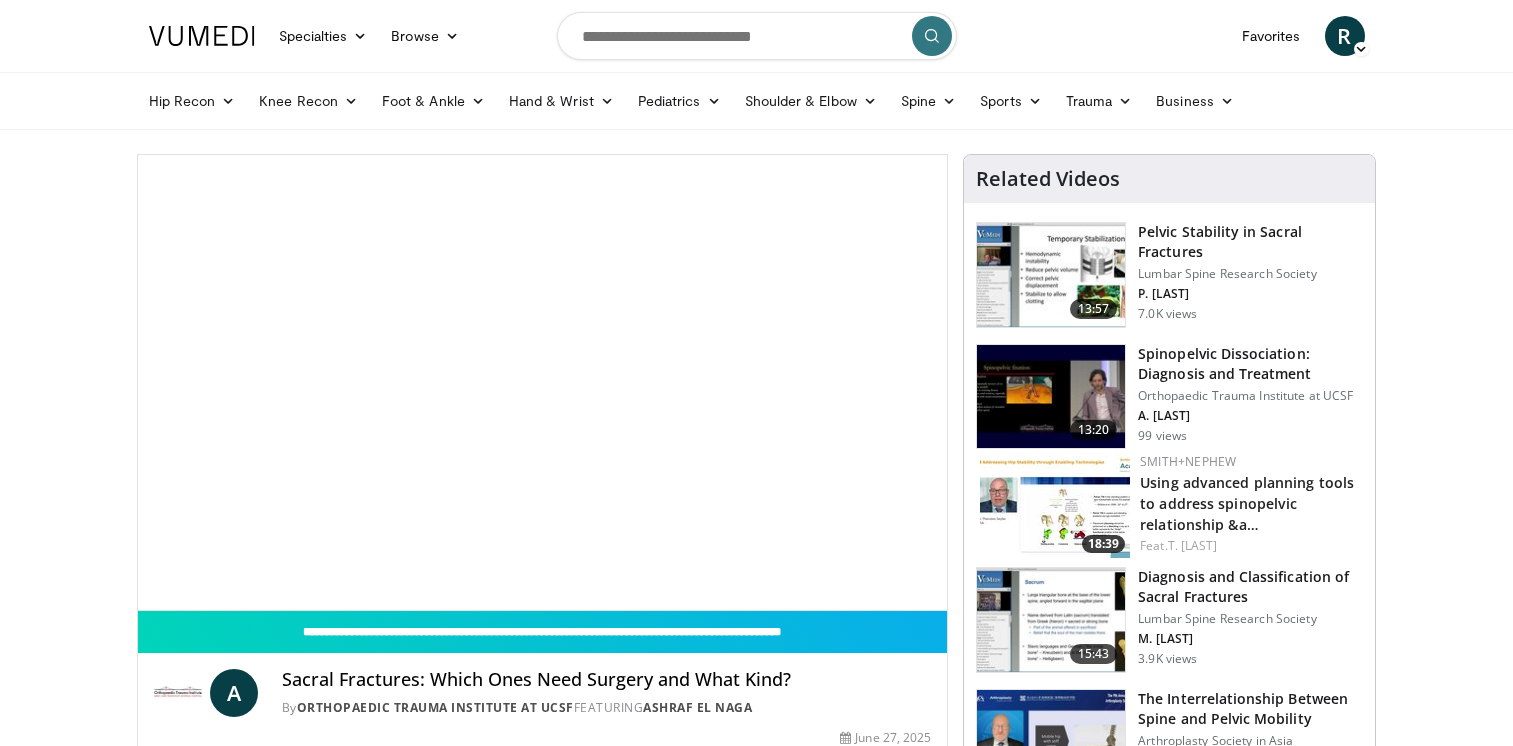 scroll, scrollTop: 0, scrollLeft: 0, axis: both 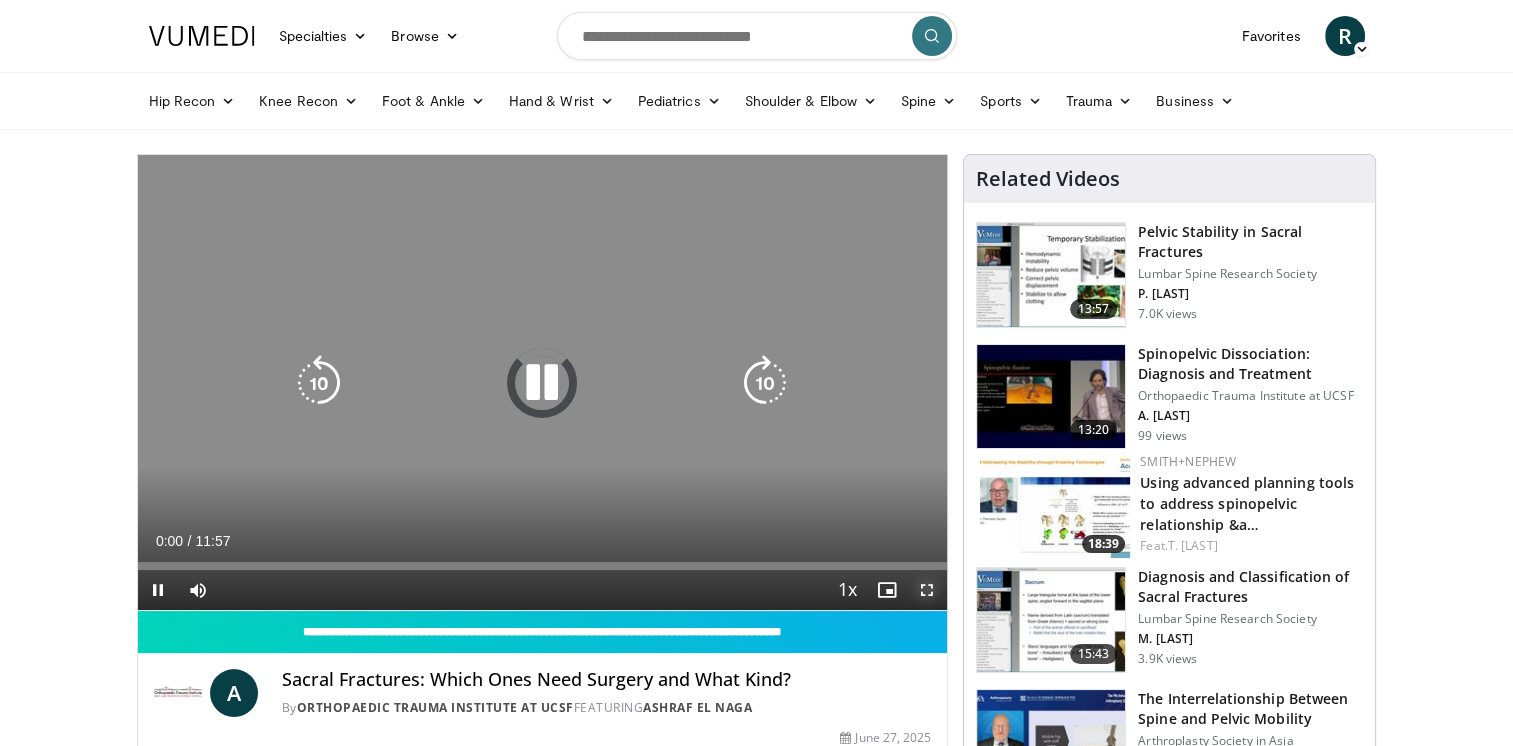 drag, startPoint x: 928, startPoint y: 592, endPoint x: 932, endPoint y: 666, distance: 74.10803 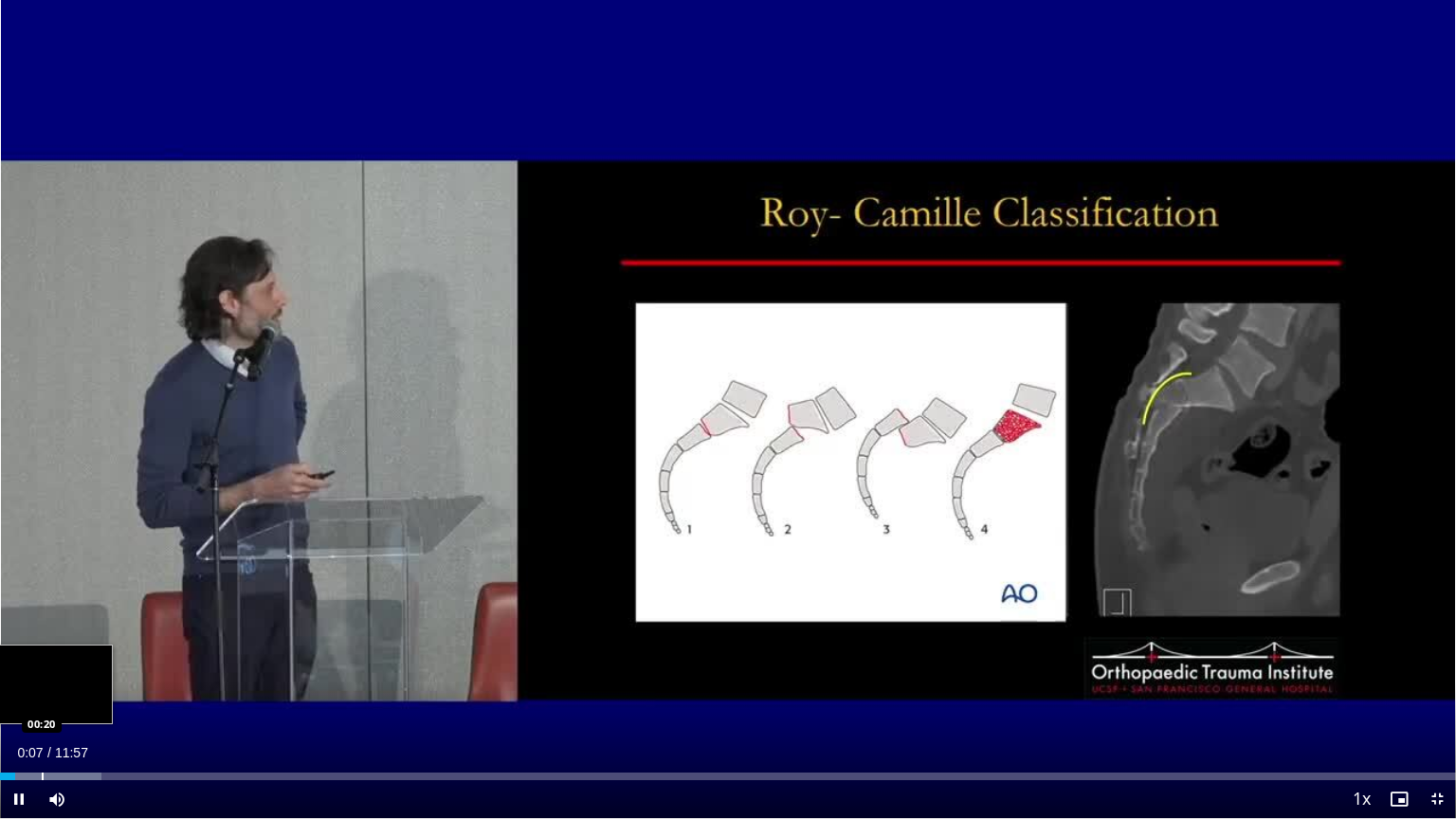 click at bounding box center [43, 776] 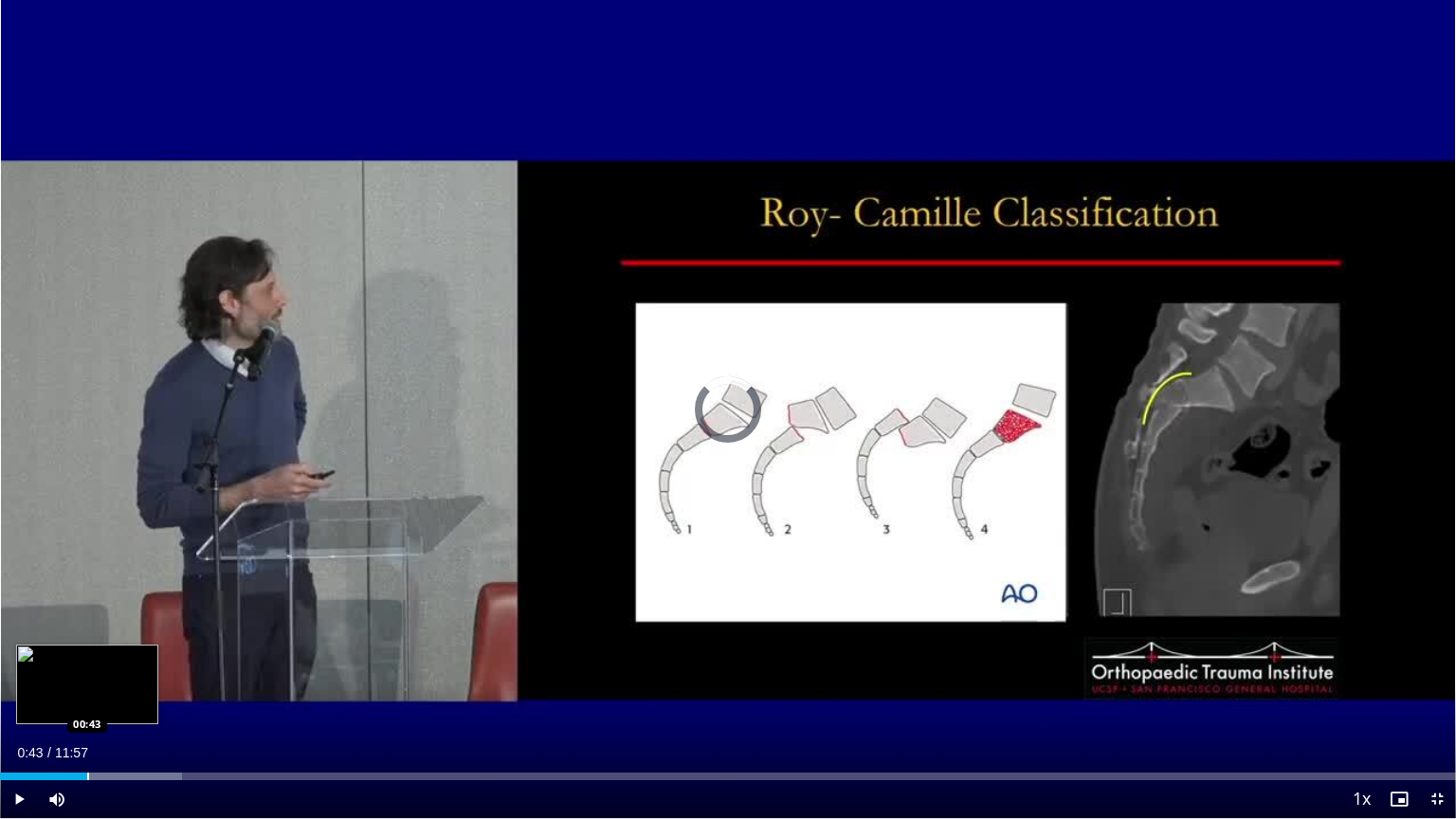 click at bounding box center (88, 776) 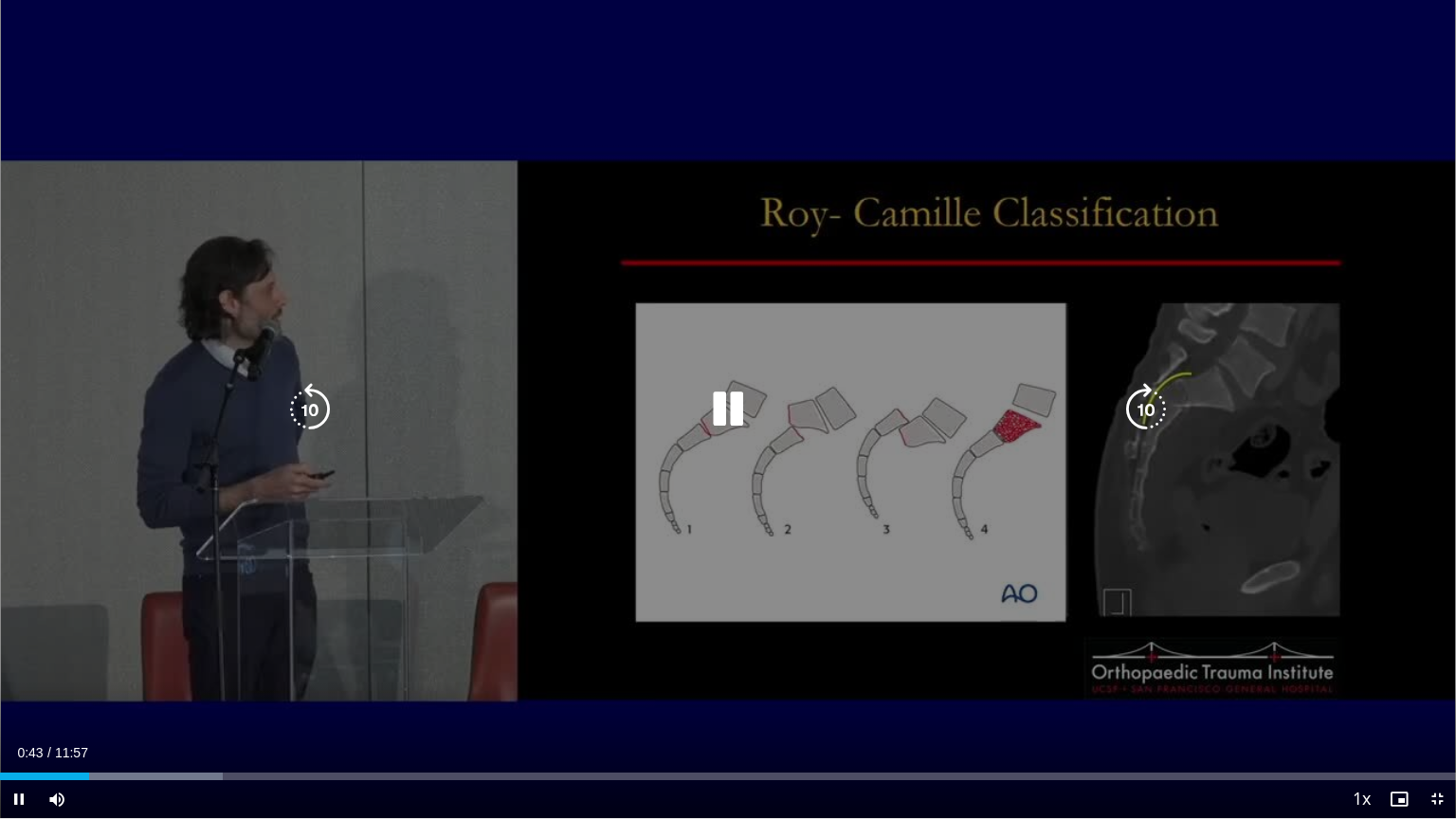 click on "Current Time  0:43 / Duration  11:57 Pause Skip Backward Skip Forward Mute Loaded :  15.30% 00:44 00:51 Stream Type  LIVE Seek to live, currently behind live LIVE   1x Playback Rate 0.5x 0.75x 1x , selected 1.25x 1.5x 1.75x 2x Chapters Chapters Descriptions descriptions off , selected Captions captions settings , opens captions settings dialog captions off , selected Audio Track en (Main) , selected Exit Fullscreen Enable picture-in-picture mode" at bounding box center (728, 799) 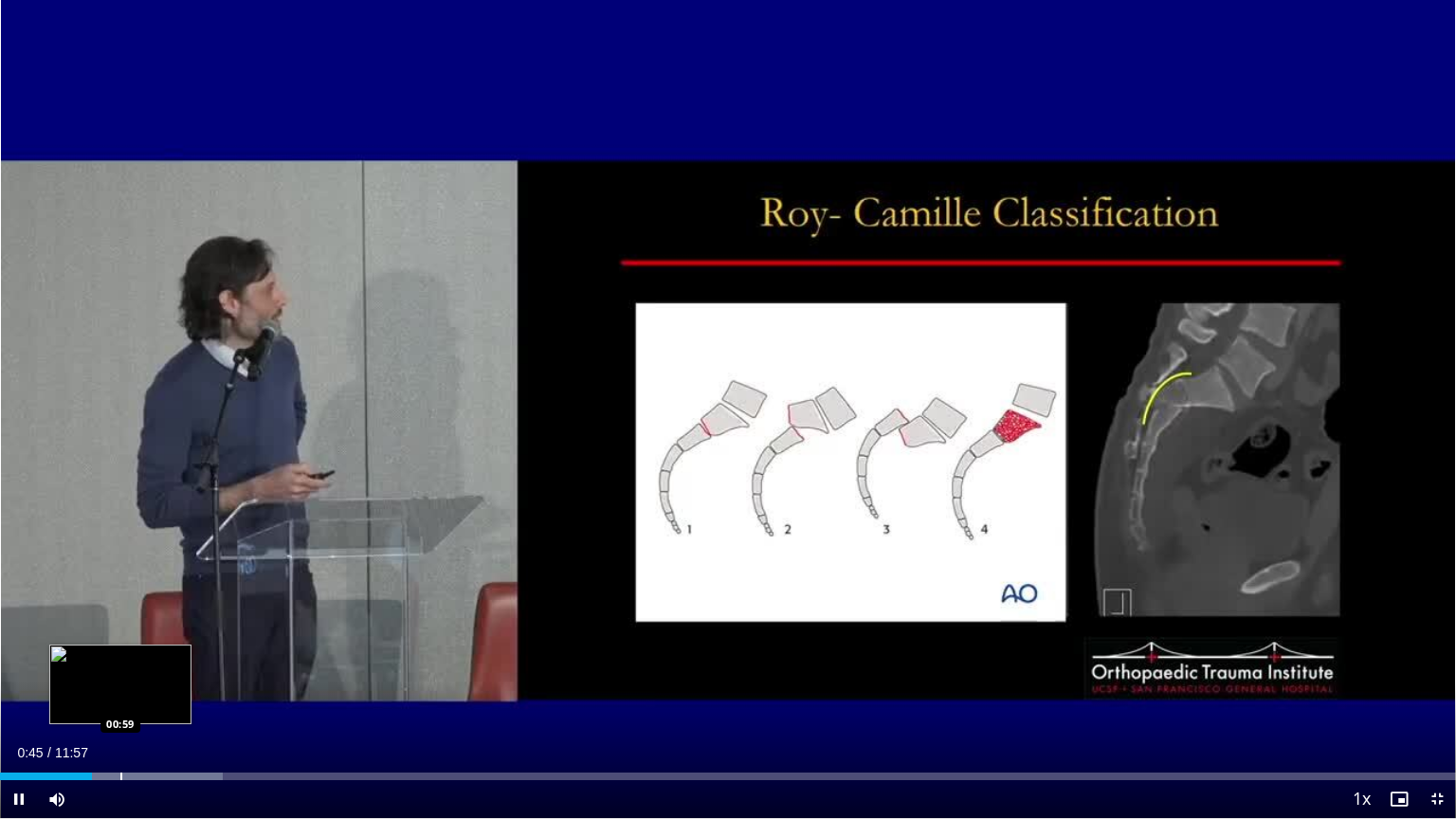 click at bounding box center (121, 776) 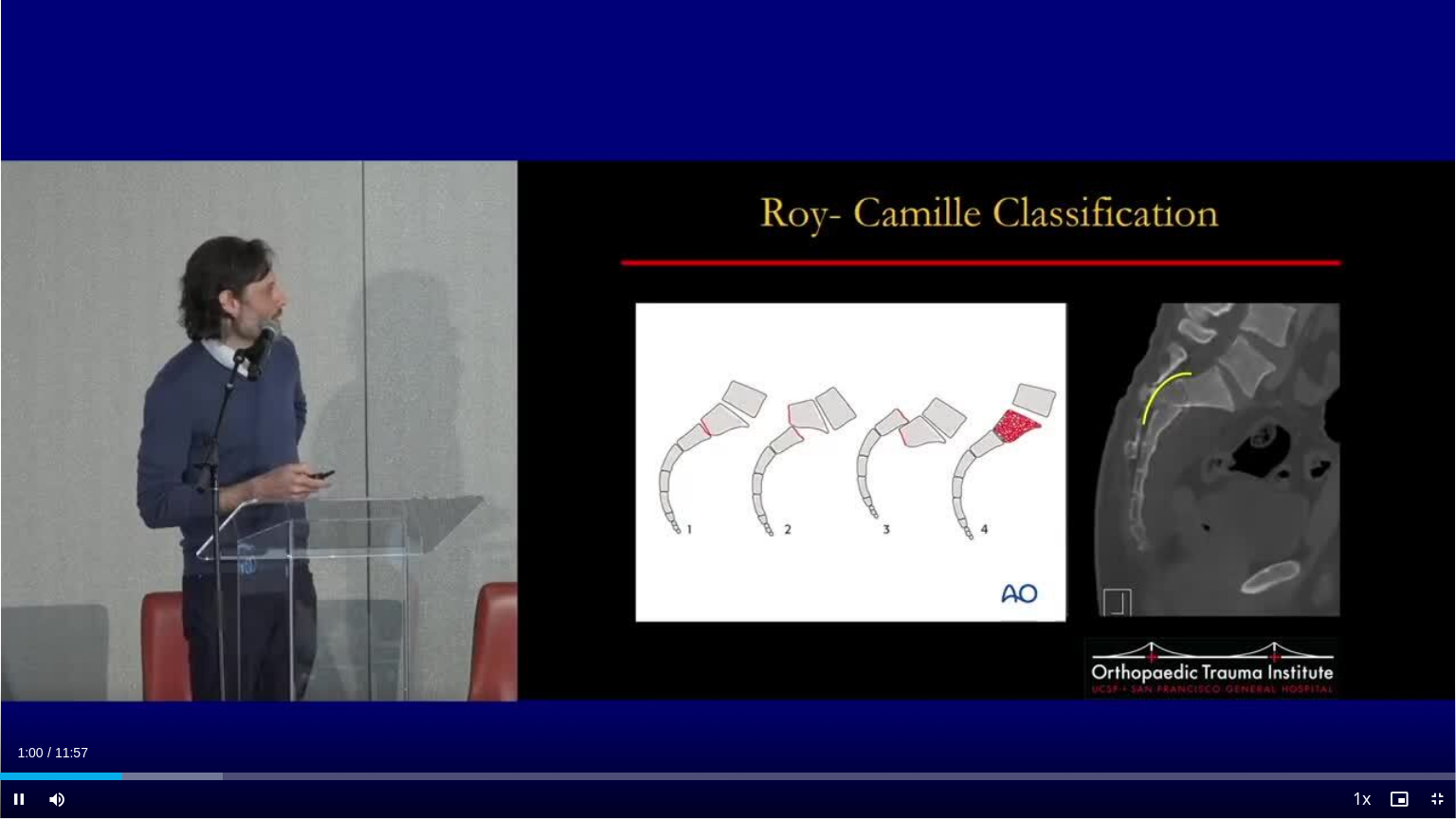 click on "Current Time  1:00 / Duration  11:57 Pause Skip Backward Skip Forward Mute Loaded :  15.30% 01:00 01:29 Stream Type  LIVE Seek to live, currently behind live LIVE   1x Playback Rate 0.5x 0.75x 1x , selected 1.25x 1.5x 1.75x 2x Chapters Chapters Descriptions descriptions off , selected Captions captions settings , opens captions settings dialog captions off , selected Audio Track en (Main) , selected Exit Fullscreen Enable picture-in-picture mode" at bounding box center [728, 799] 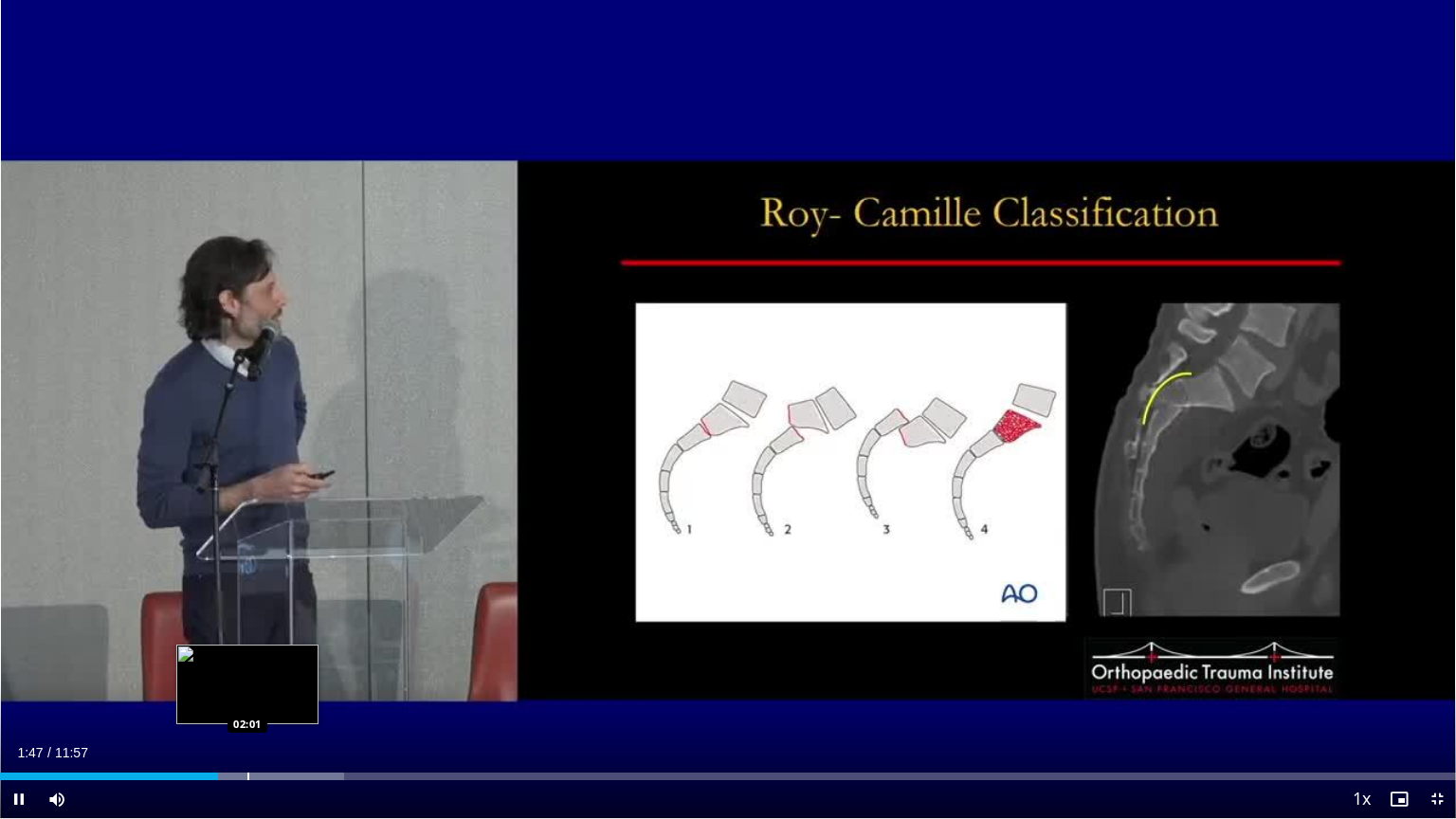 click on "Loaded :  23.64% 01:47 02:01" at bounding box center [728, 776] 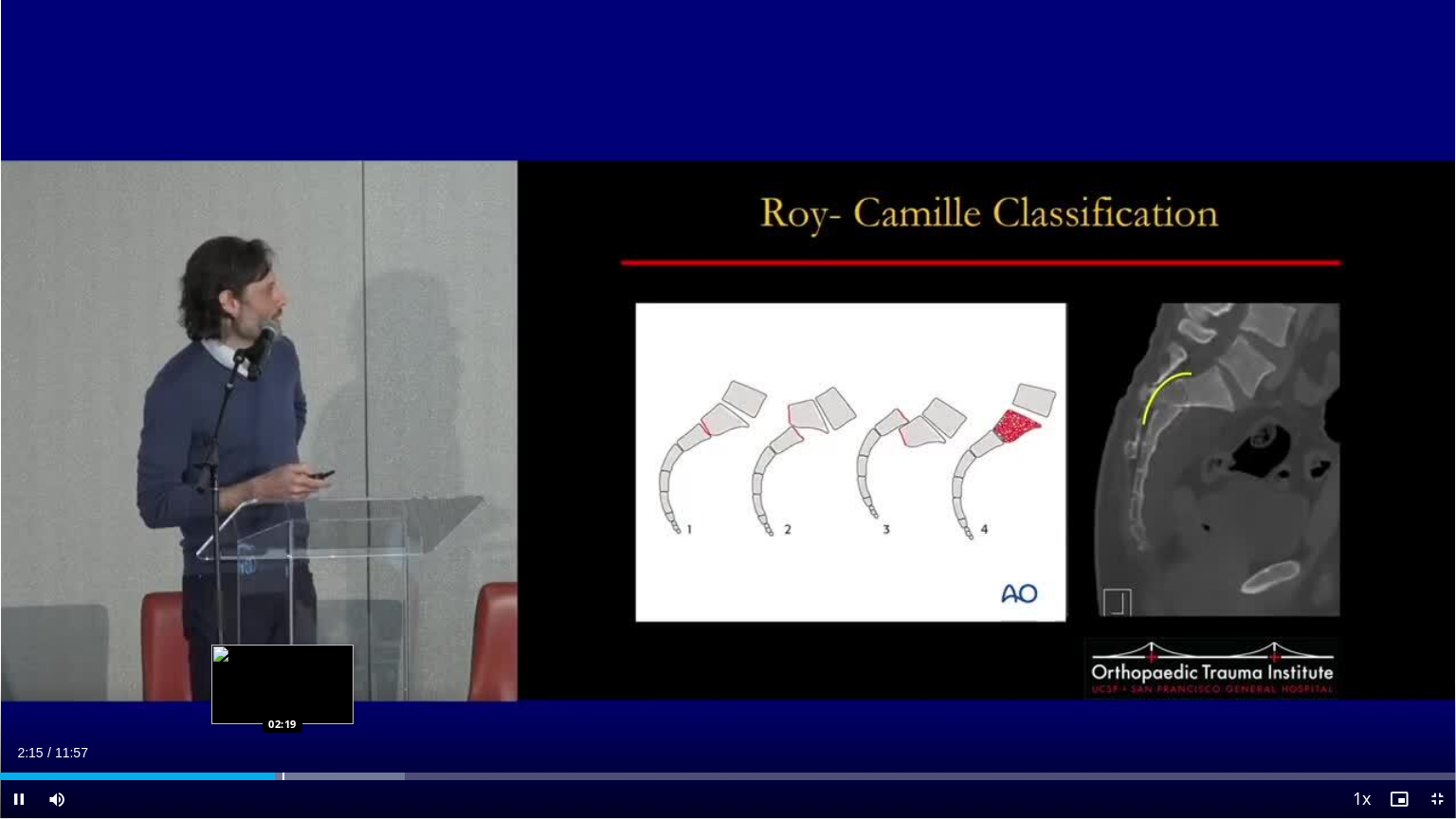 click on "Loaded :  27.81% 02:15 02:19" at bounding box center (728, 771) 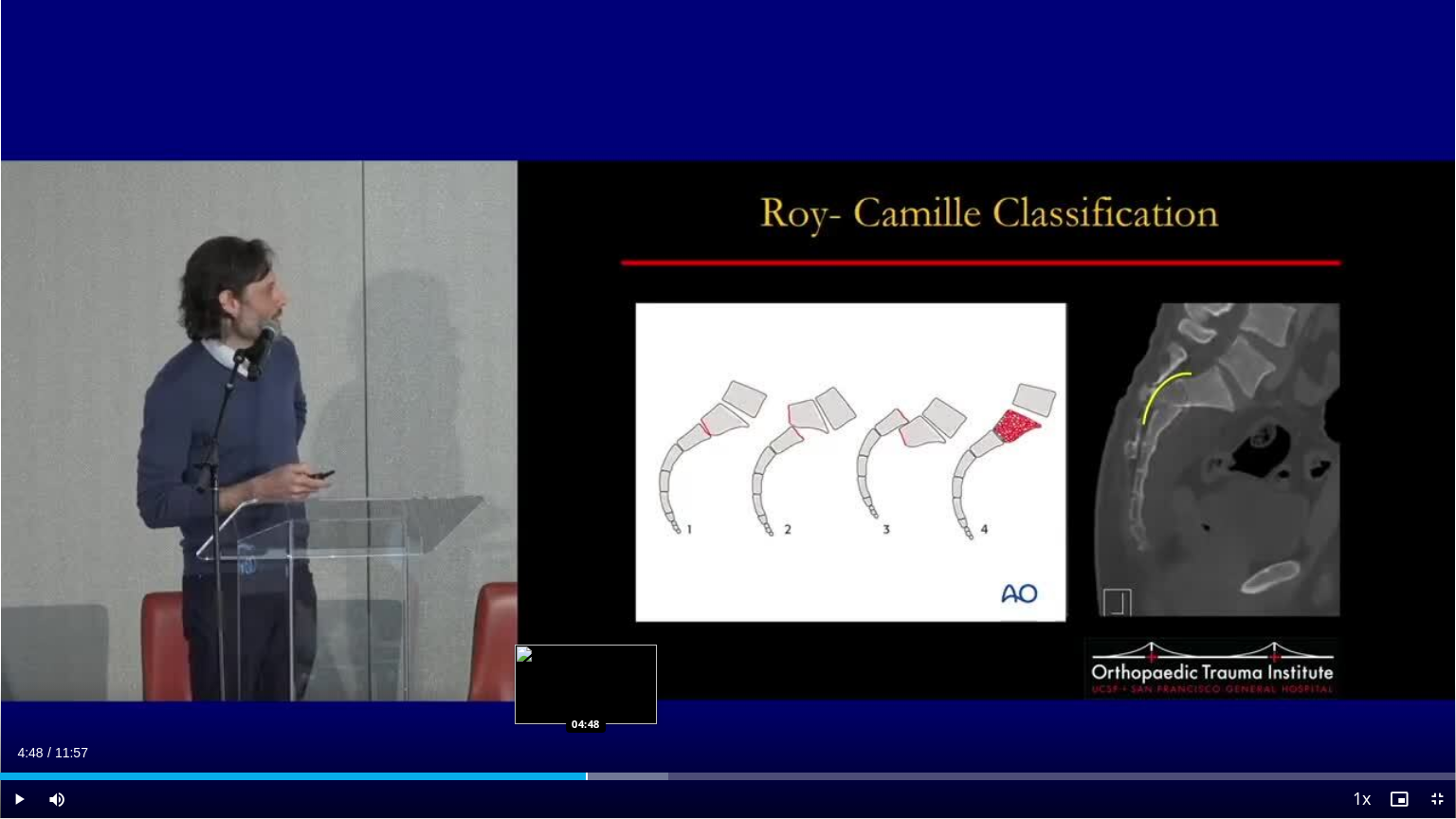 click at bounding box center [587, 776] 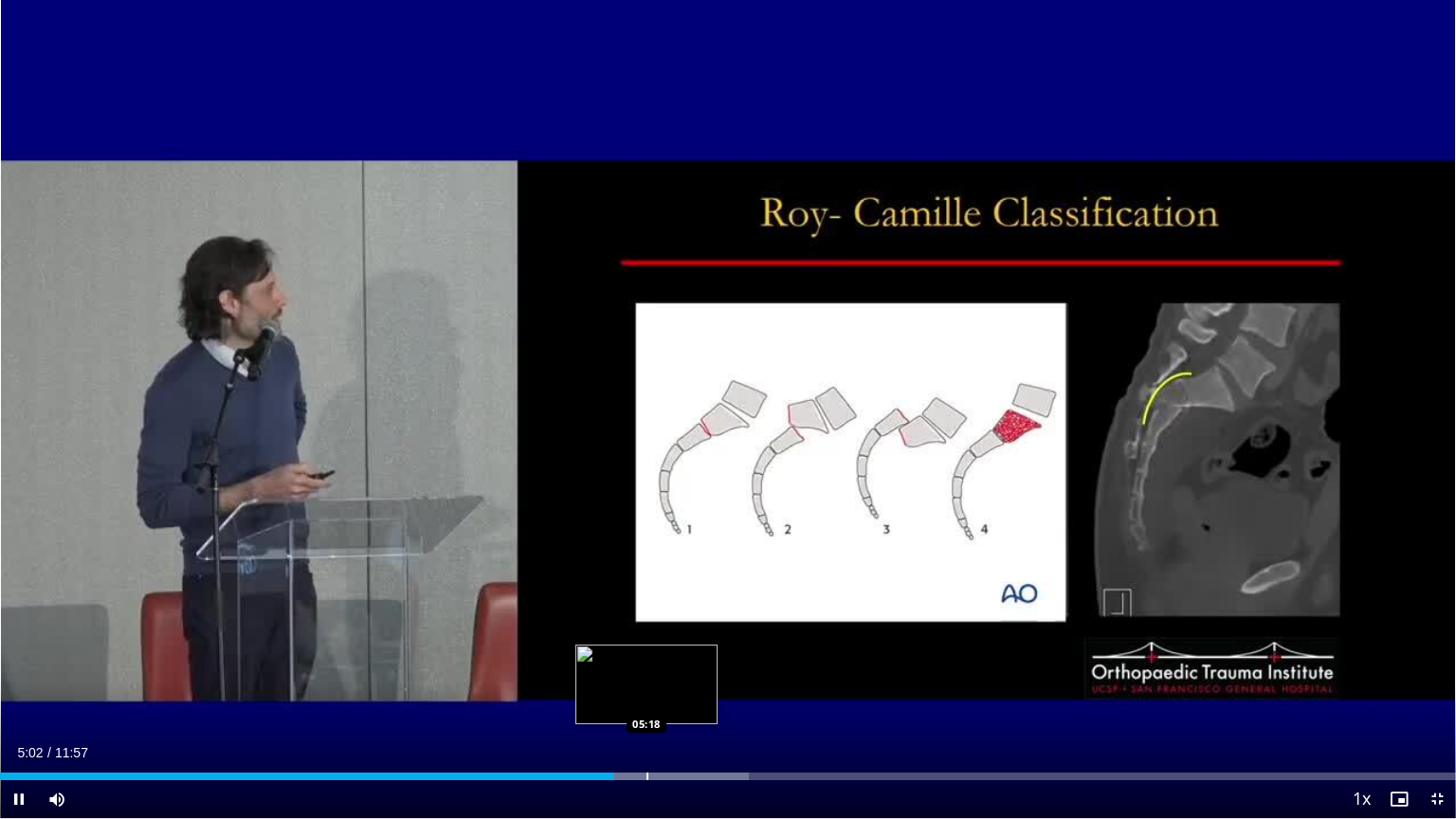 click at bounding box center [647, 776] 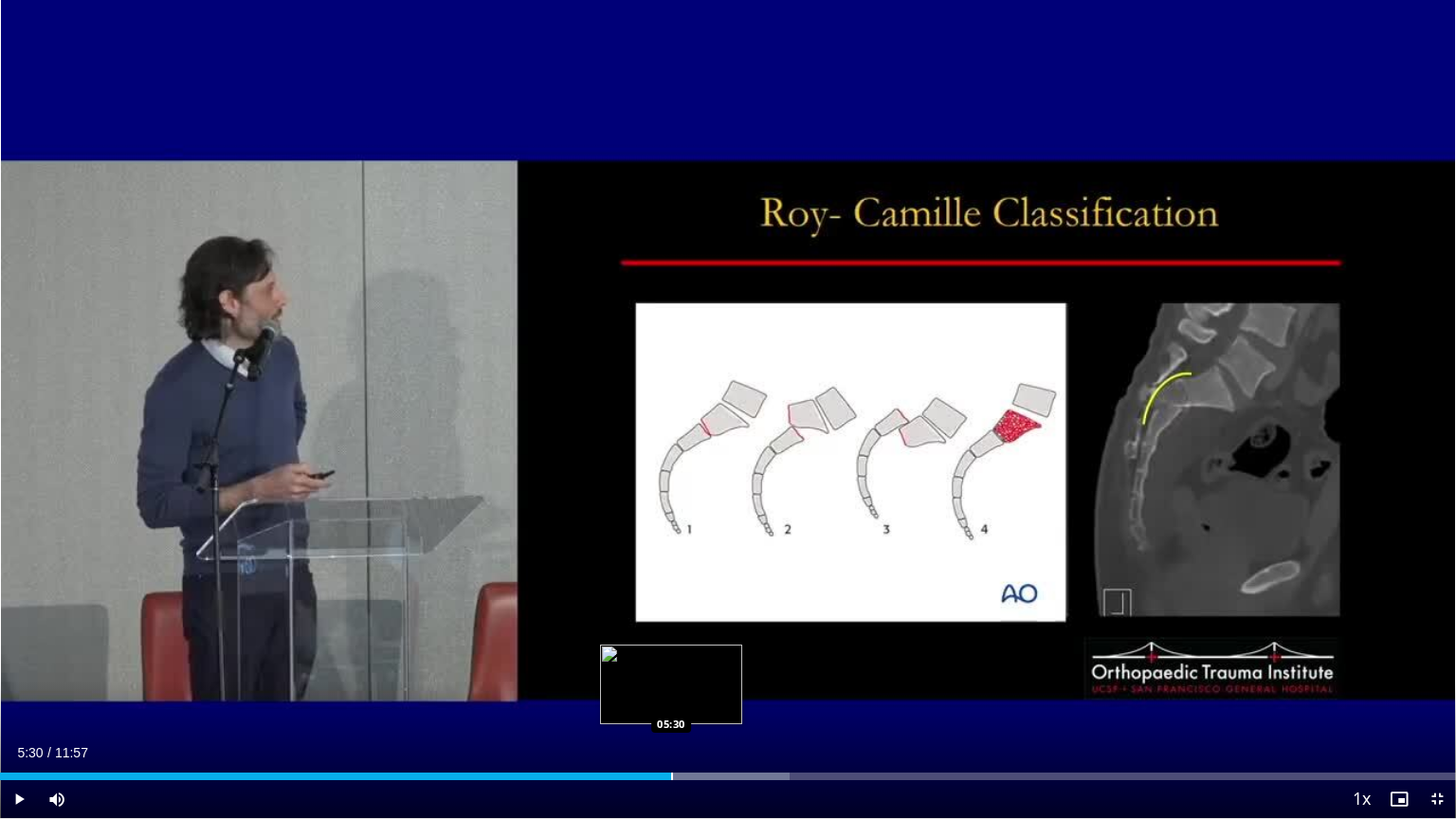 click at bounding box center [672, 776] 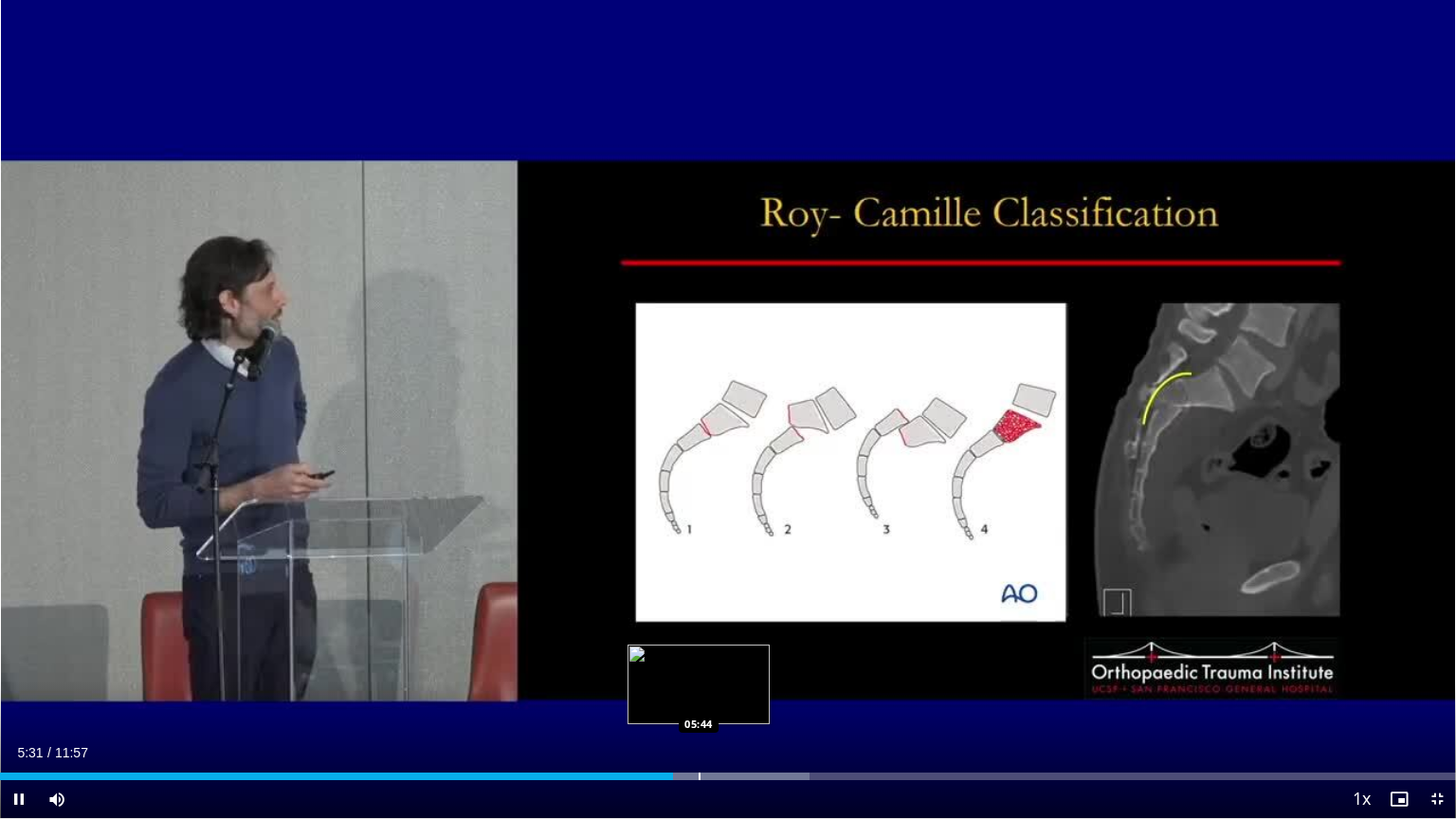 click at bounding box center [700, 776] 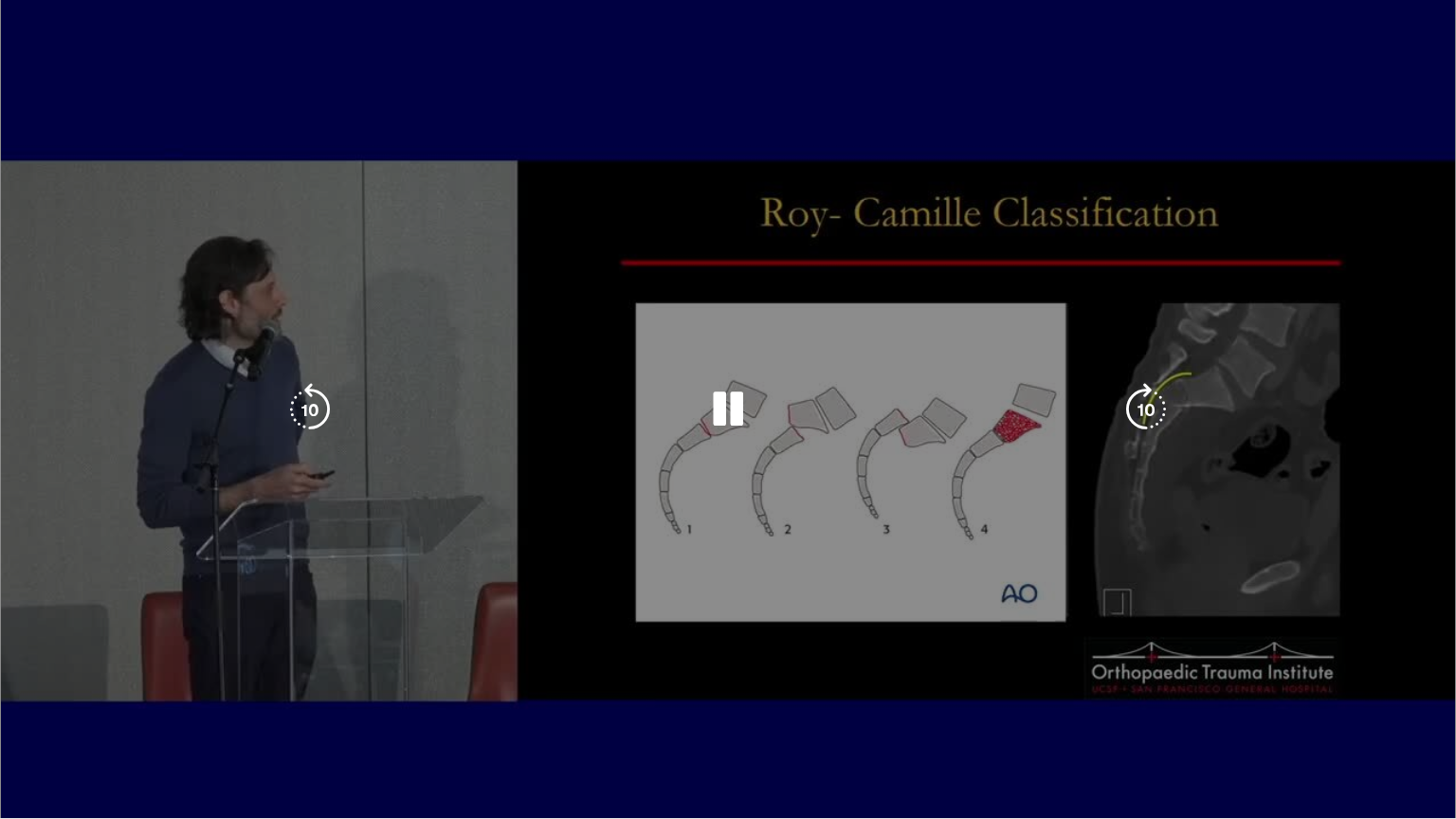 click at bounding box center (725, 814) 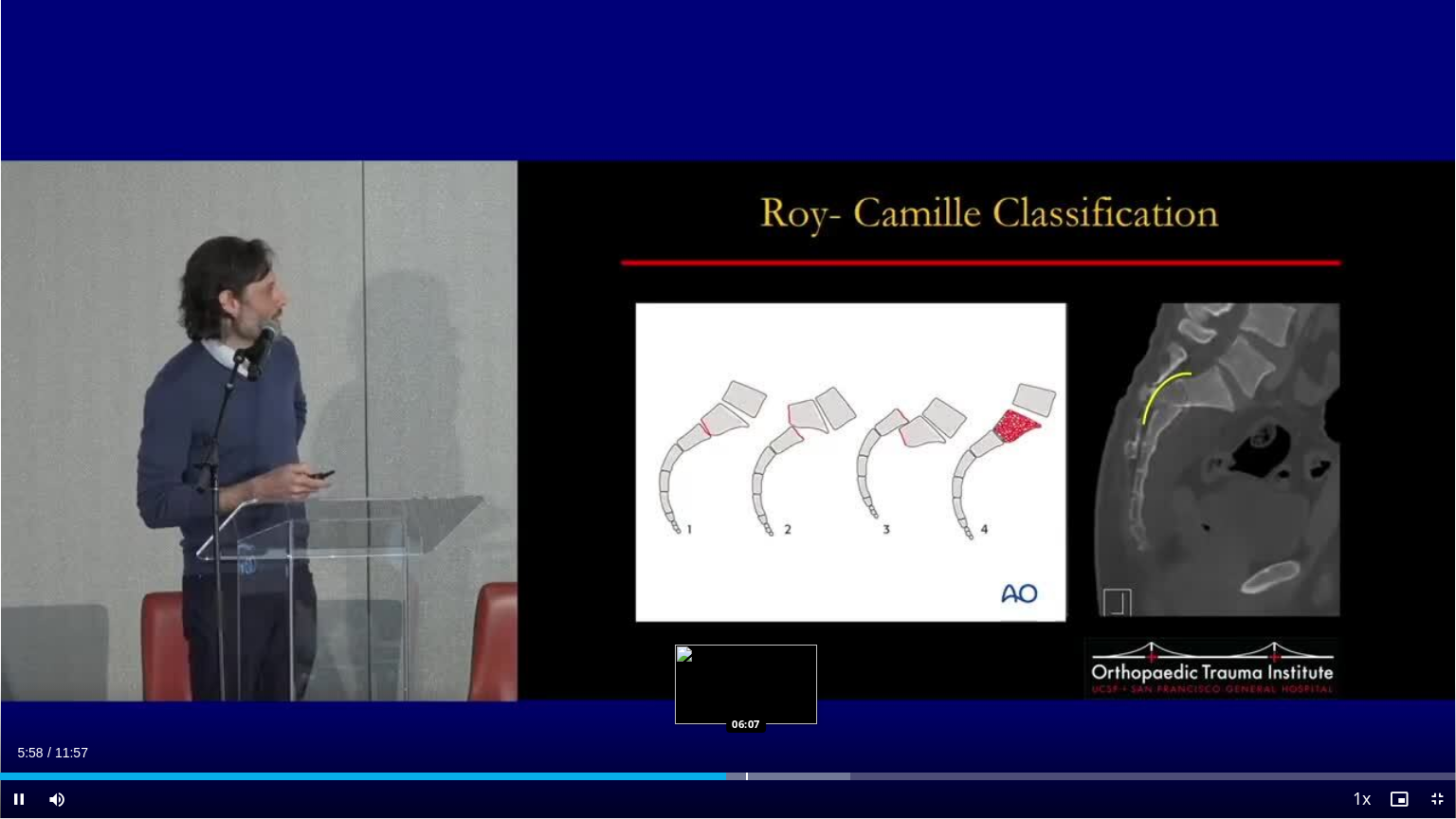 click at bounding box center [747, 776] 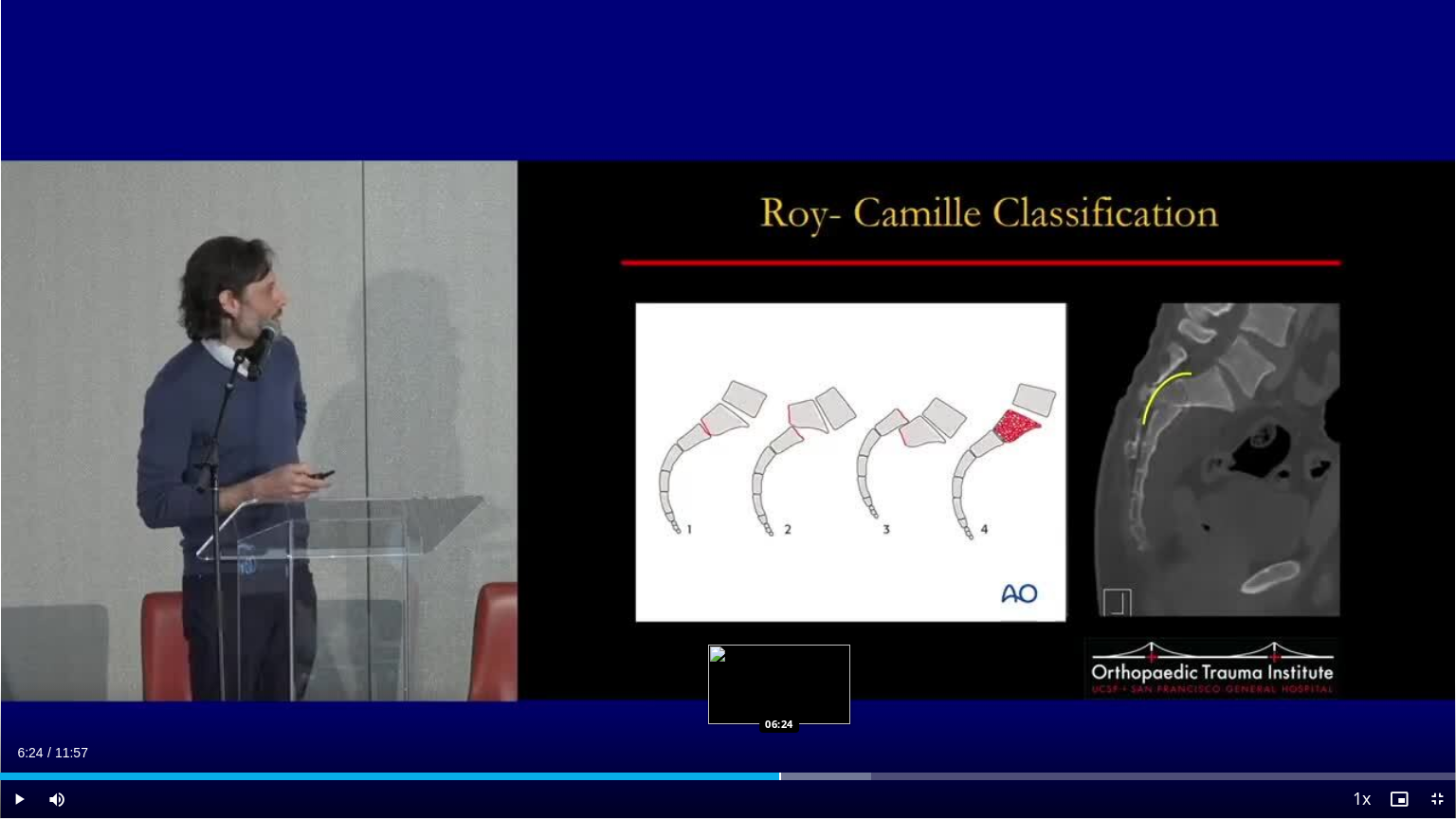 click at bounding box center [780, 776] 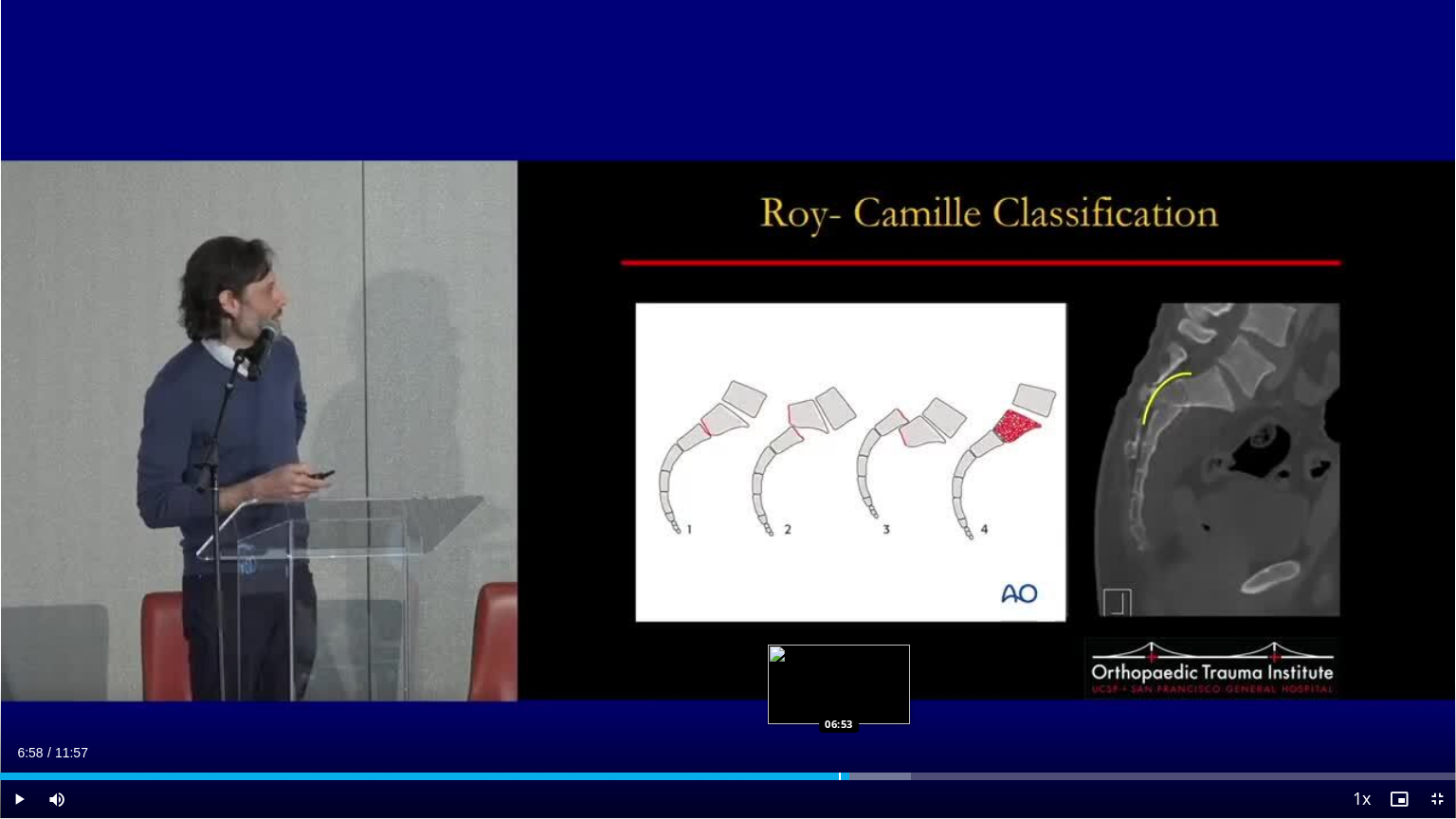 click at bounding box center (817, 776) 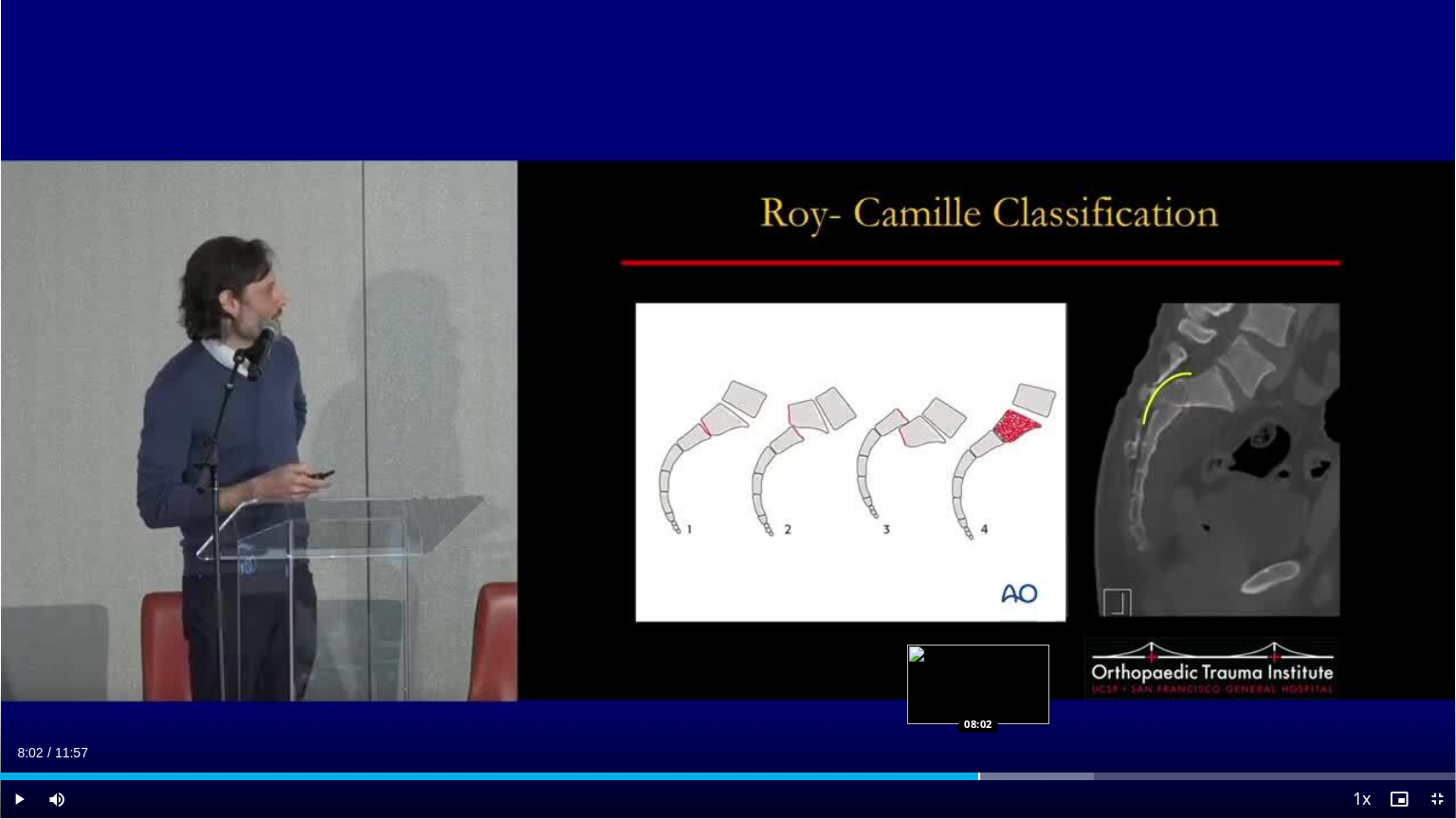 click at bounding box center (979, 776) 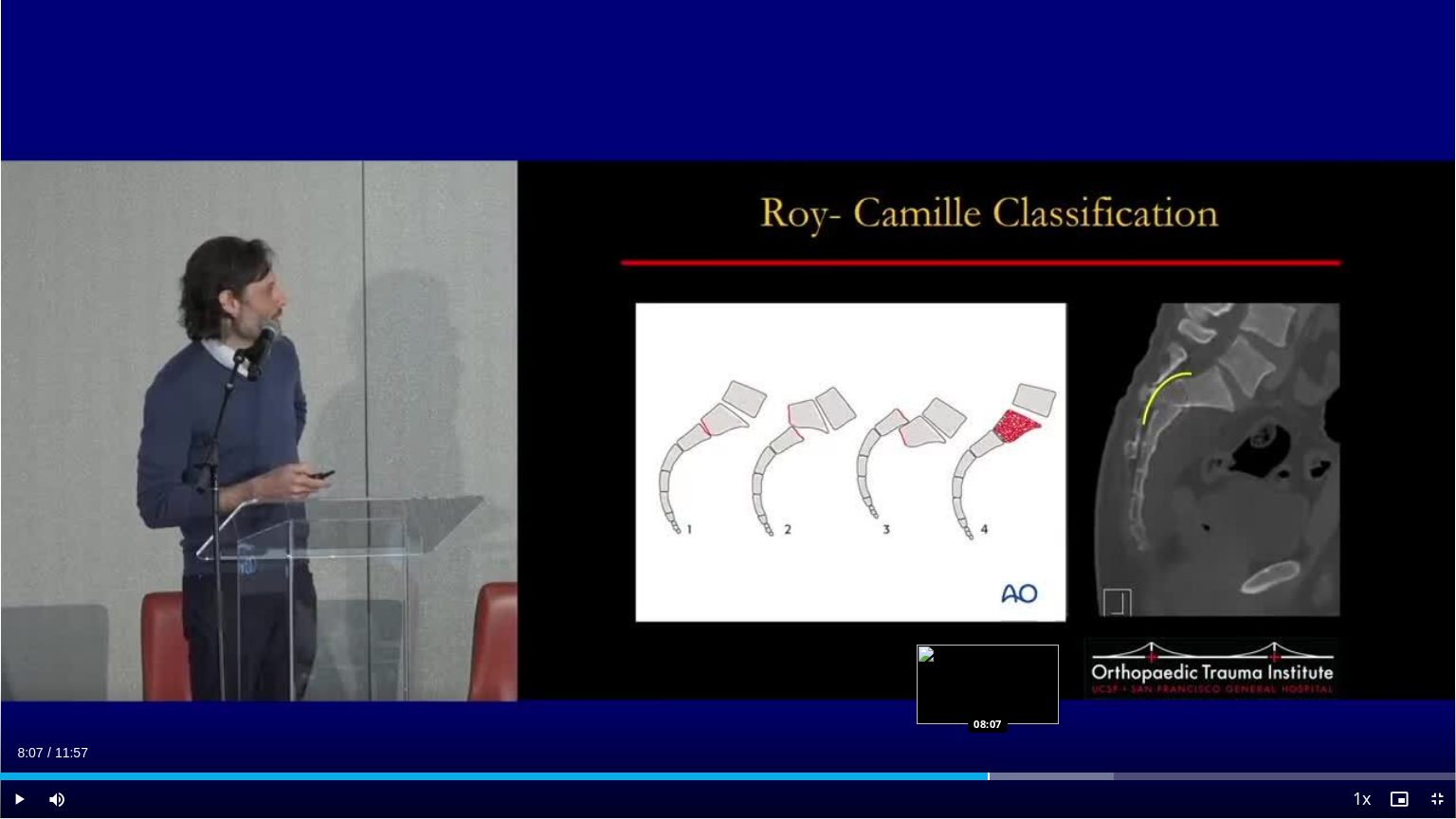 click on "Loaded :  76.49% 08:07 08:07" at bounding box center (728, 771) 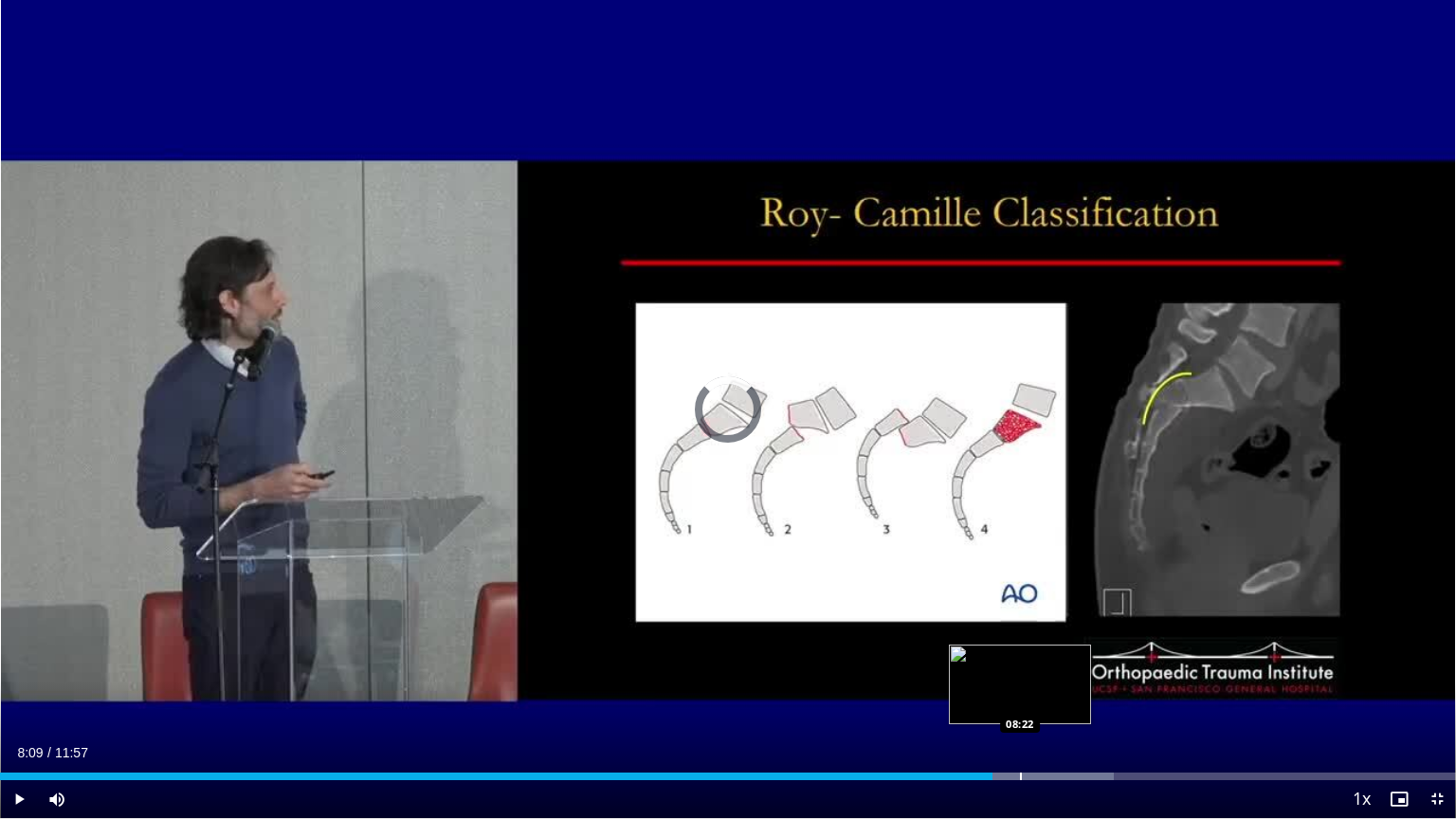 click at bounding box center (1021, 776) 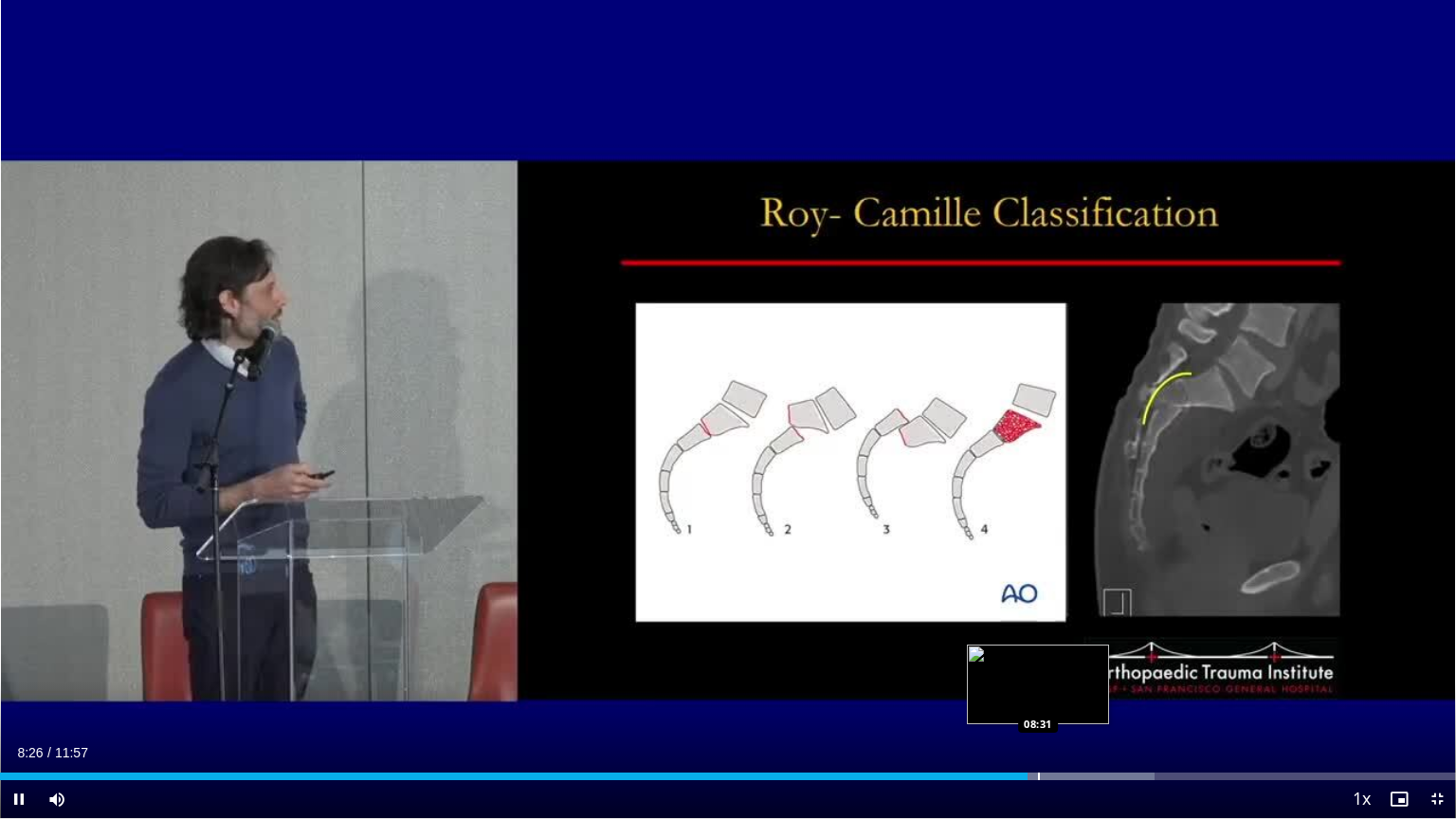 click at bounding box center [1039, 776] 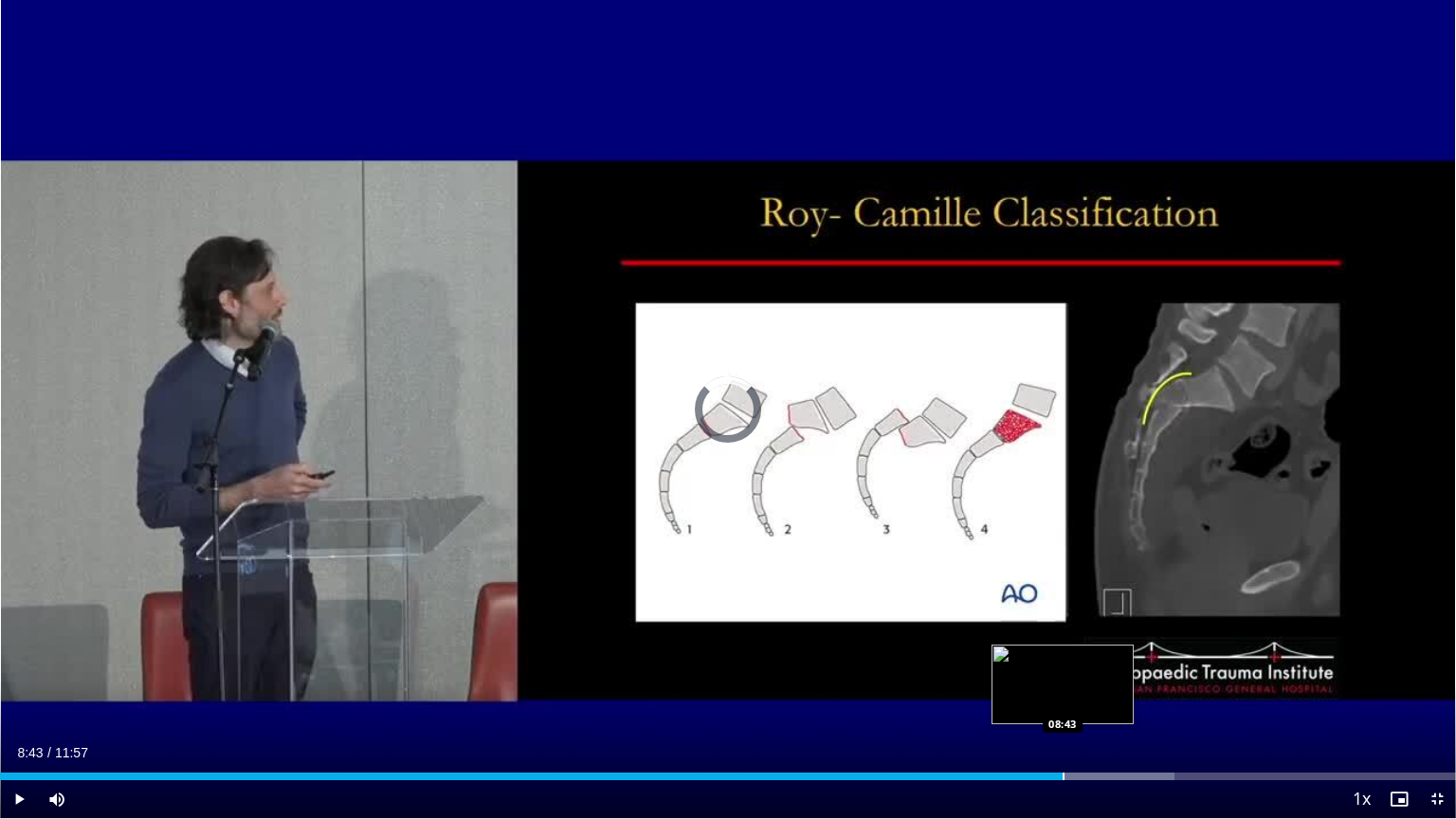 click at bounding box center (1064, 776) 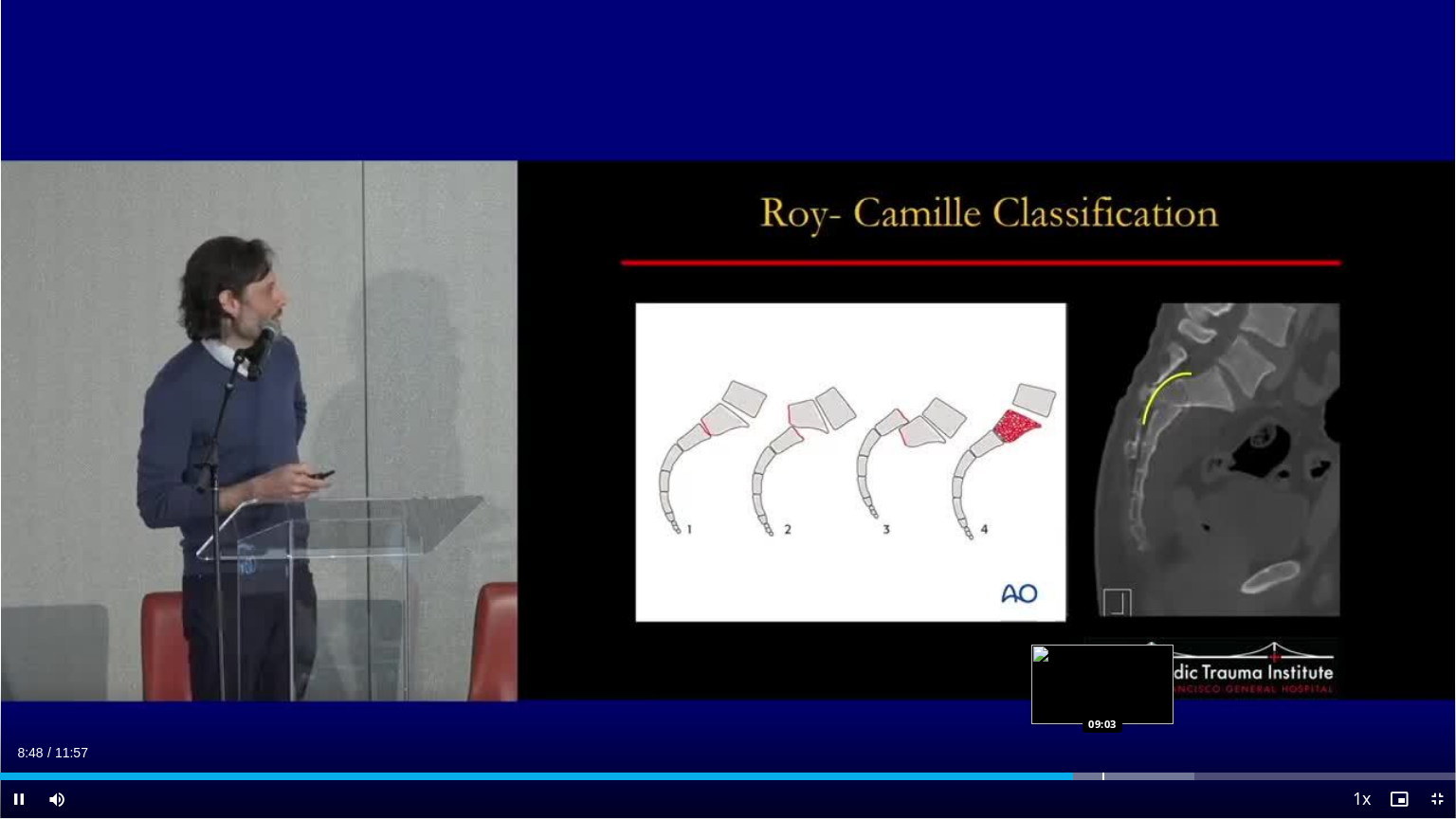 click at bounding box center [1103, 776] 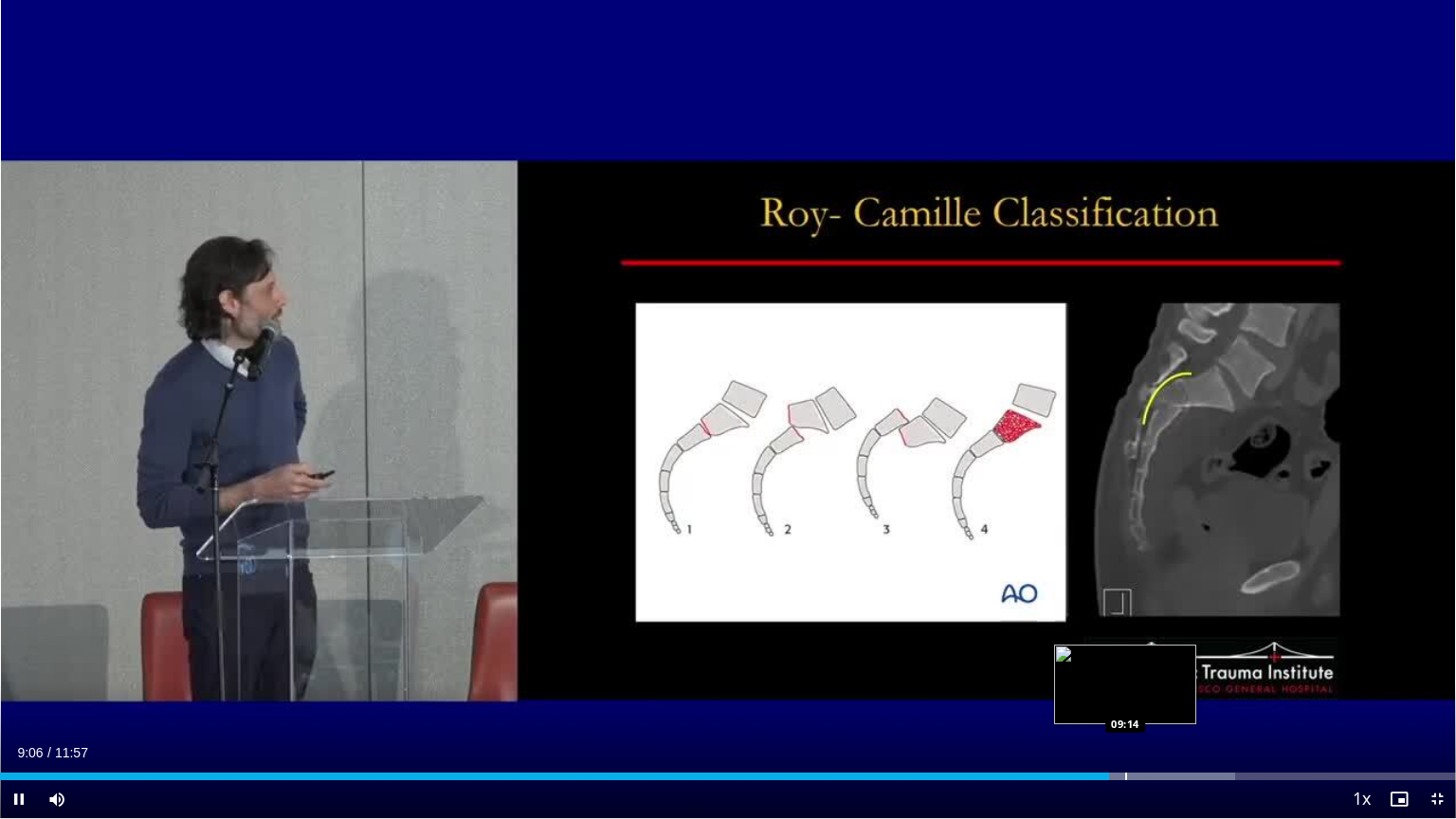 click at bounding box center [1126, 776] 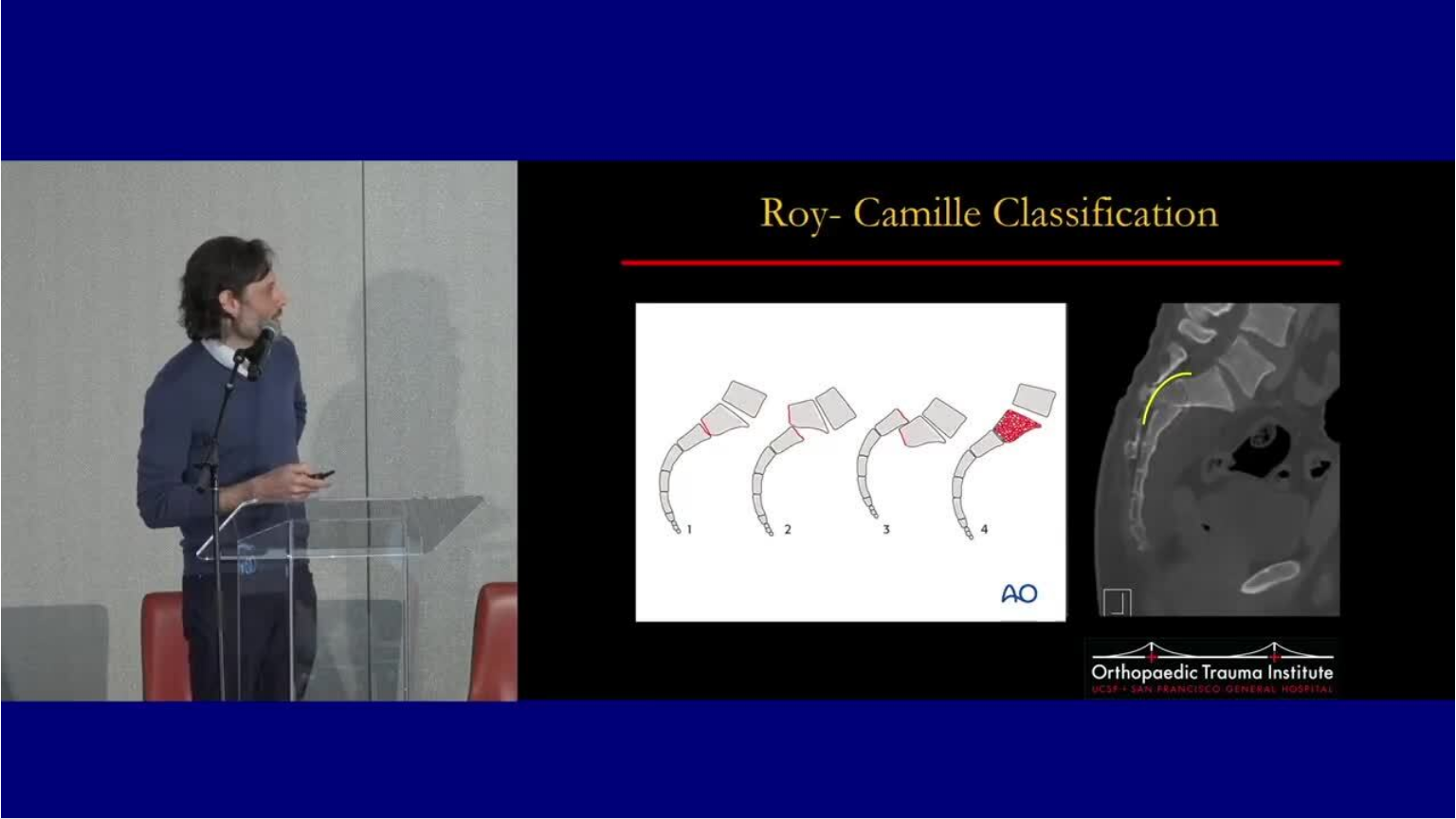 click on "10 seconds
Tap to unmute" at bounding box center (728, 409) 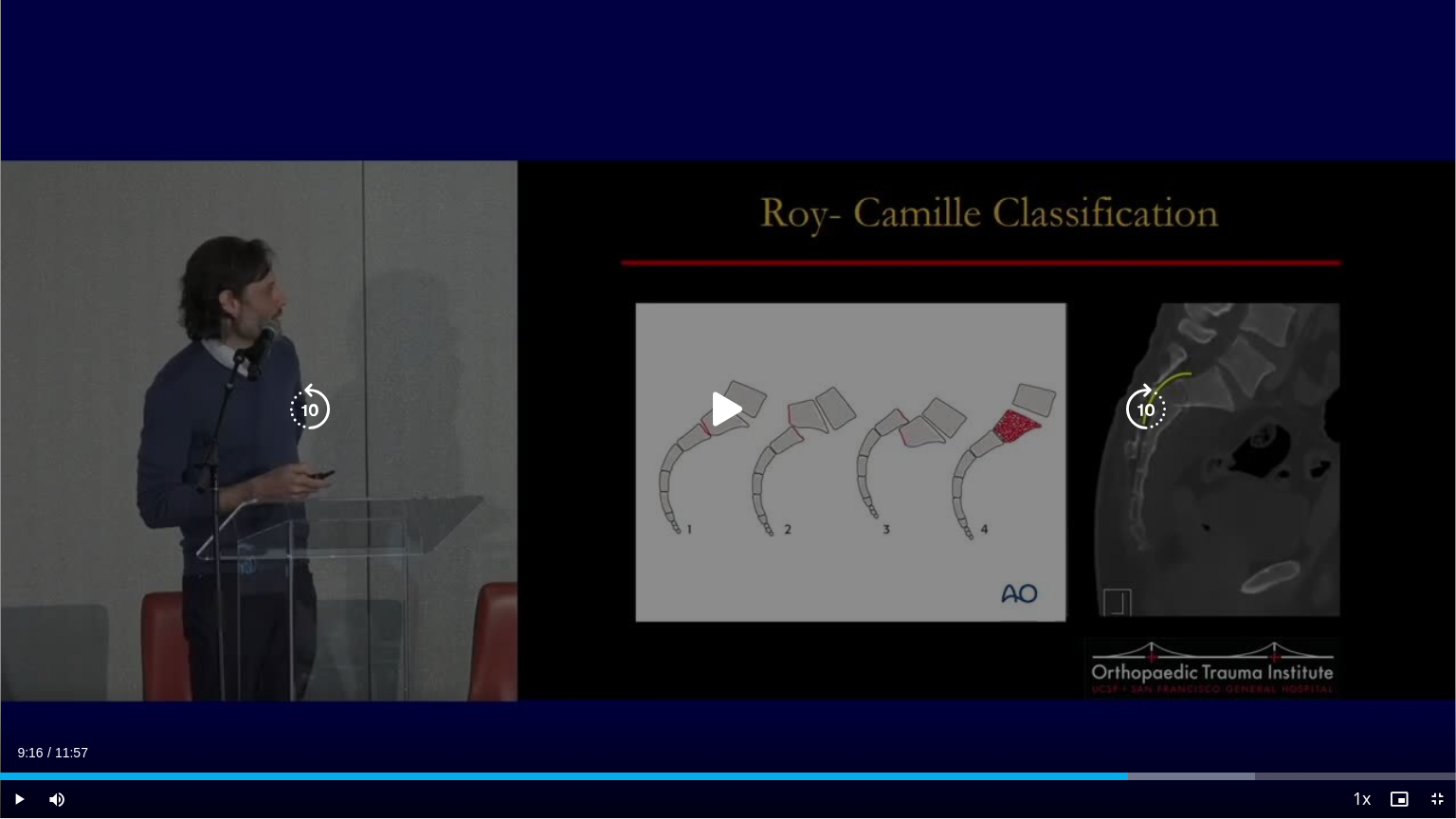 click on "10 seconds
Tap to unmute" at bounding box center (728, 409) 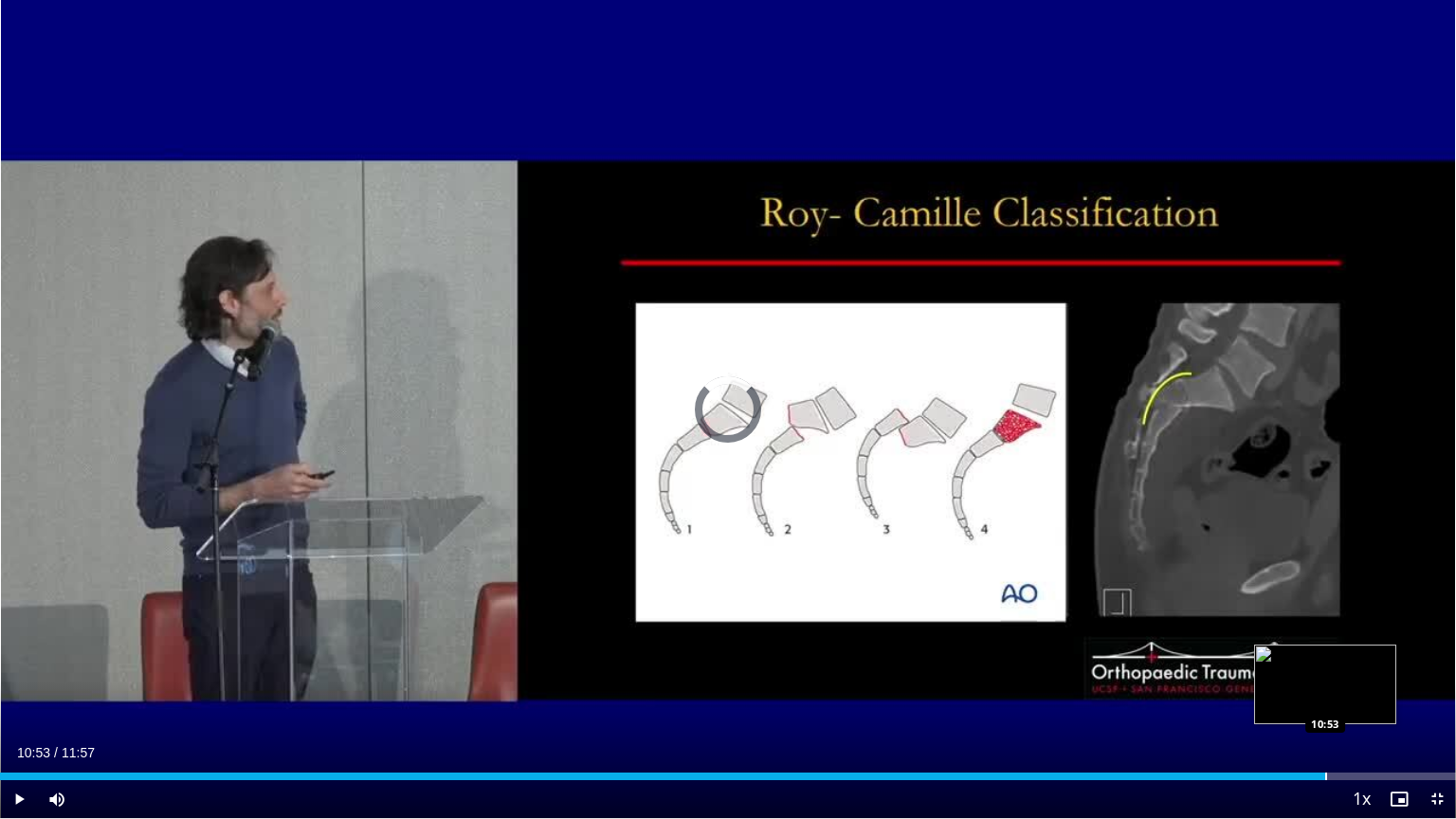 click at bounding box center (1326, 776) 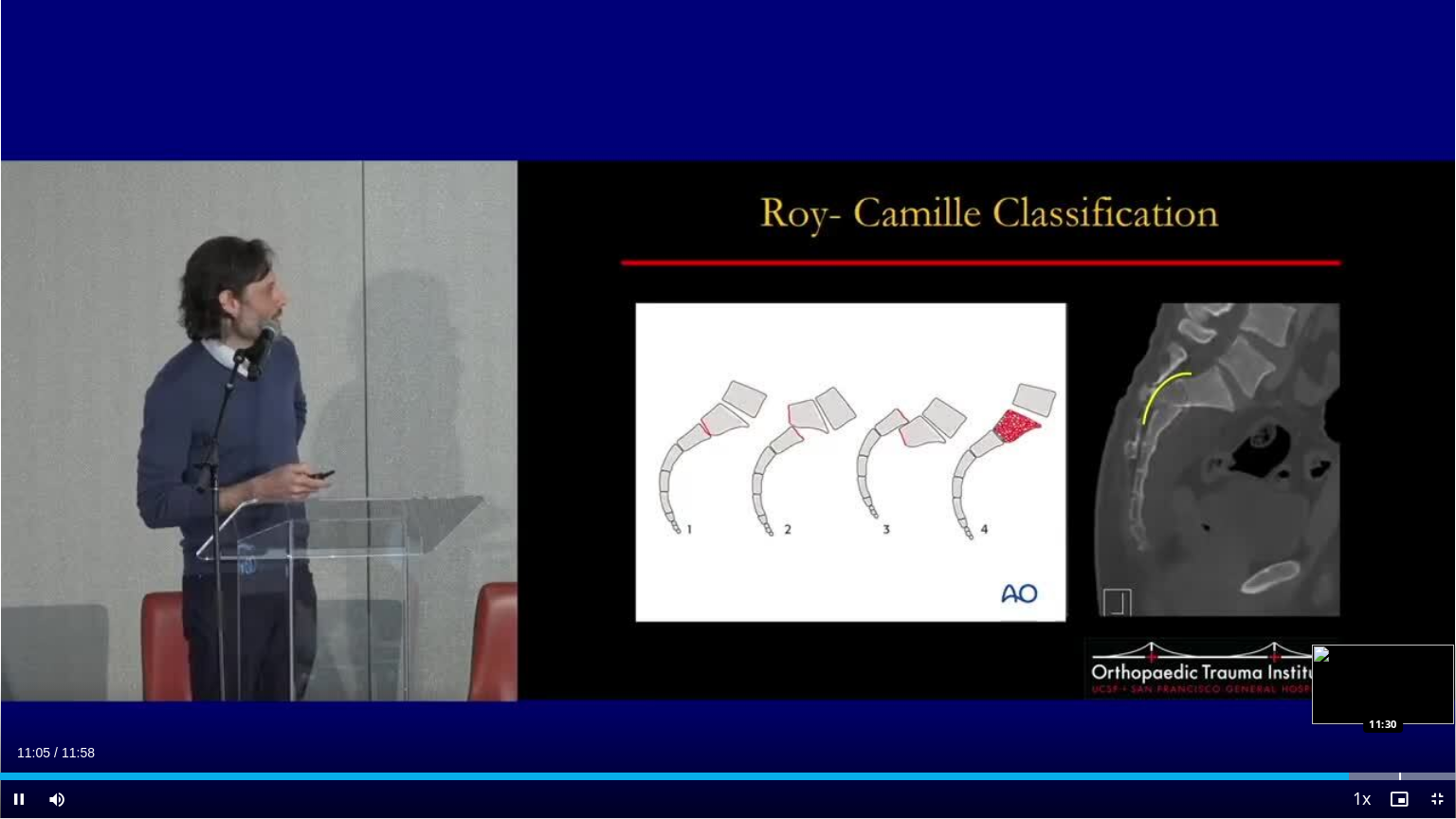 click at bounding box center [1400, 776] 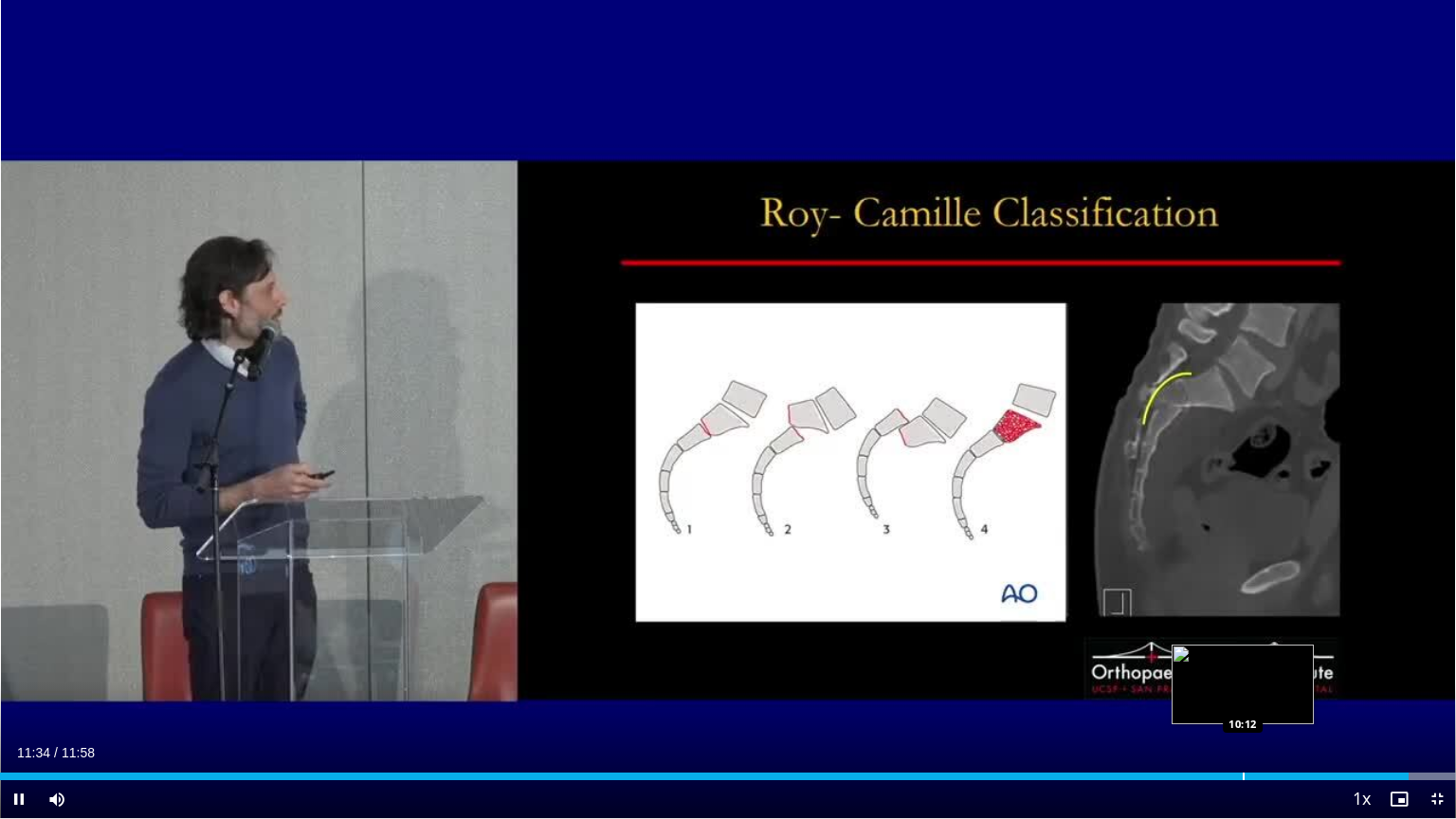 click at bounding box center [1244, 776] 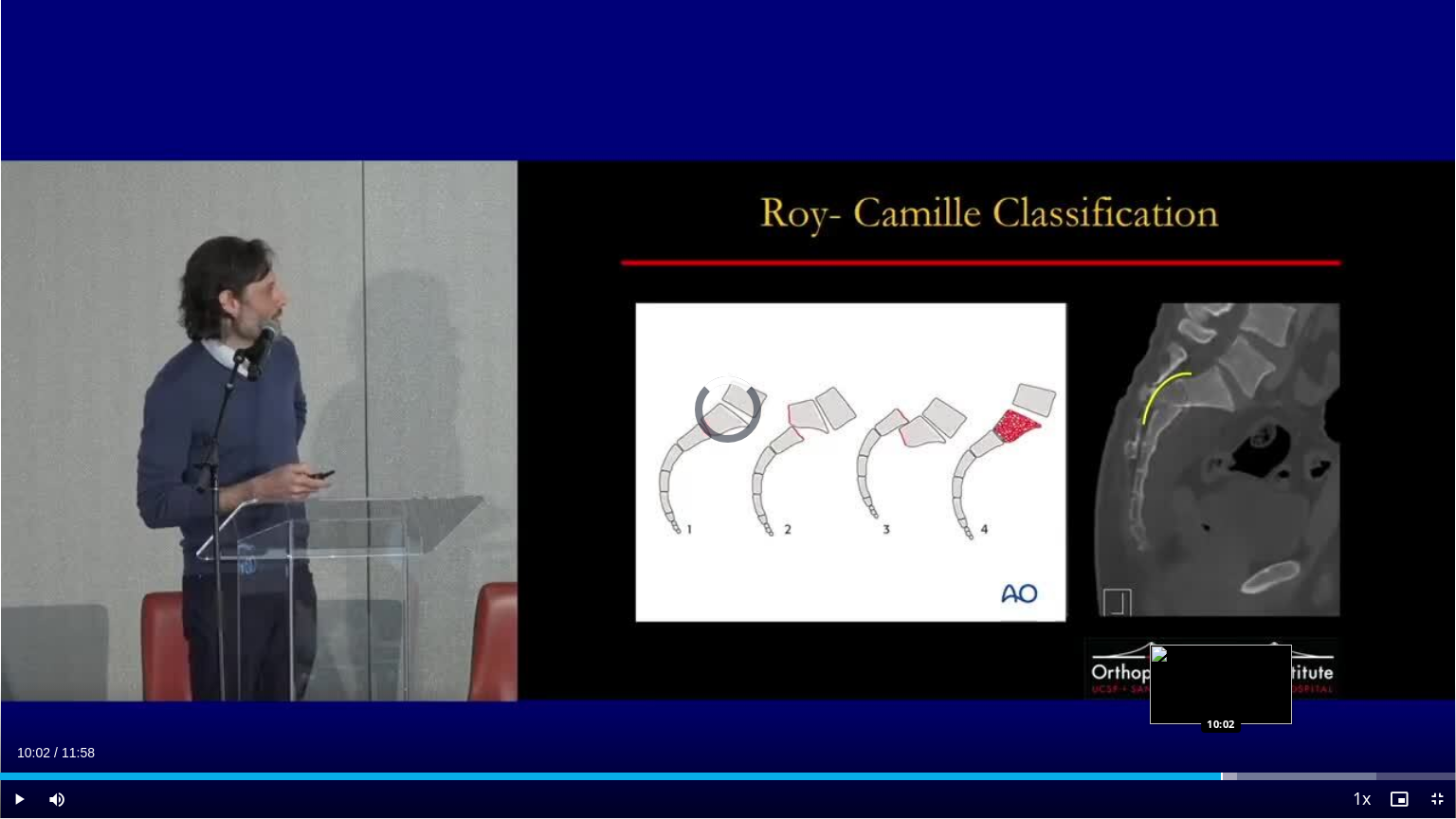 click on "Loaded :  94.55% 10:16 10:02" at bounding box center [728, 771] 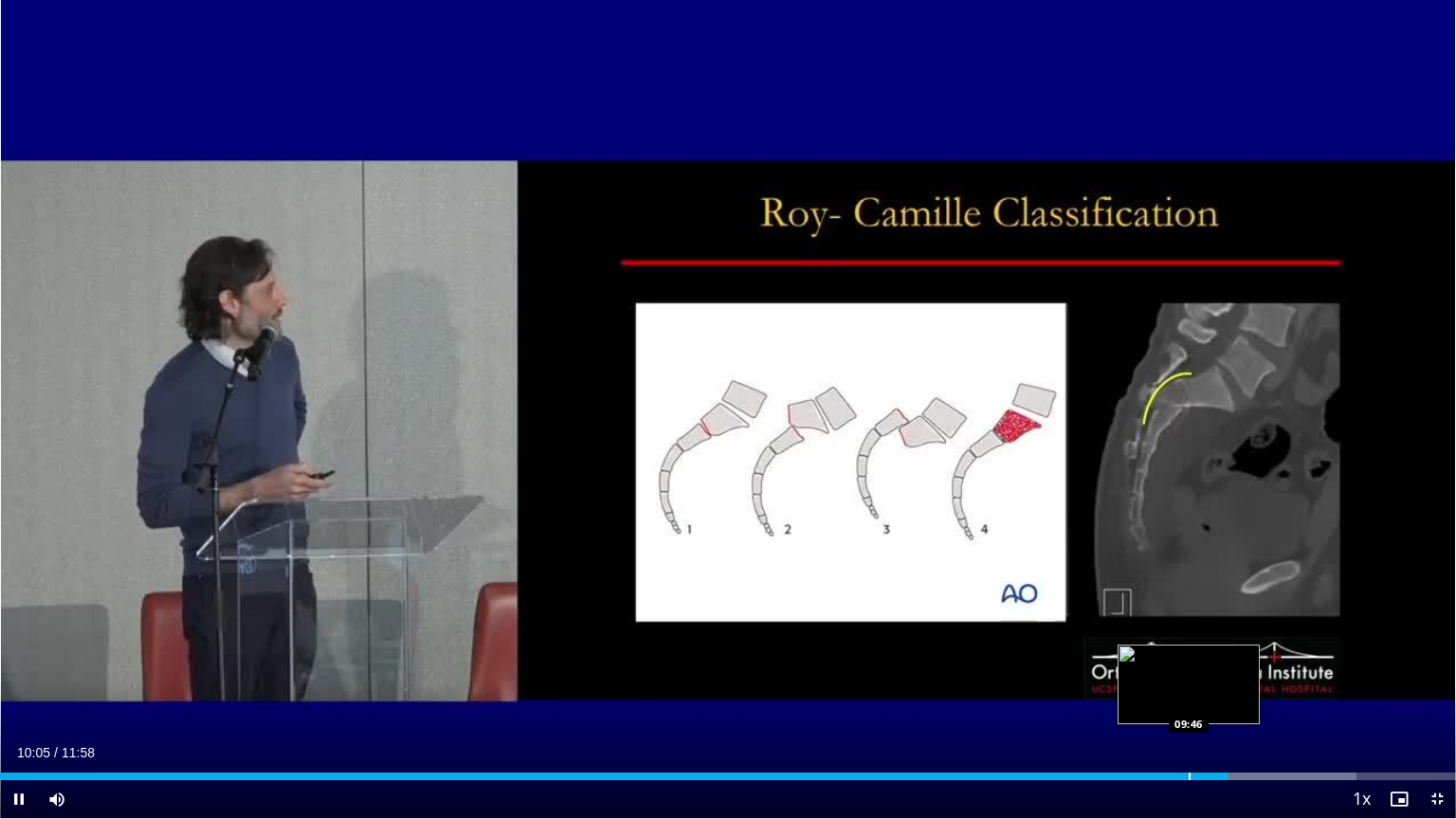 click at bounding box center [1190, 776] 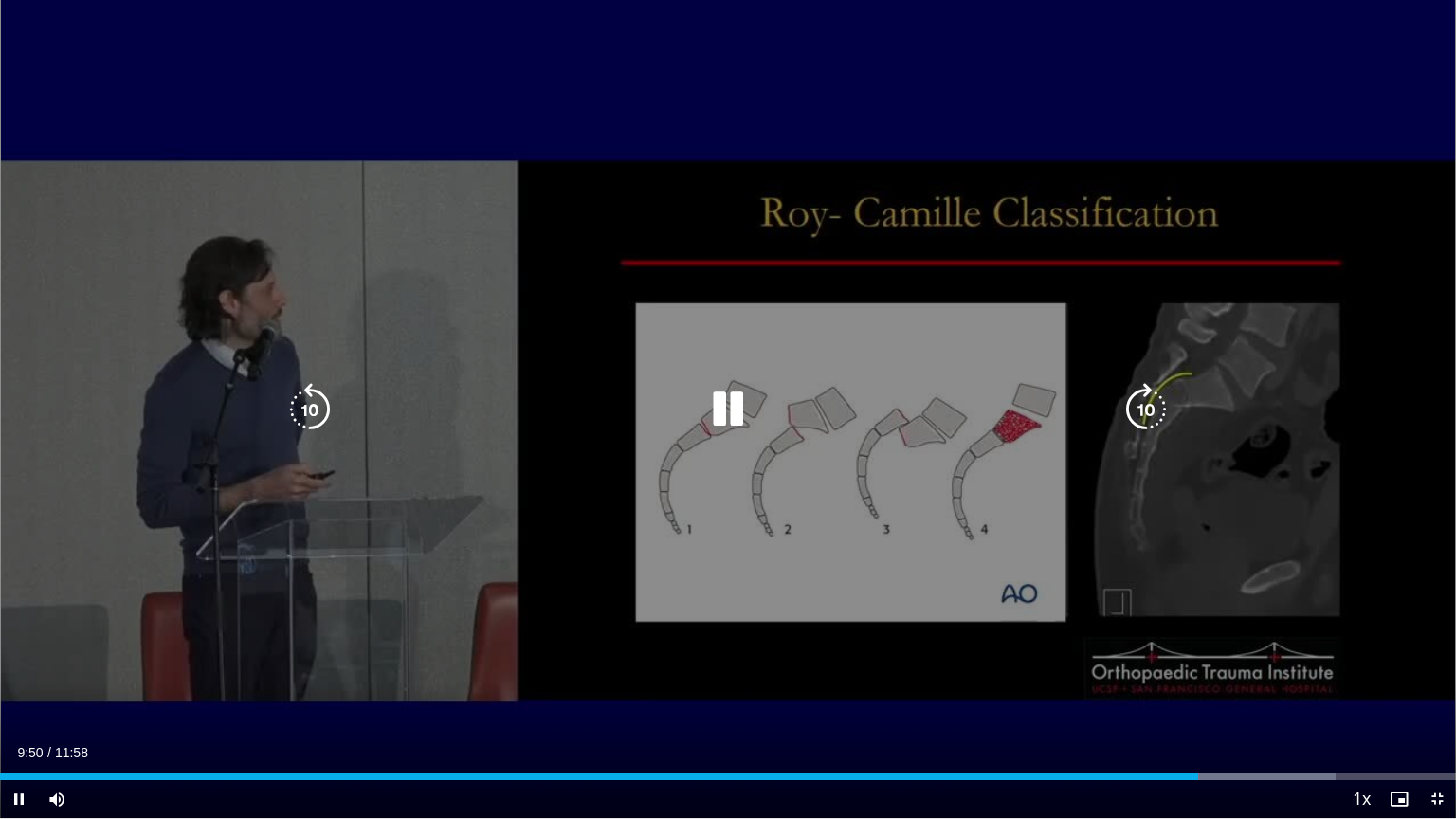 click on "09:51" at bounding box center (599, 776) 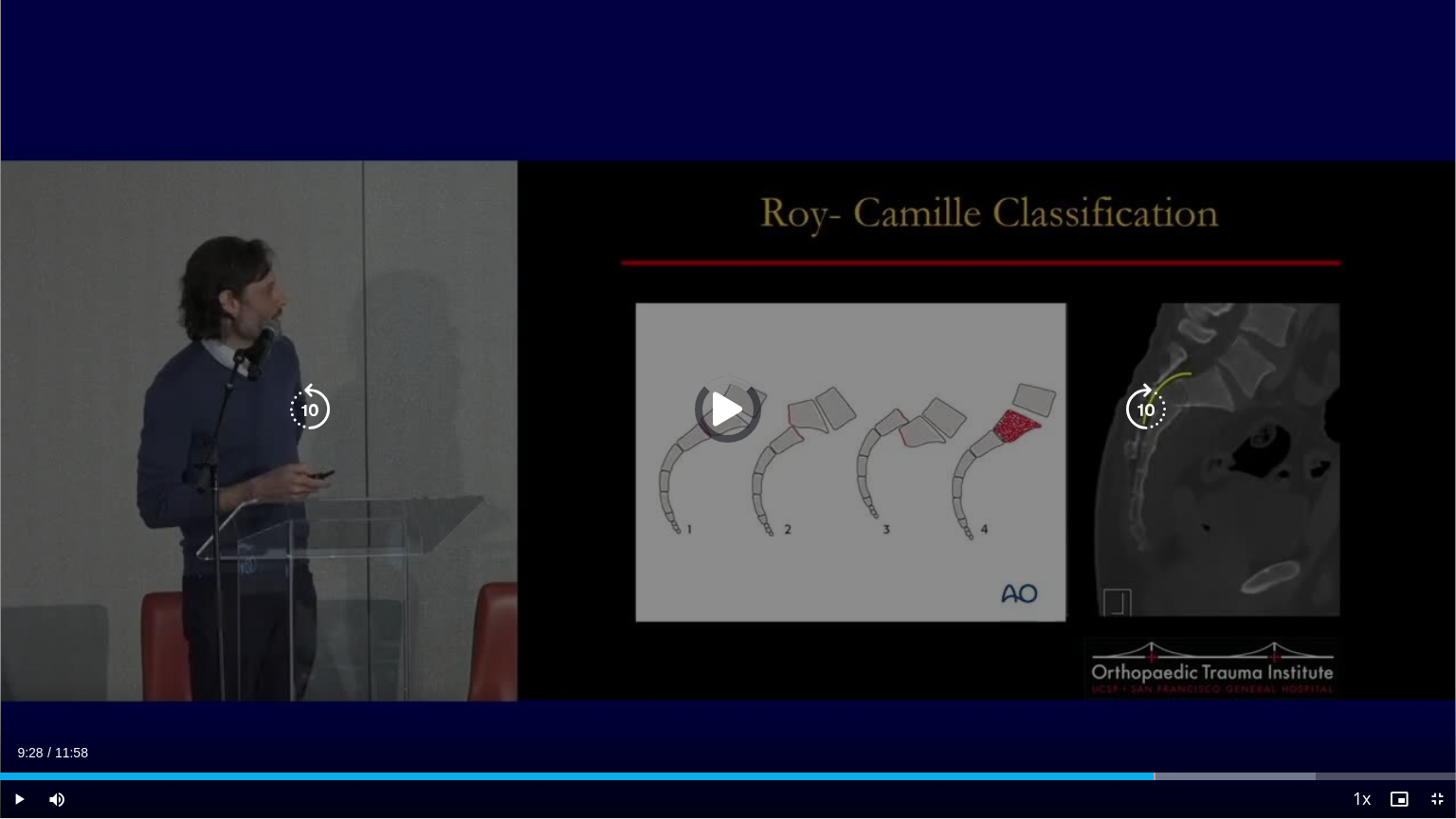 click on "09:41" at bounding box center (576, 776) 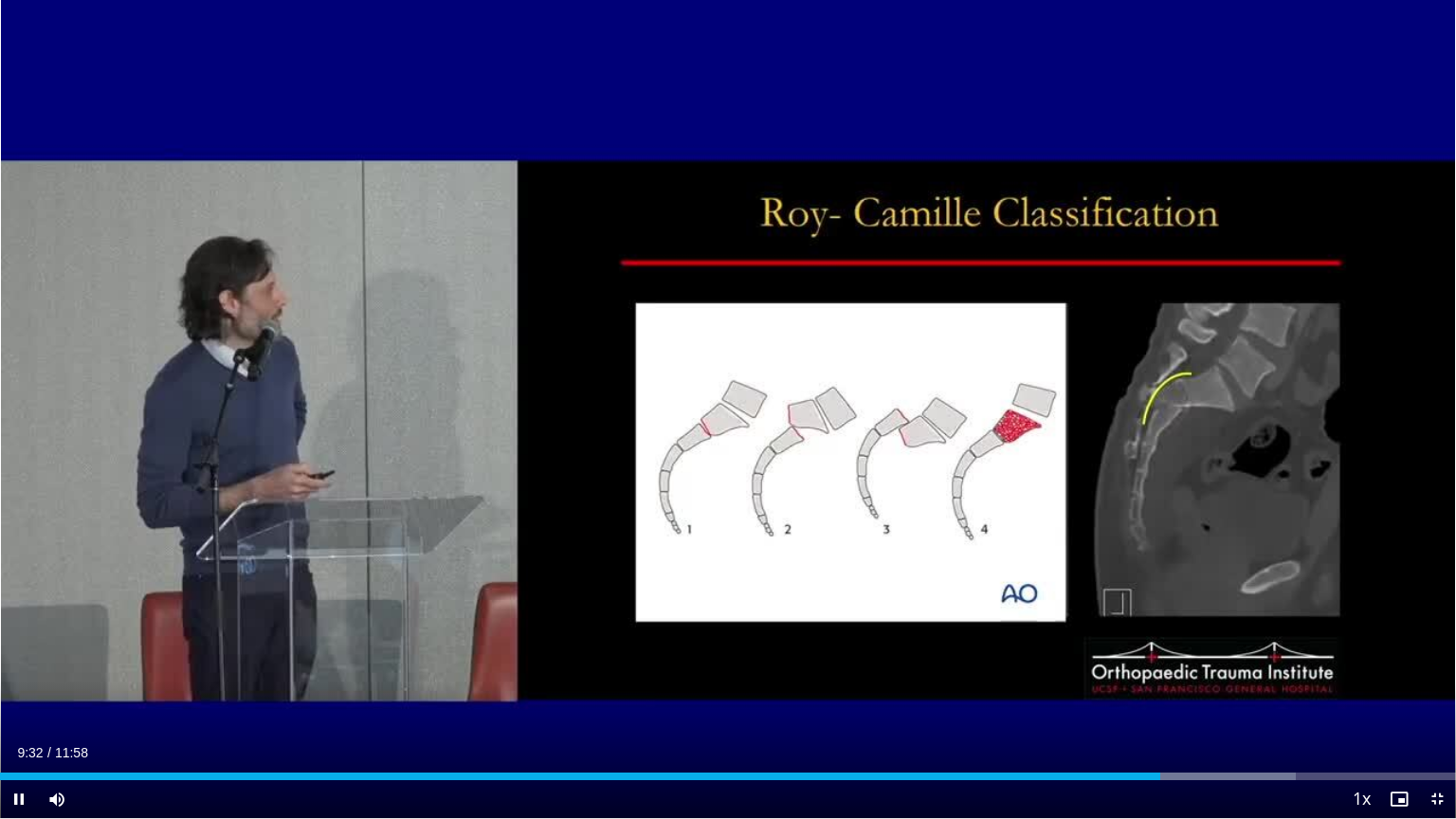 click on "Current Time  9:32 / Duration  11:58 Pause Skip Backward Skip Forward Mute Loaded :  88.98% 09:32 09:37 Stream Type  LIVE Seek to live, currently behind live LIVE   1x Playback Rate 0.5x 0.75x 1x , selected 1.25x 1.5x 1.75x 2x Chapters Chapters Descriptions descriptions off , selected Captions captions settings , opens captions settings dialog captions off , selected Audio Track en (Main) , selected Exit Fullscreen Enable picture-in-picture mode" at bounding box center [728, 799] 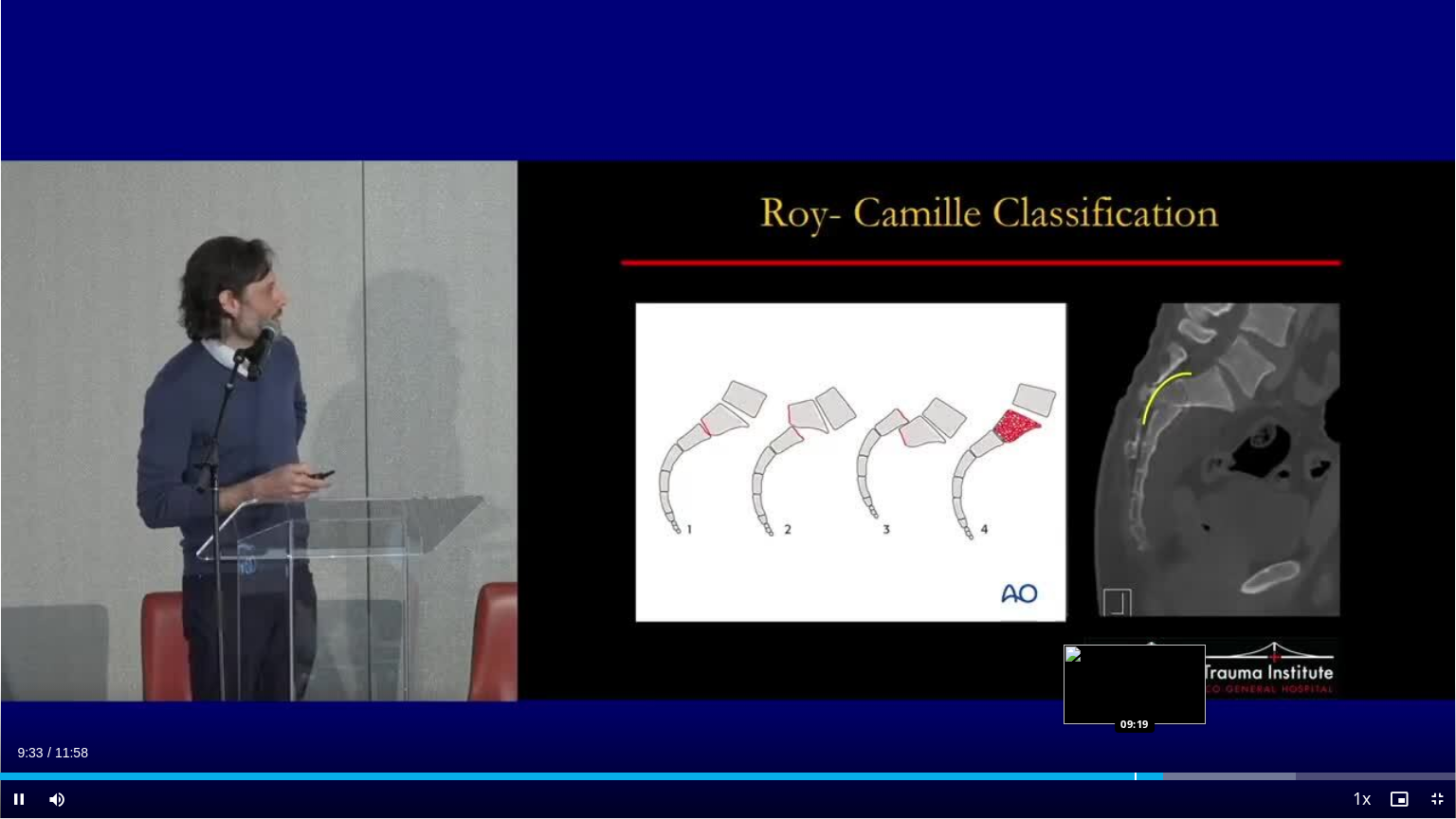 click at bounding box center [1136, 776] 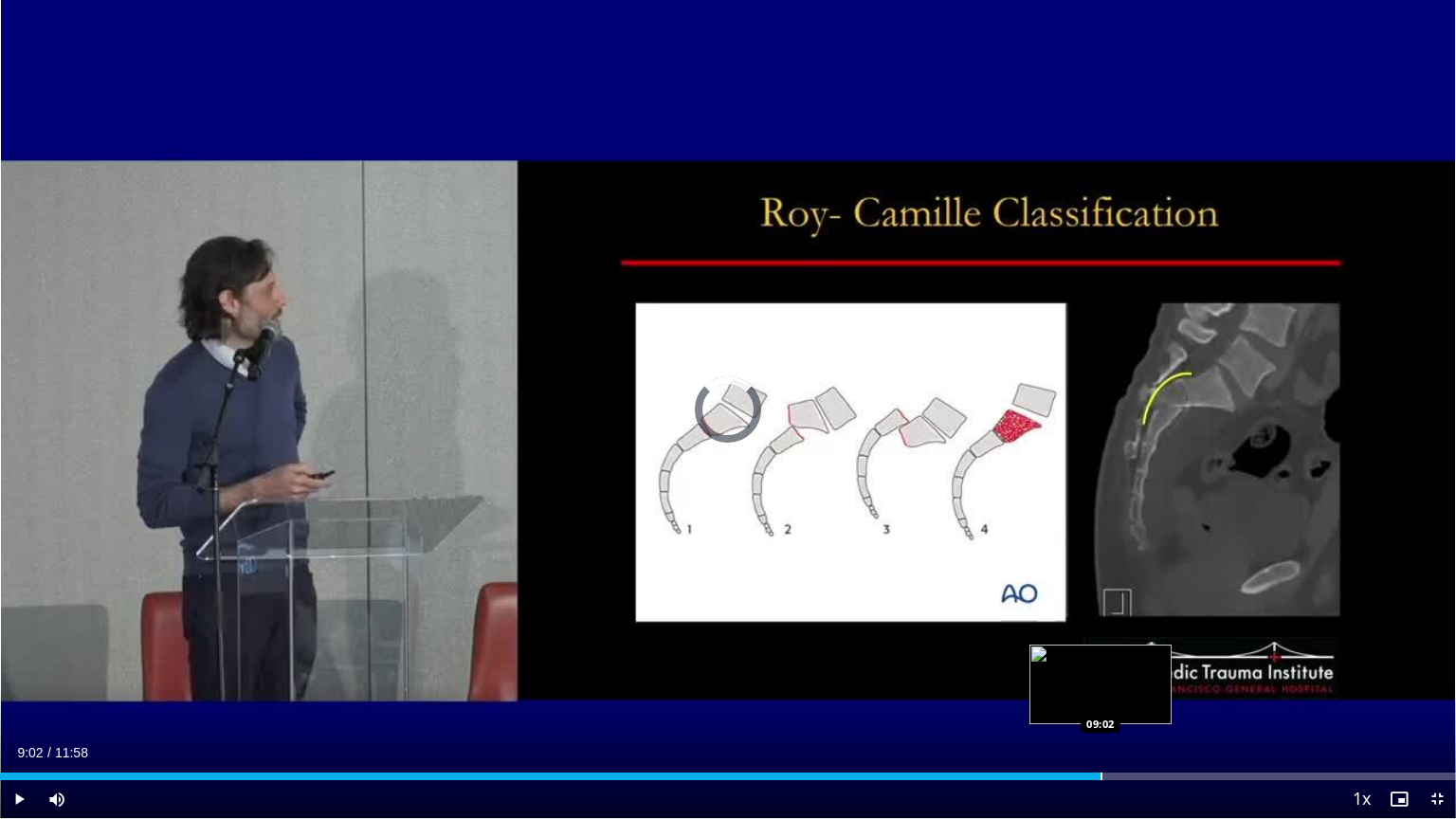 click at bounding box center [1101, 776] 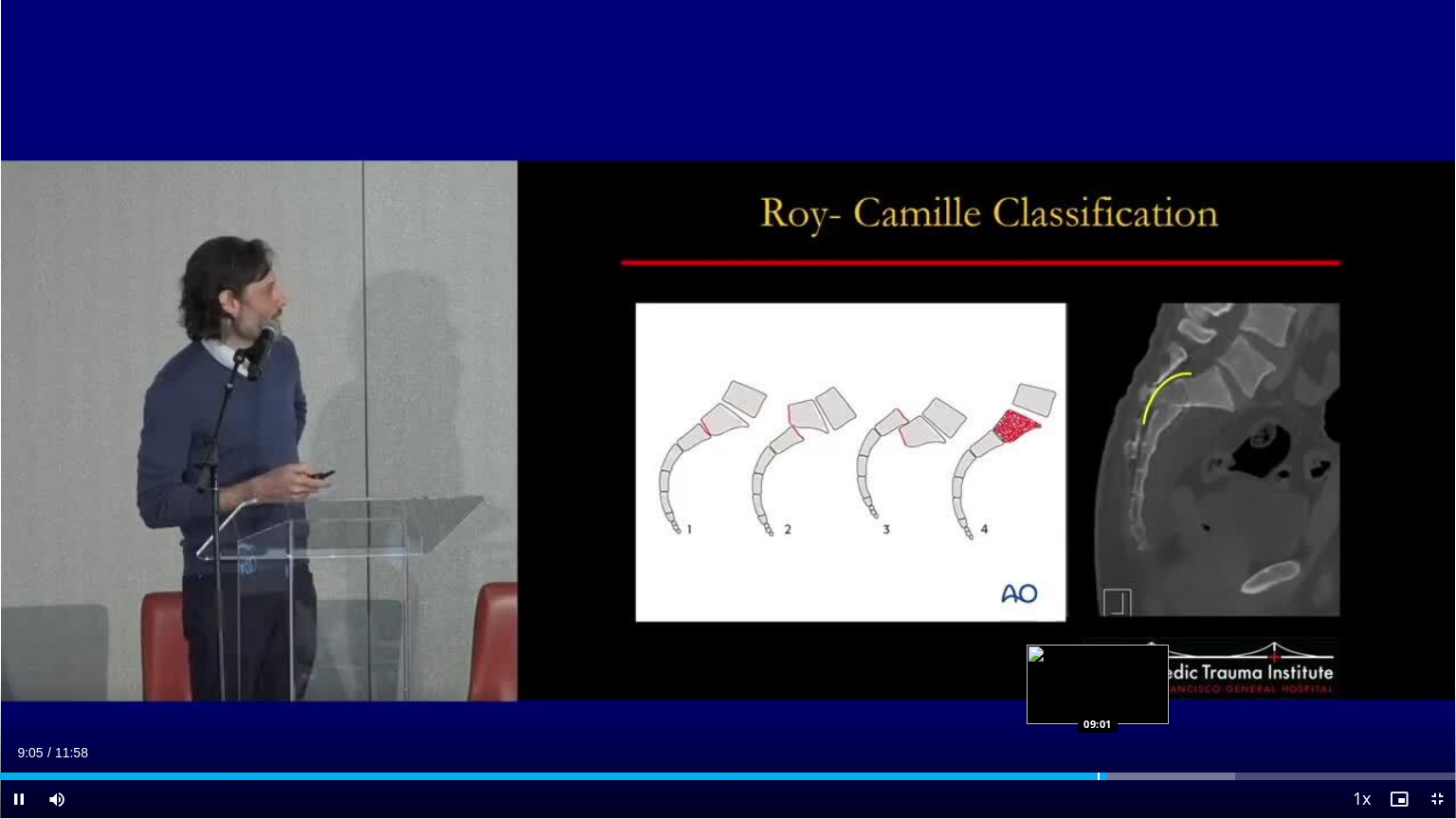 click at bounding box center [1099, 776] 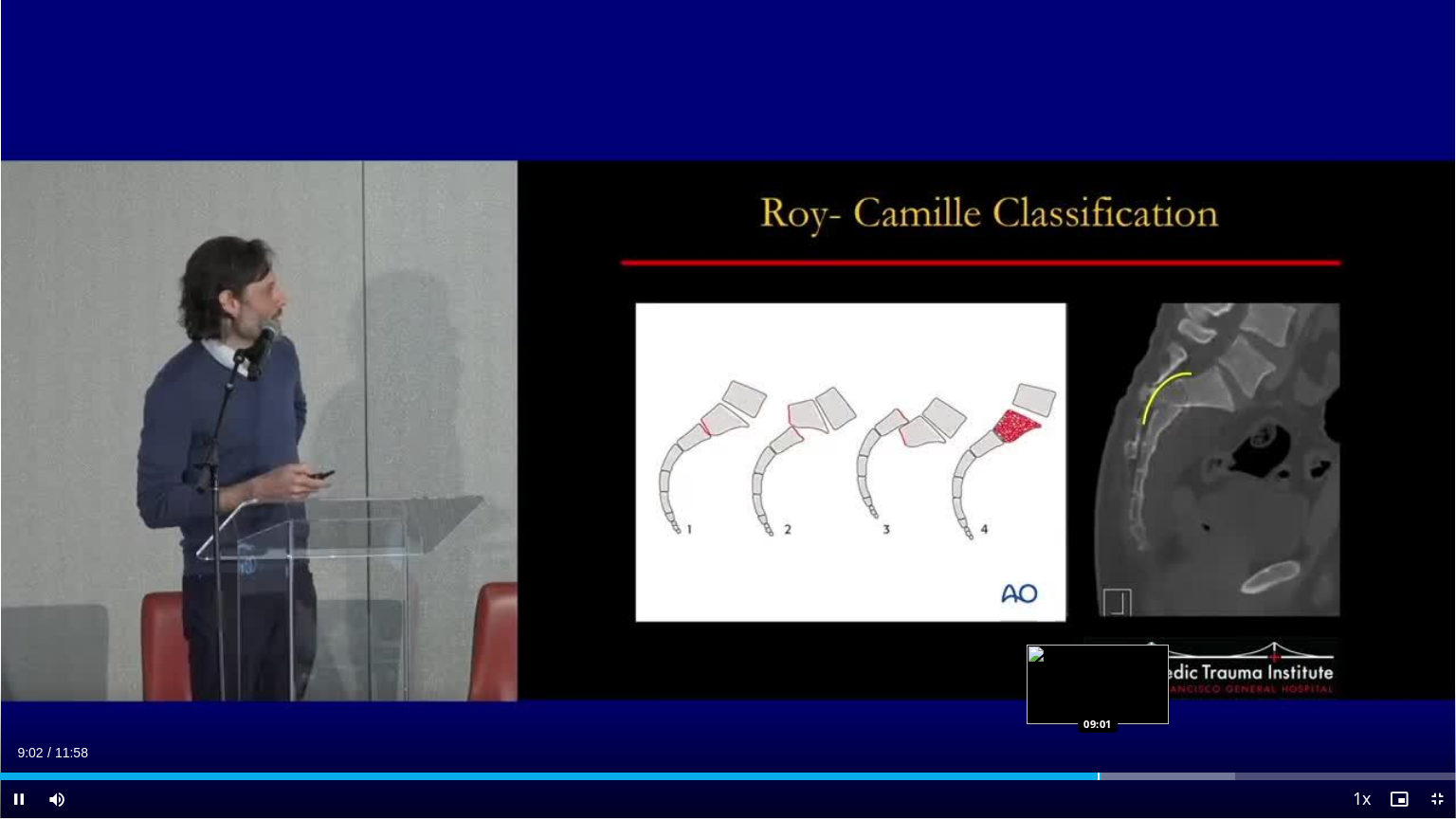 click at bounding box center (1099, 776) 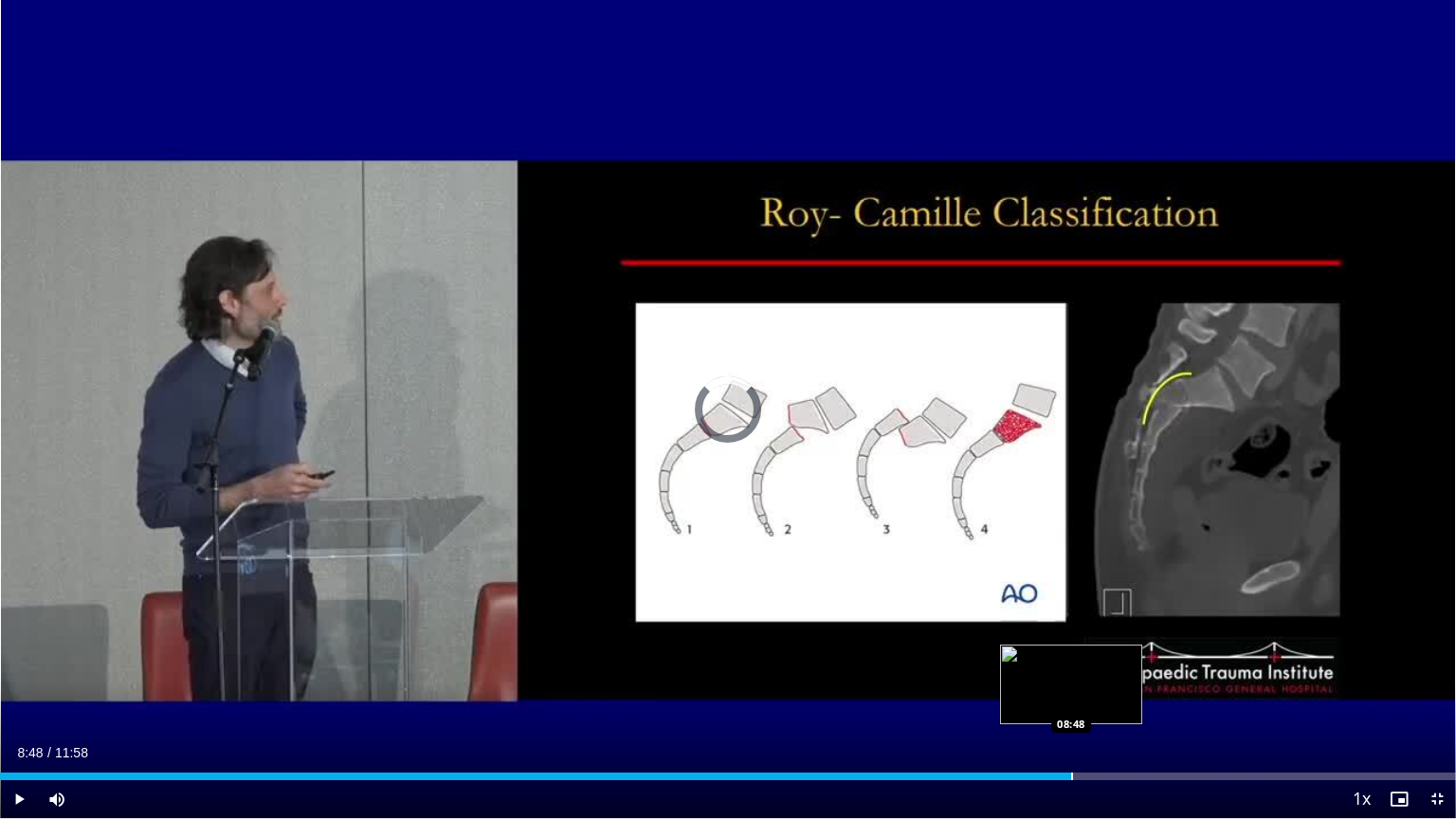 click at bounding box center [1072, 776] 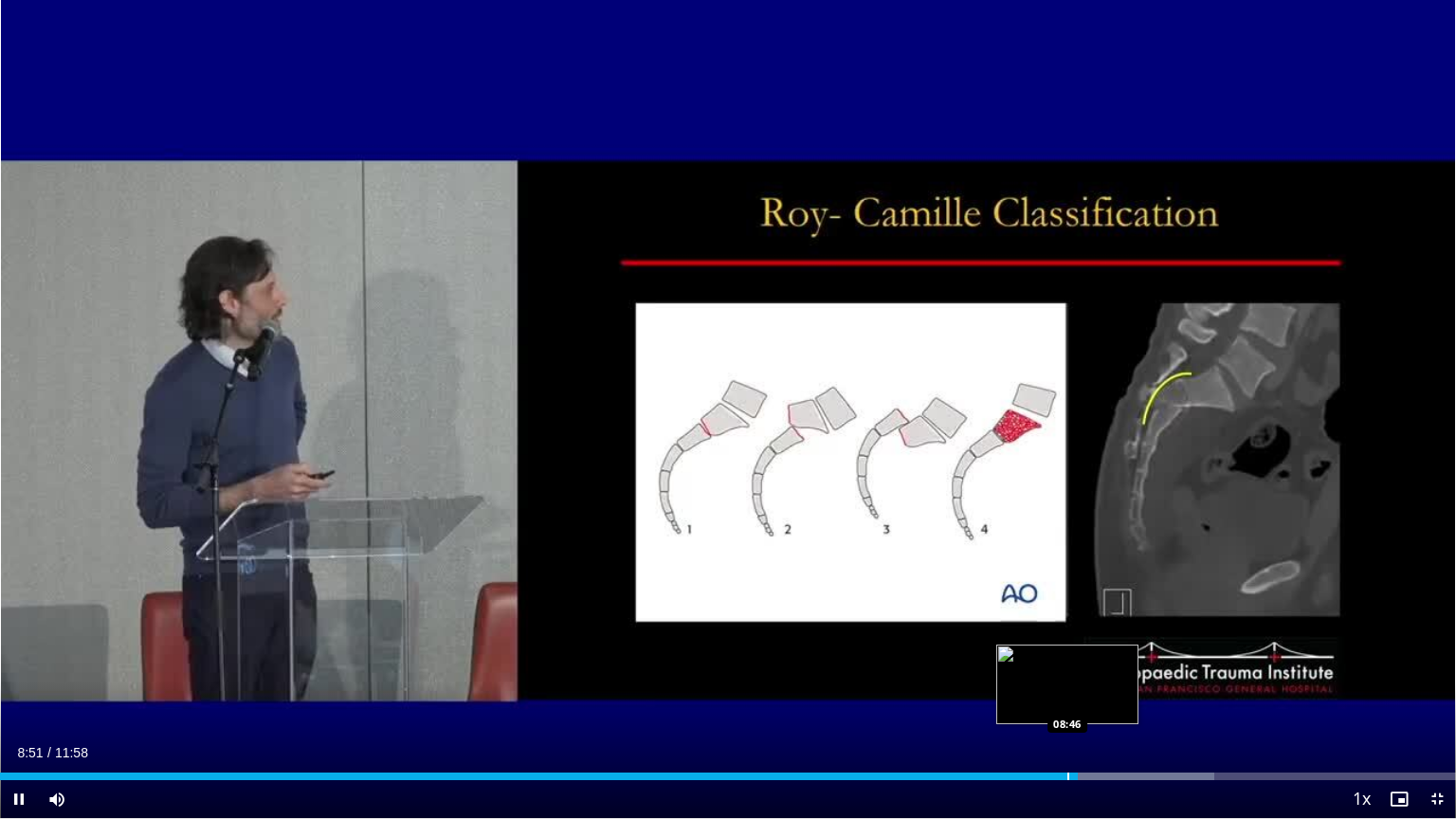 click at bounding box center [1068, 776] 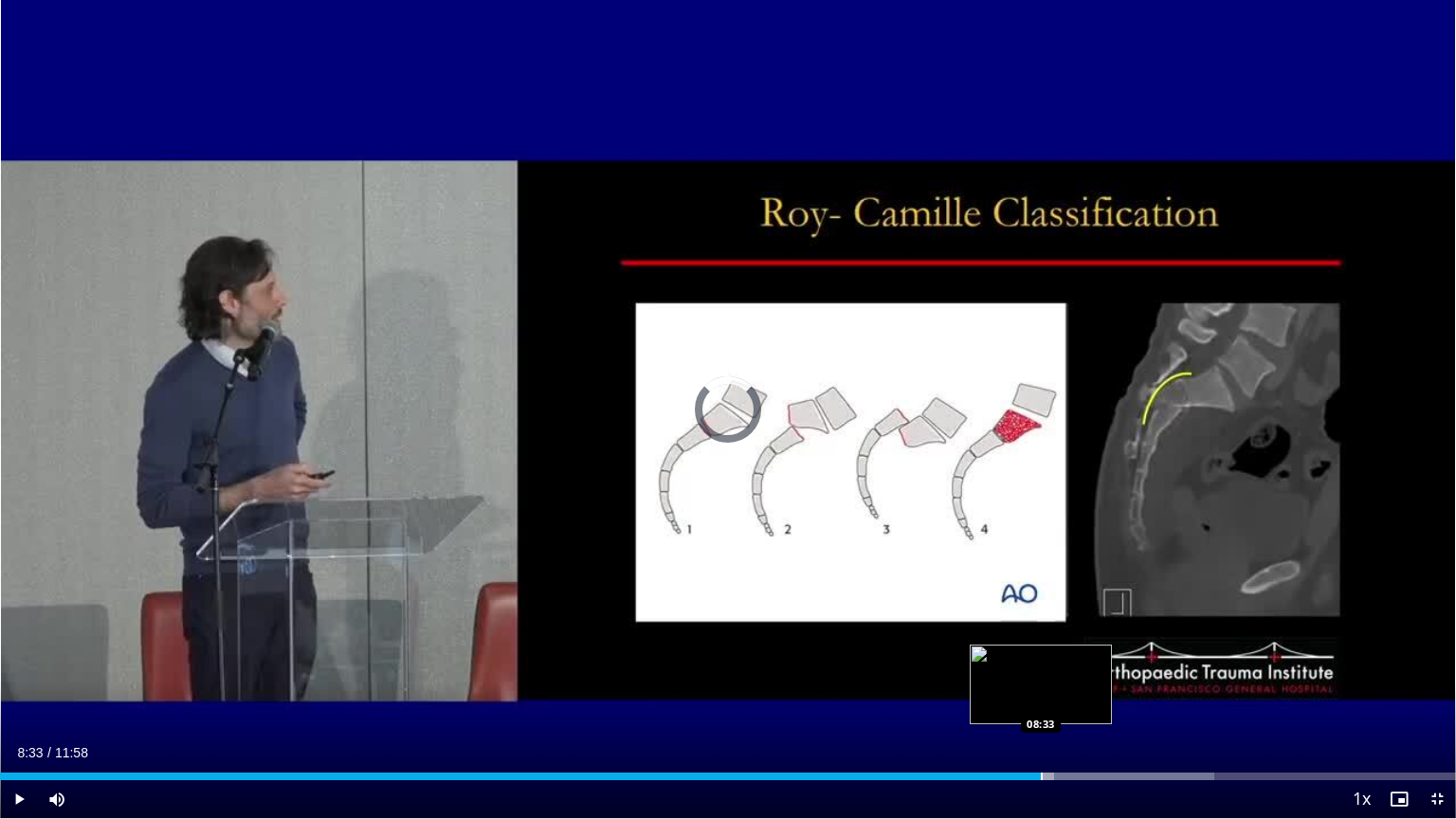 click at bounding box center (1042, 776) 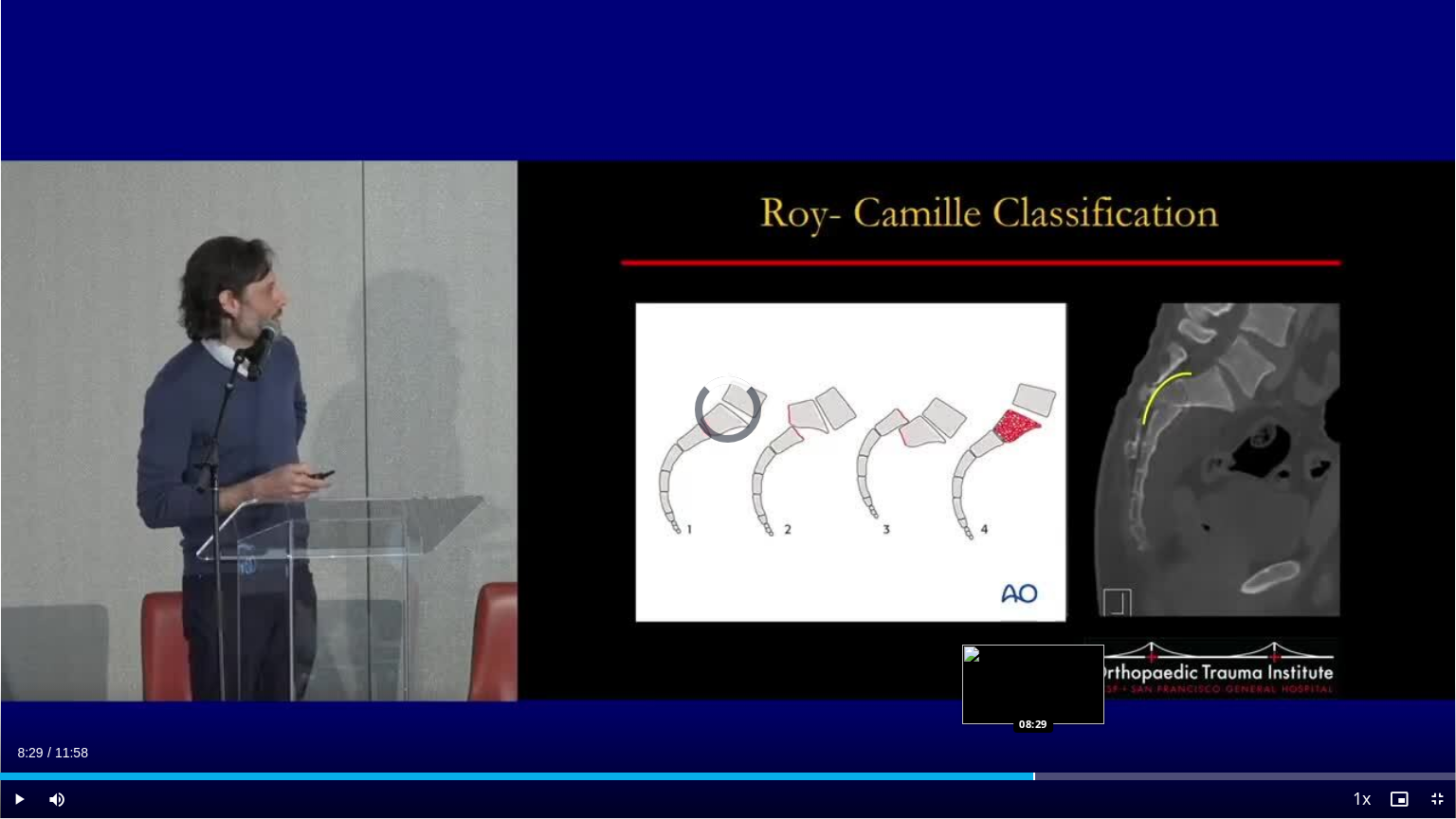 click at bounding box center (1034, 776) 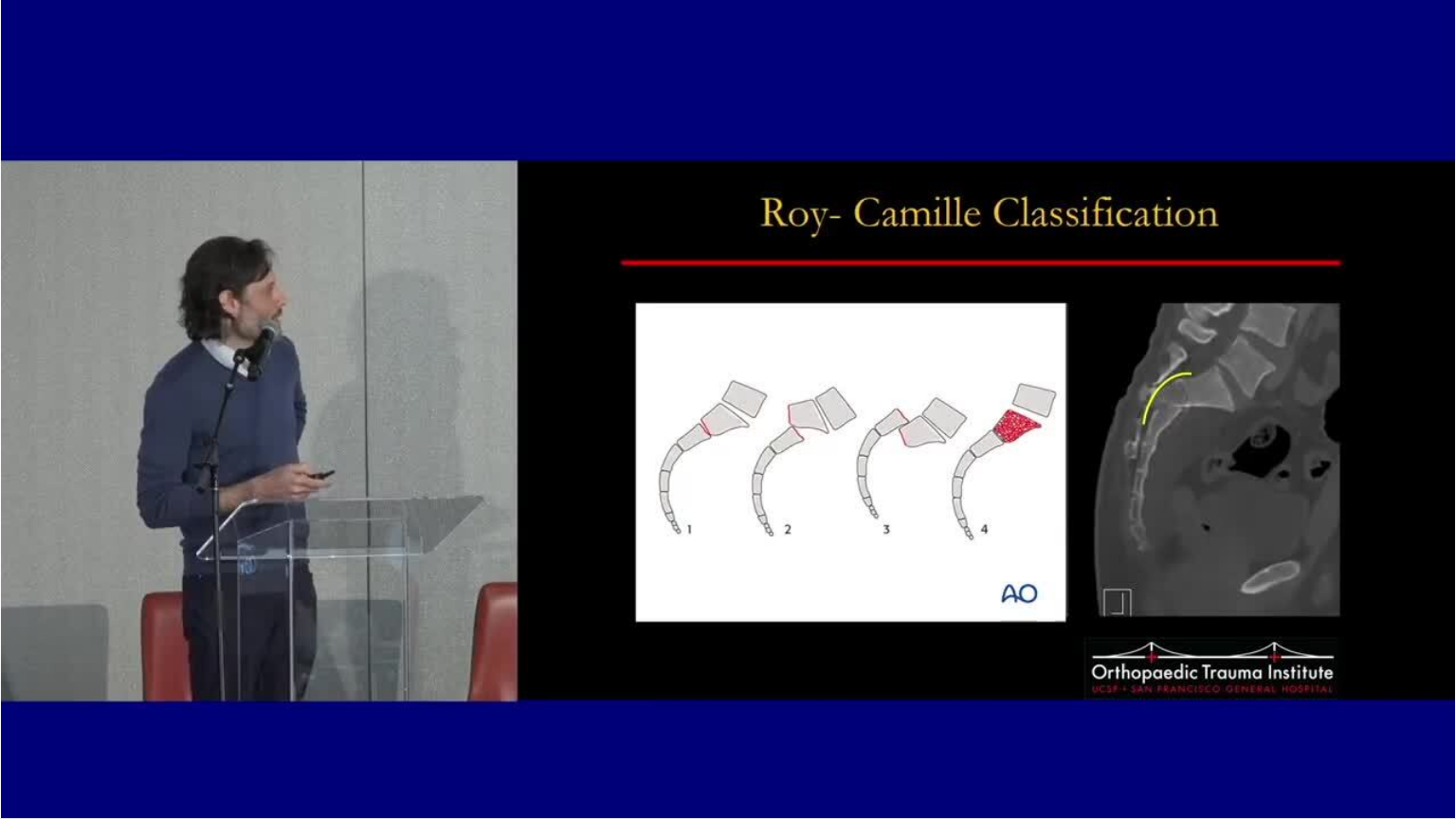 click on "10 seconds
Tap to unmute" at bounding box center (728, 409) 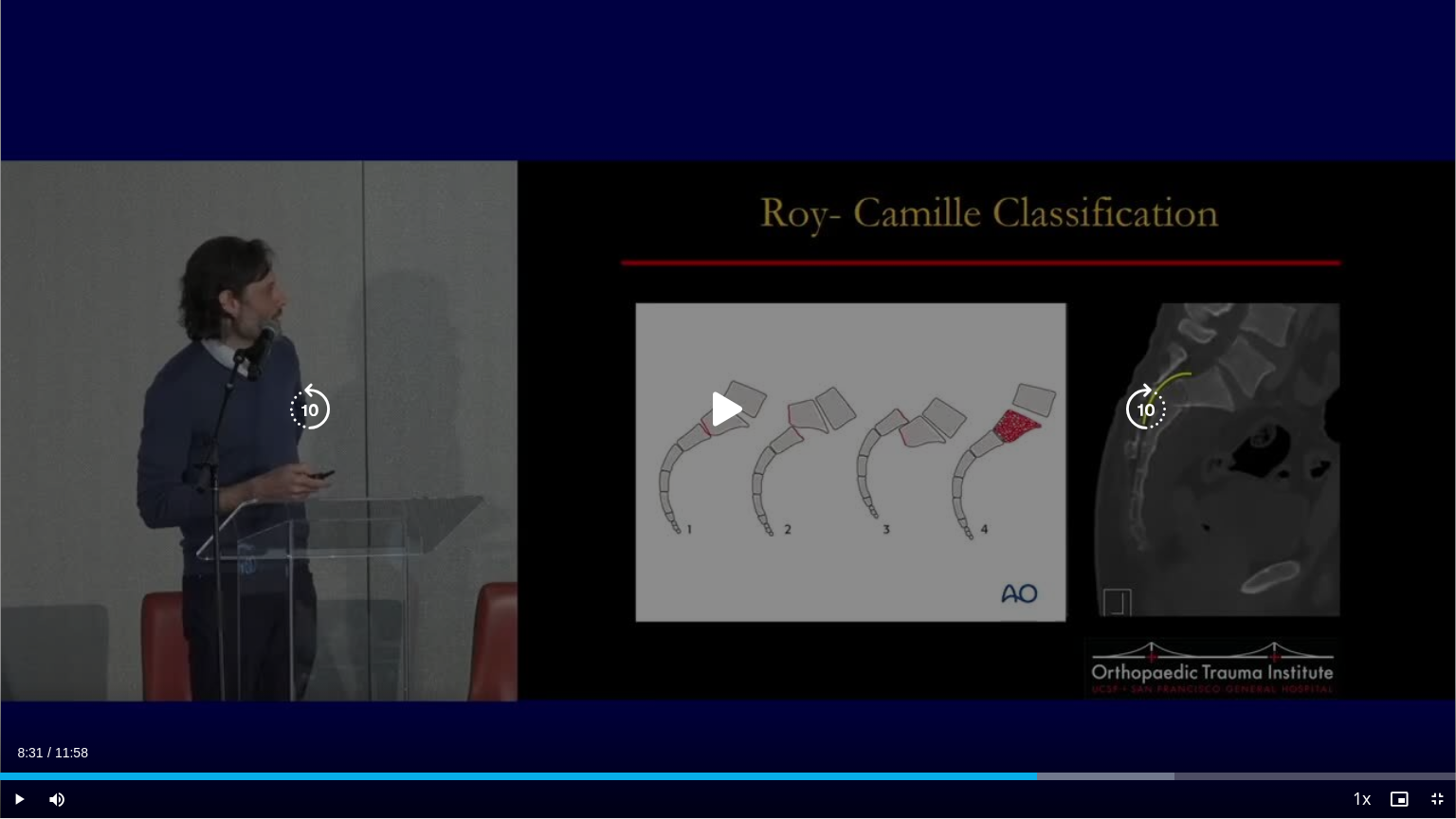 click at bounding box center [0, 0] 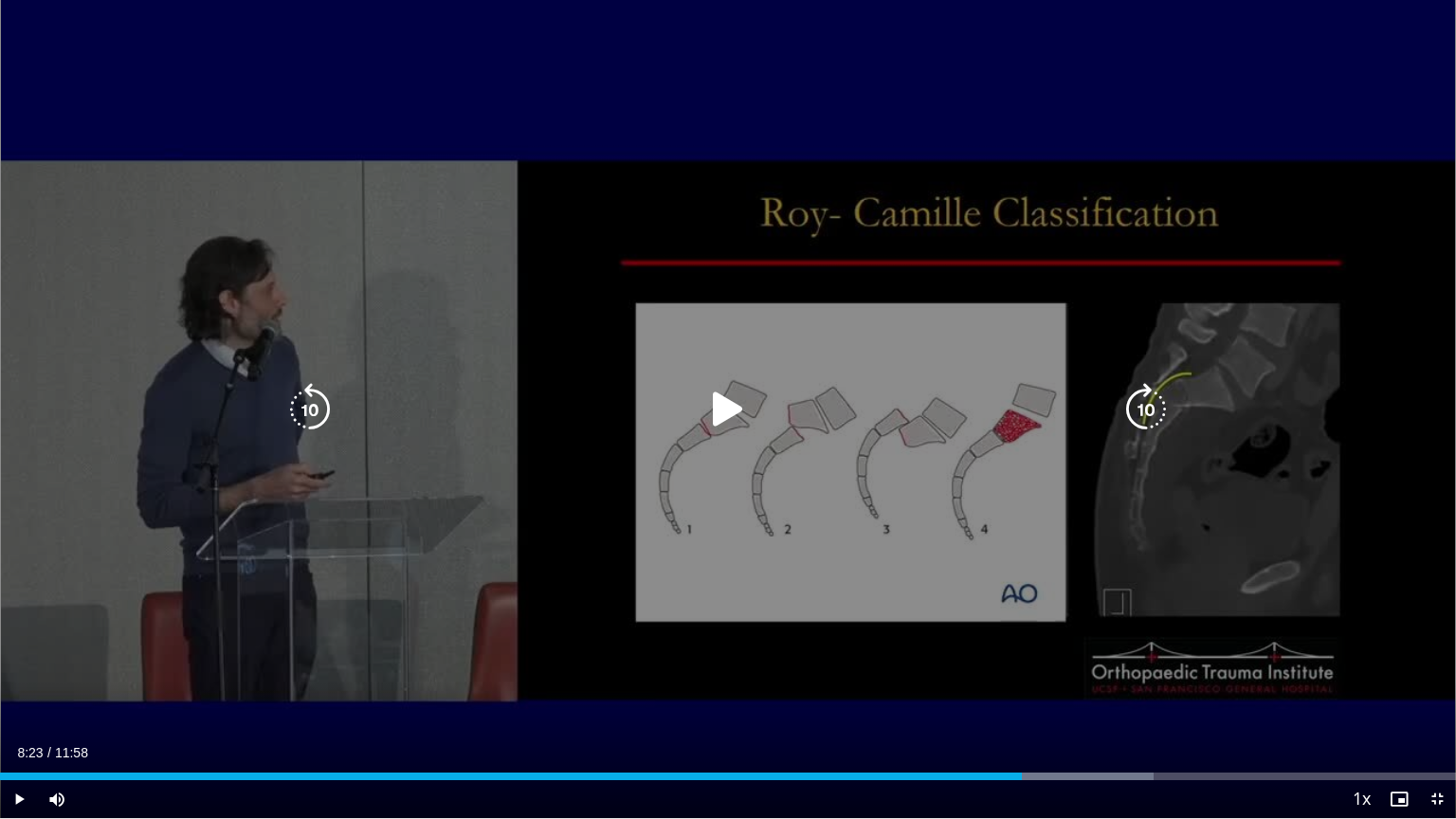 click on "10 seconds
Tap to unmute" at bounding box center (728, 409) 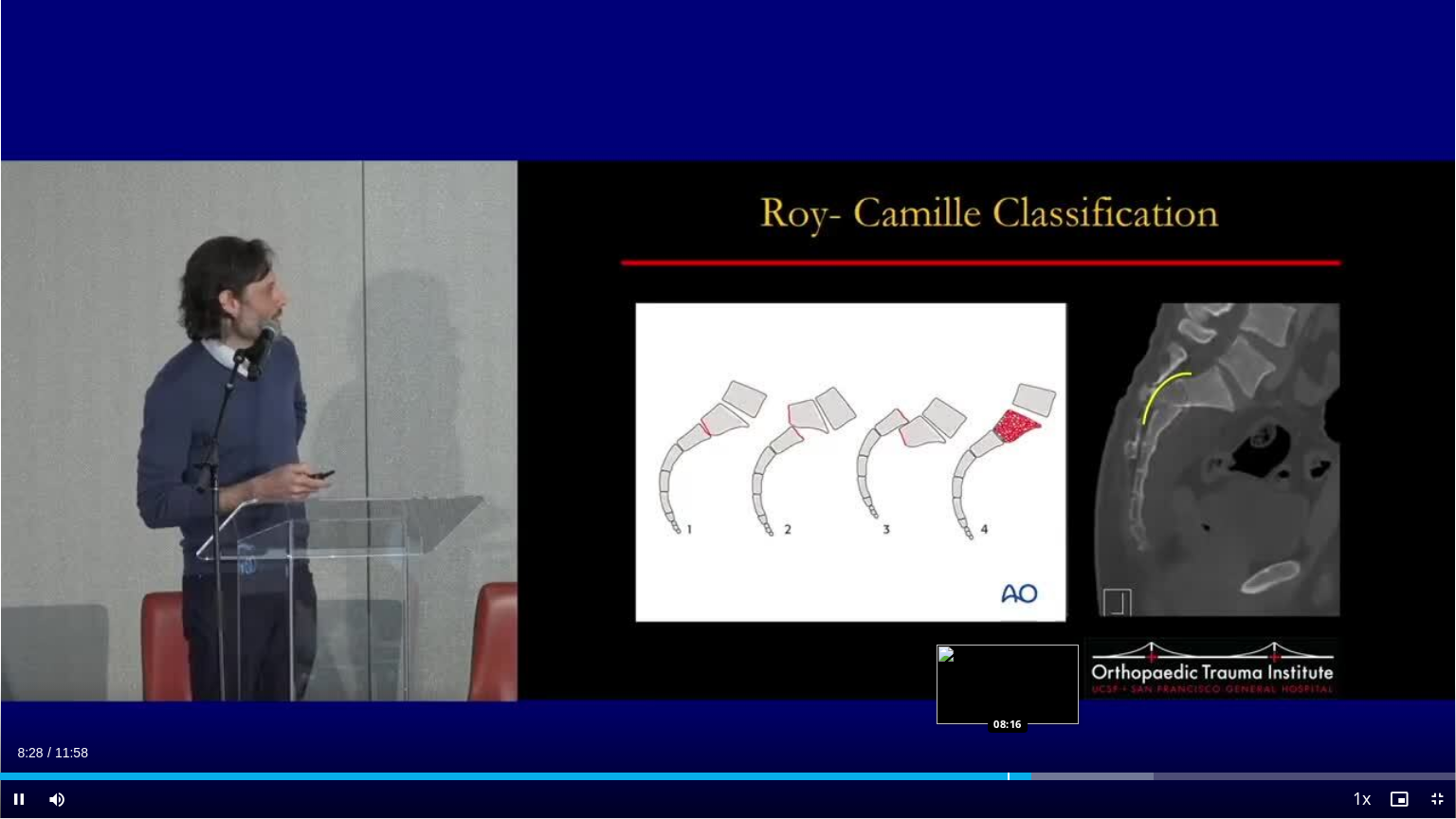 click at bounding box center (1009, 776) 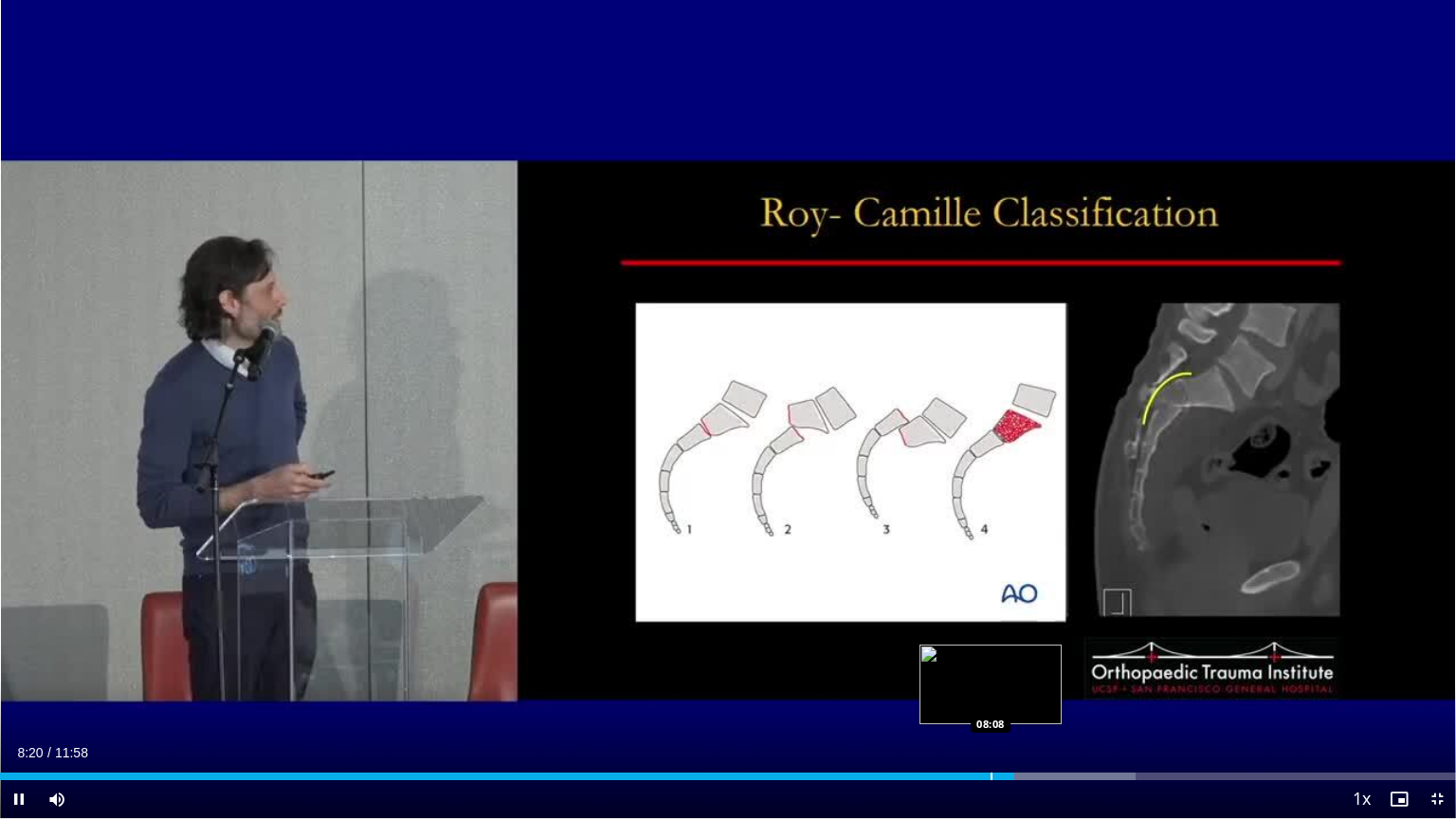 click at bounding box center (992, 776) 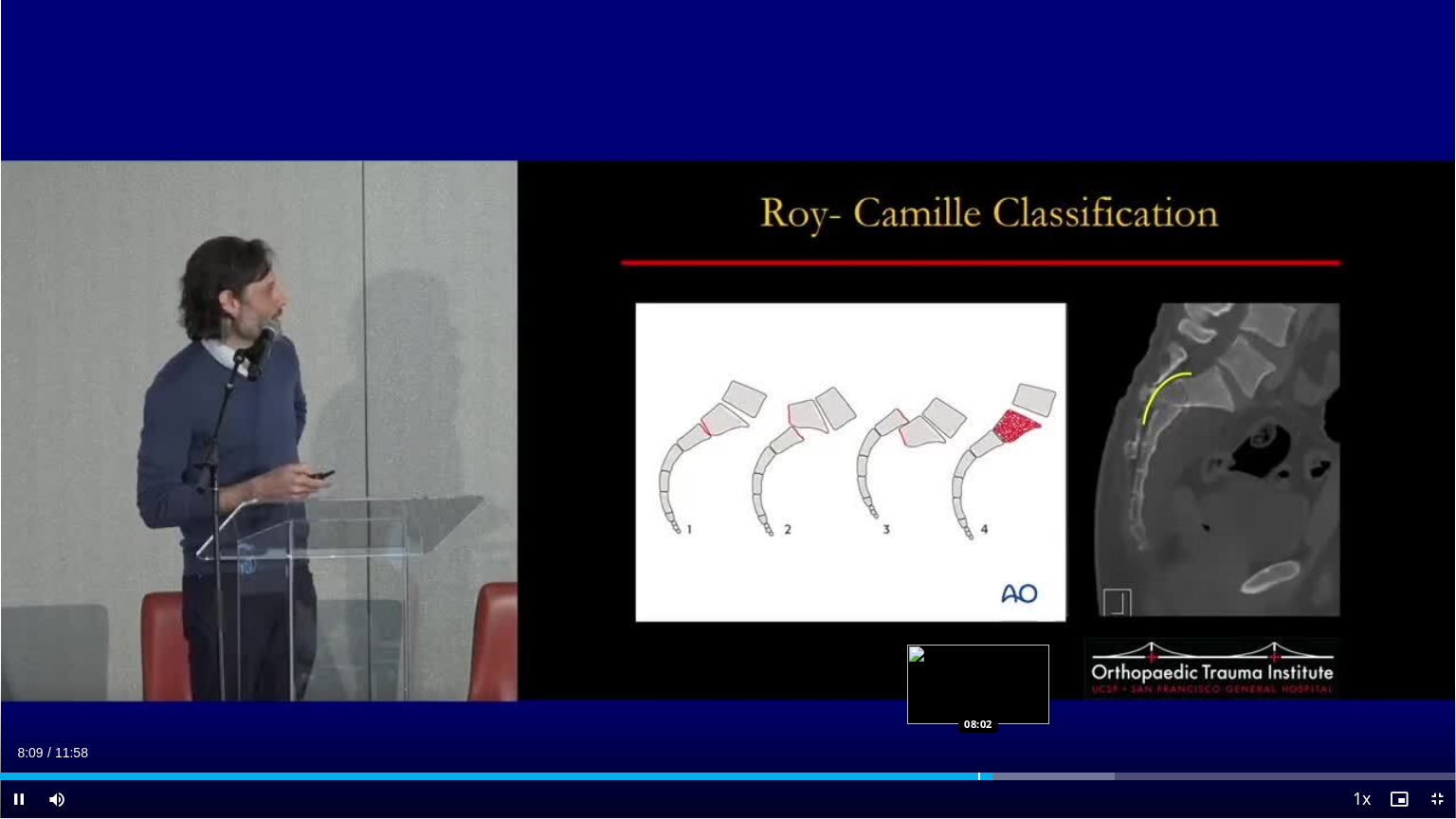 click on "08:09" at bounding box center (497, 776) 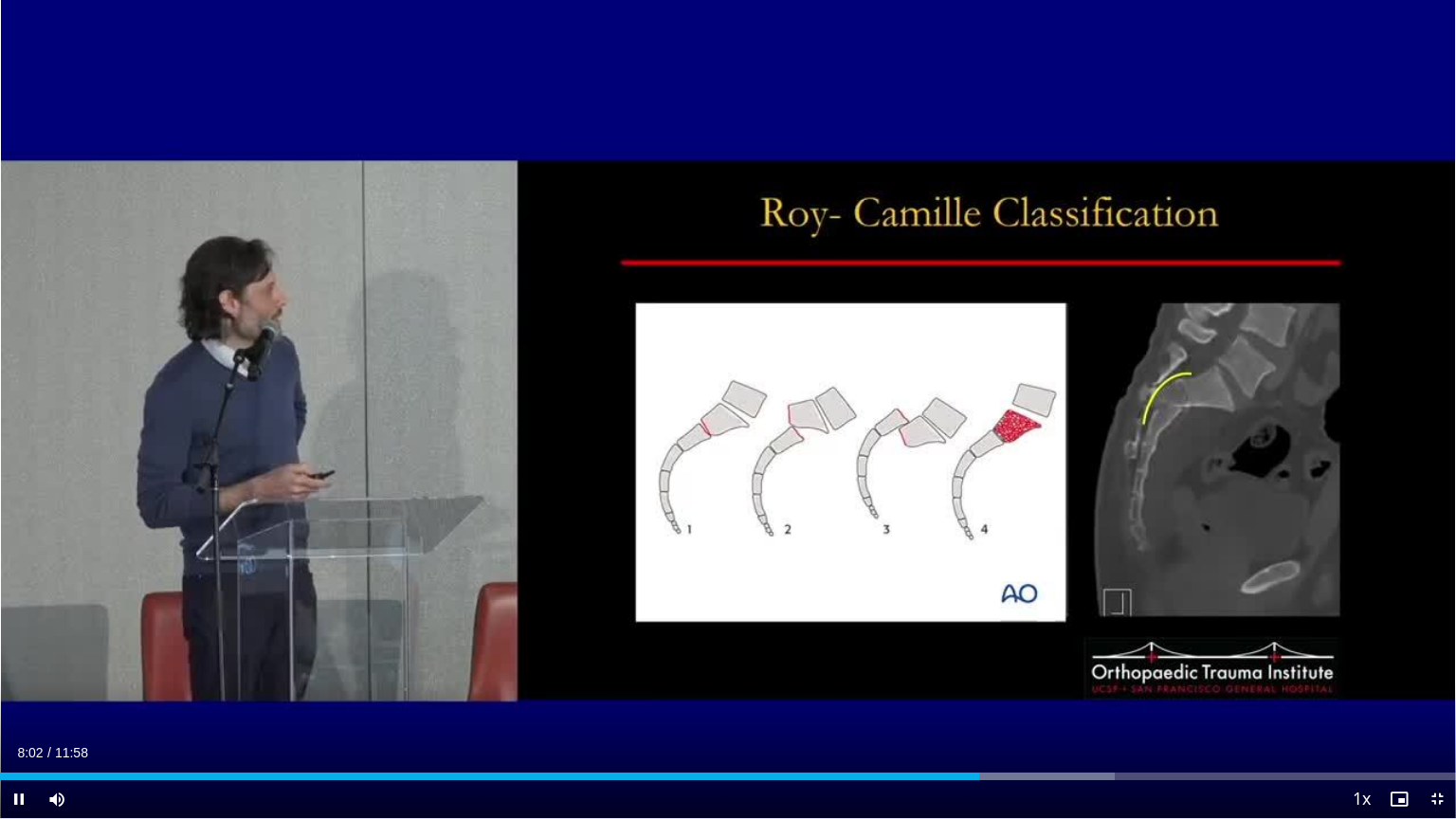 click on "Current Time  8:02 / Duration  11:58 Pause Skip Backward Skip Forward Mute Loaded :  76.59% 08:02 08:02 Stream Type  LIVE Seek to live, currently behind live LIVE   1x Playback Rate 0.5x 0.75x 1x , selected 1.25x 1.5x 1.75x 2x Chapters Chapters Descriptions descriptions off , selected Captions captions settings , opens captions settings dialog captions off , selected Audio Track en (Main) , selected Exit Fullscreen Enable picture-in-picture mode" at bounding box center [728, 799] 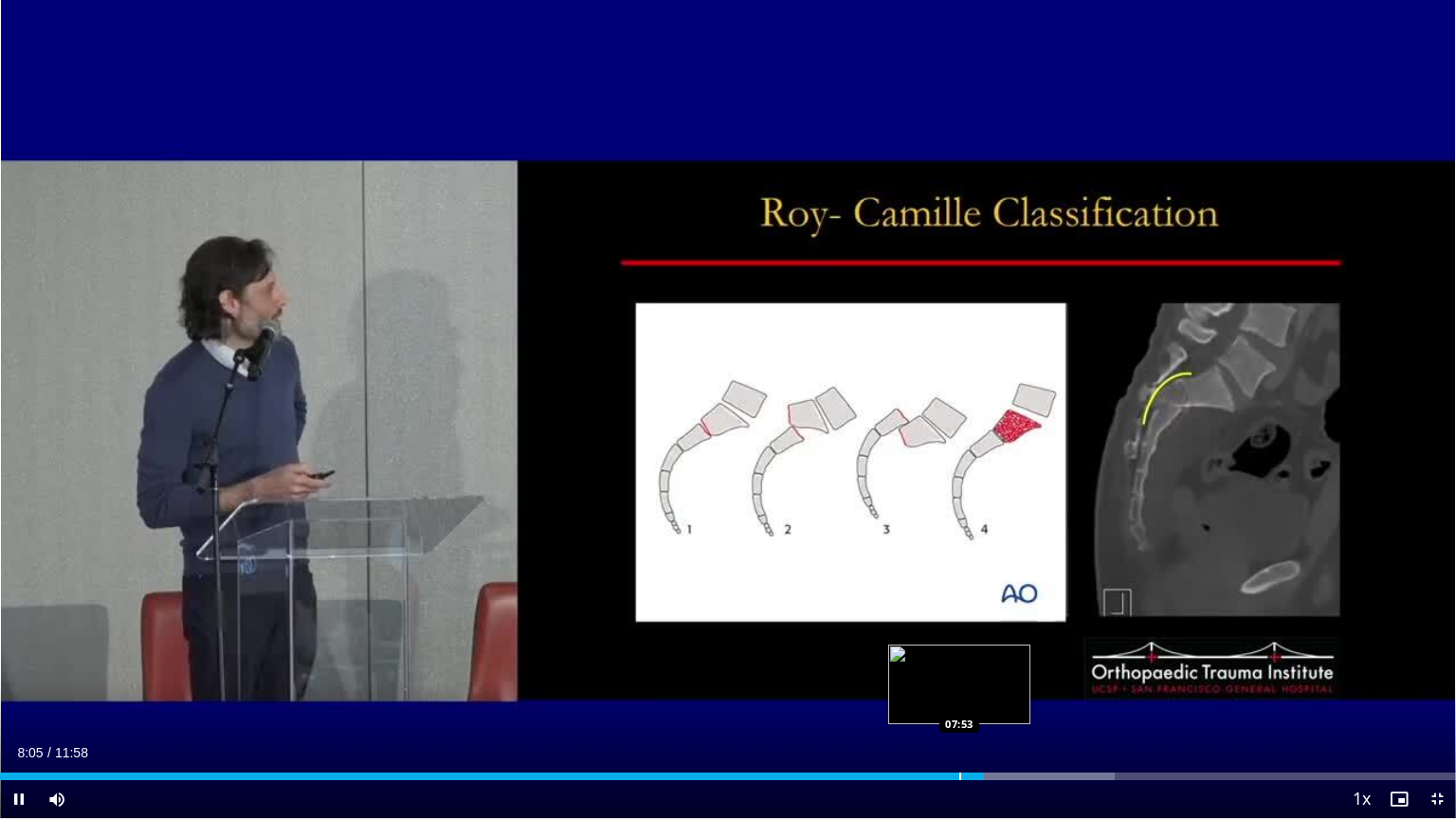 click at bounding box center (960, 776) 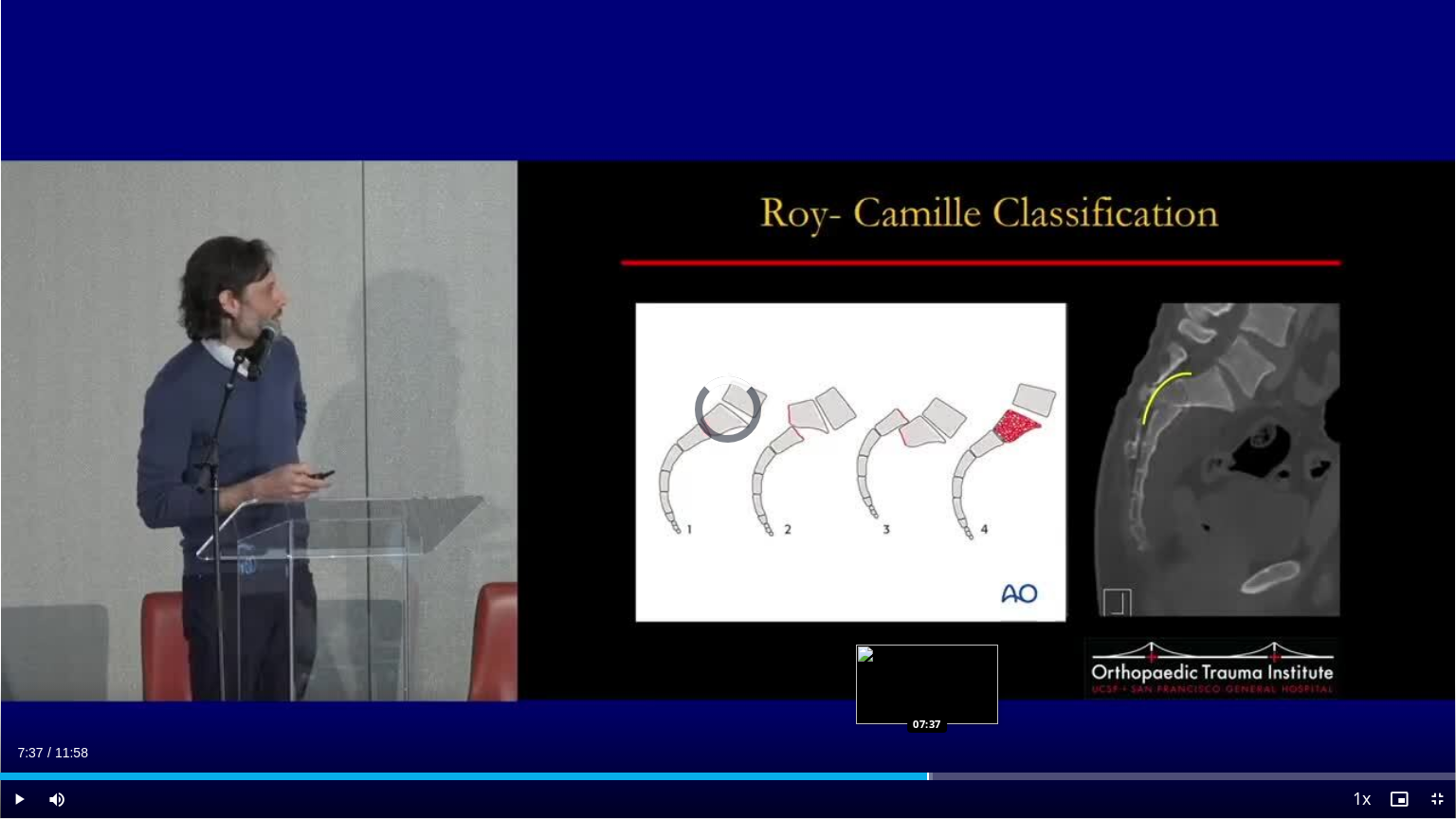click at bounding box center [928, 776] 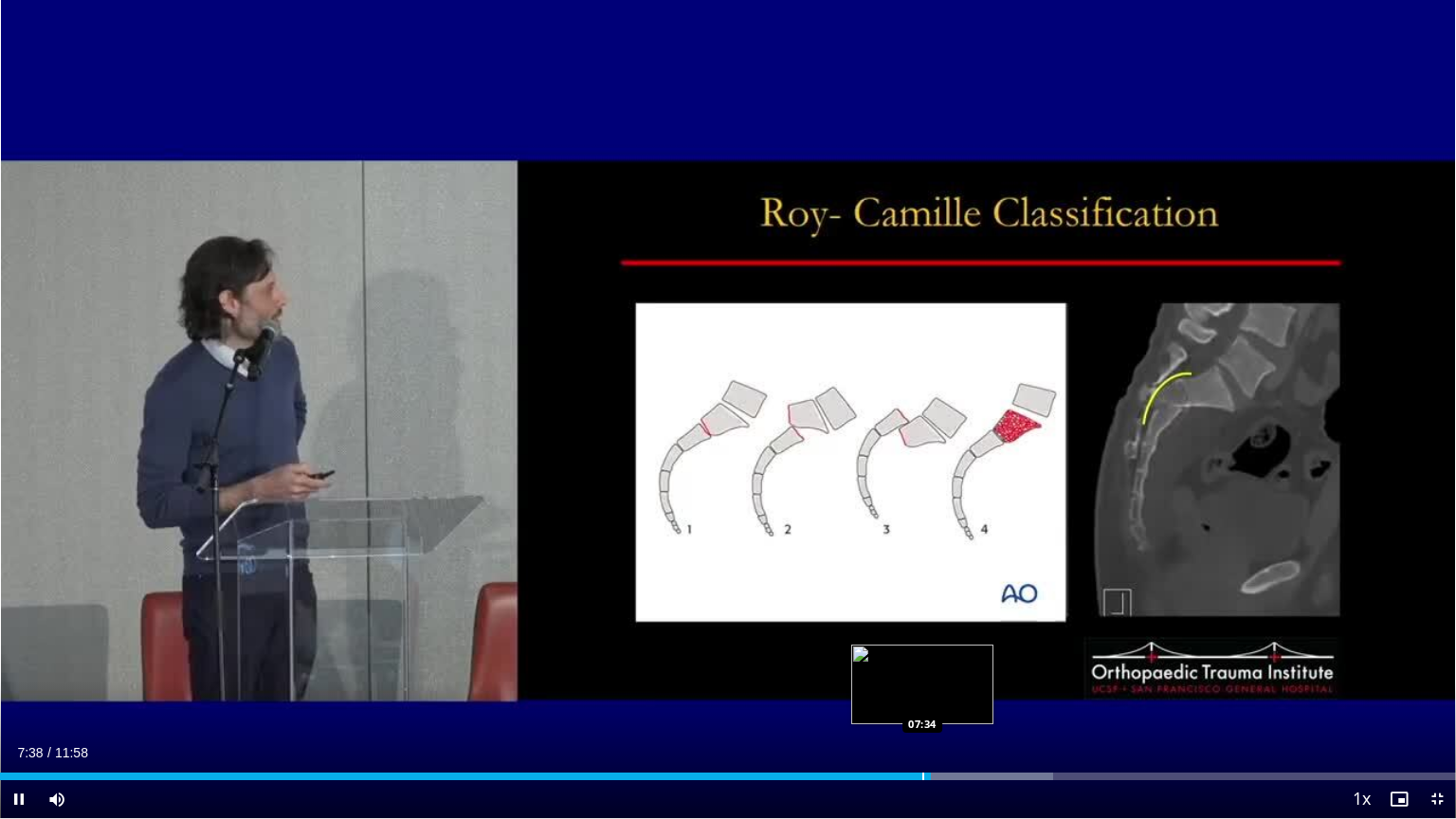 click on "07:38" at bounding box center [465, 776] 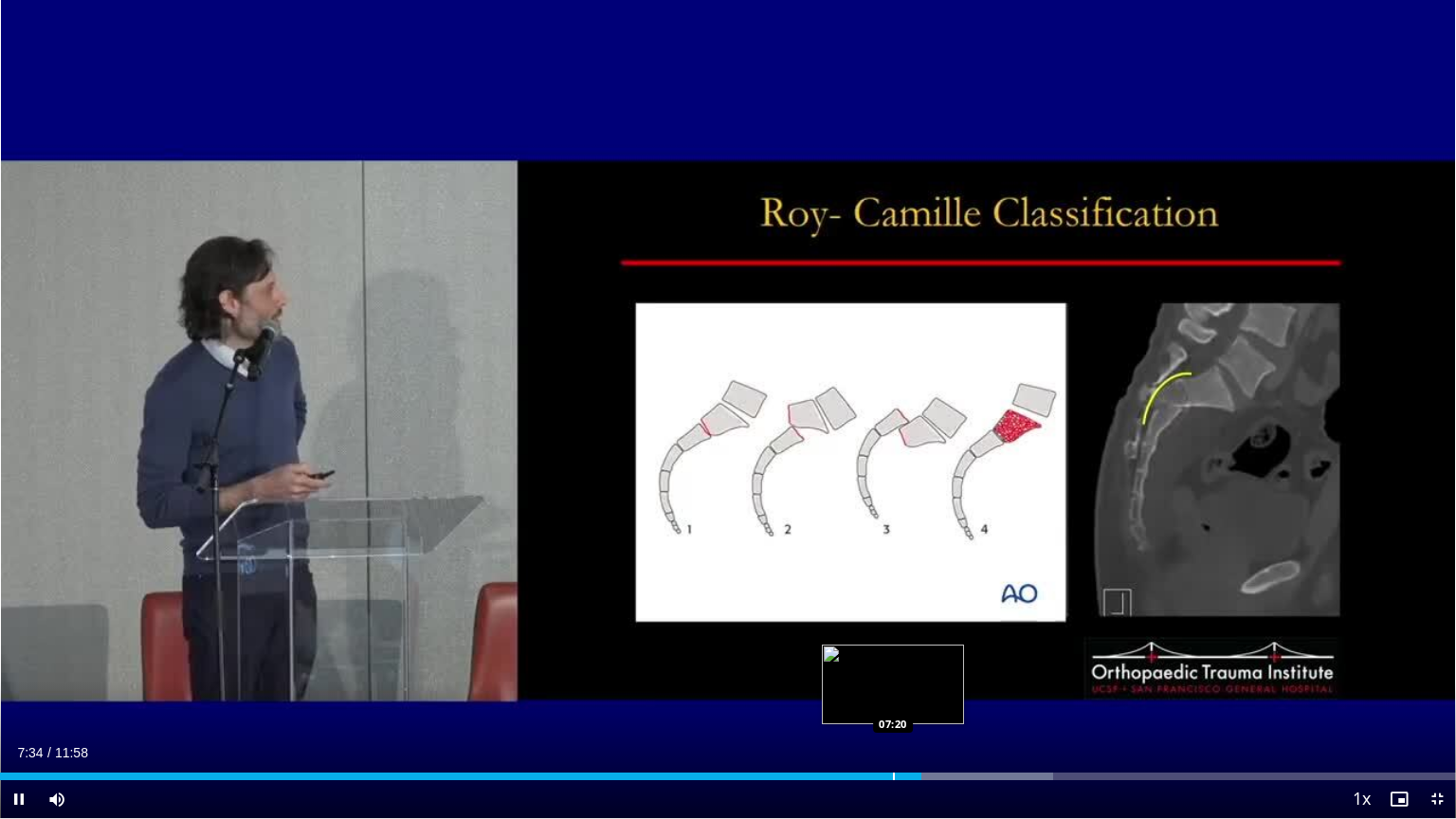 click at bounding box center (894, 776) 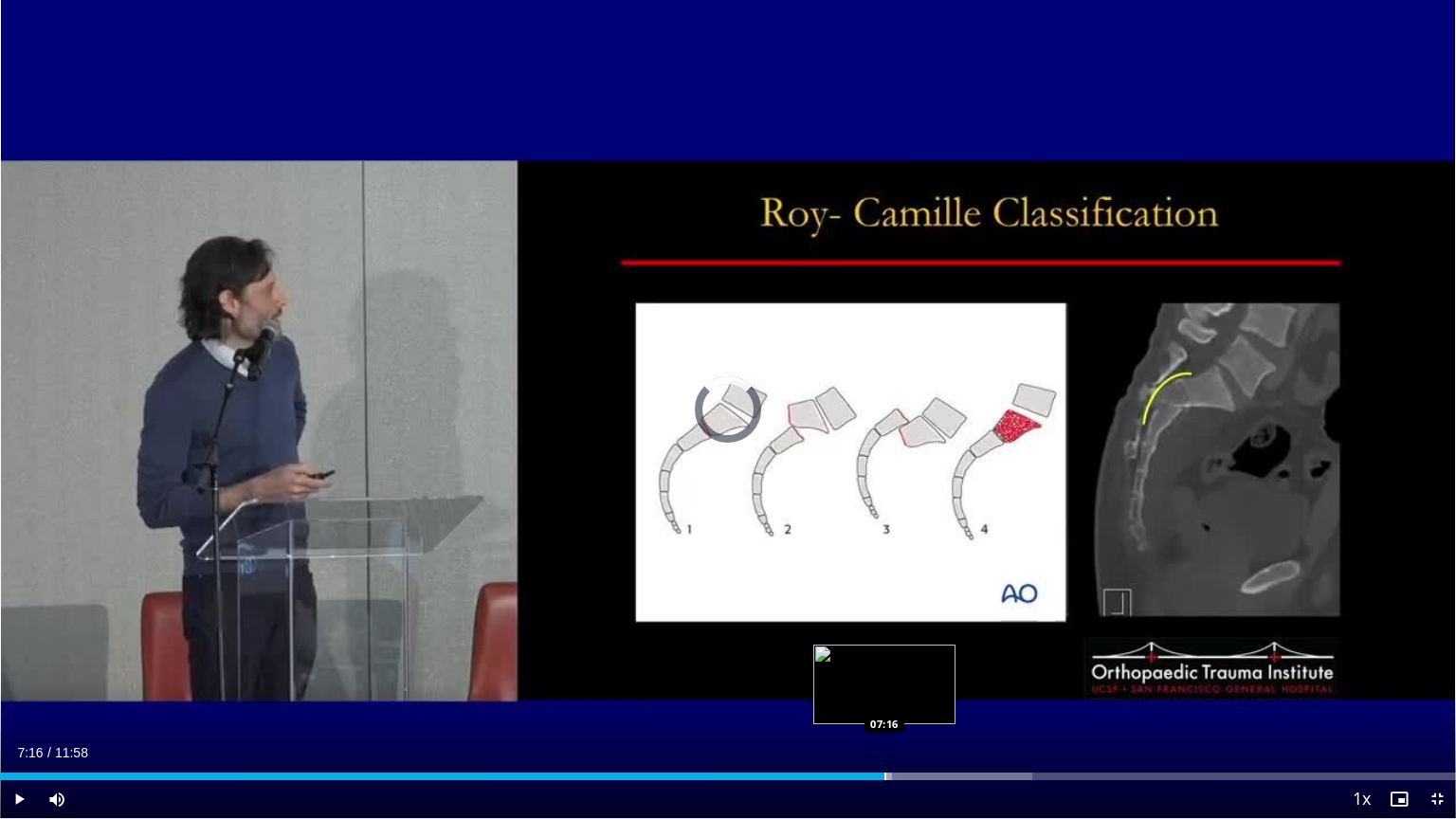 click at bounding box center [885, 776] 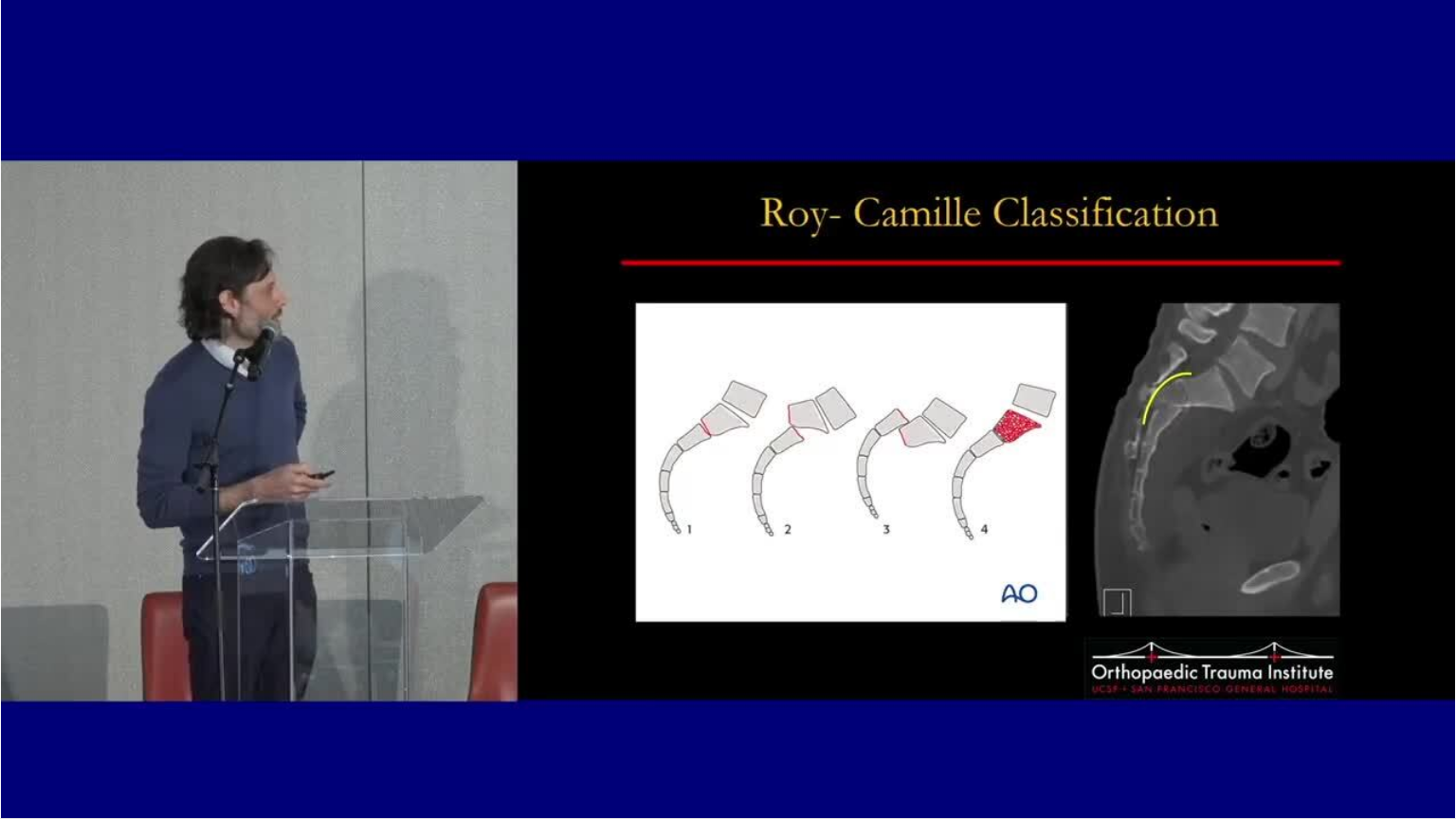 click on "**********" at bounding box center (728, 410) 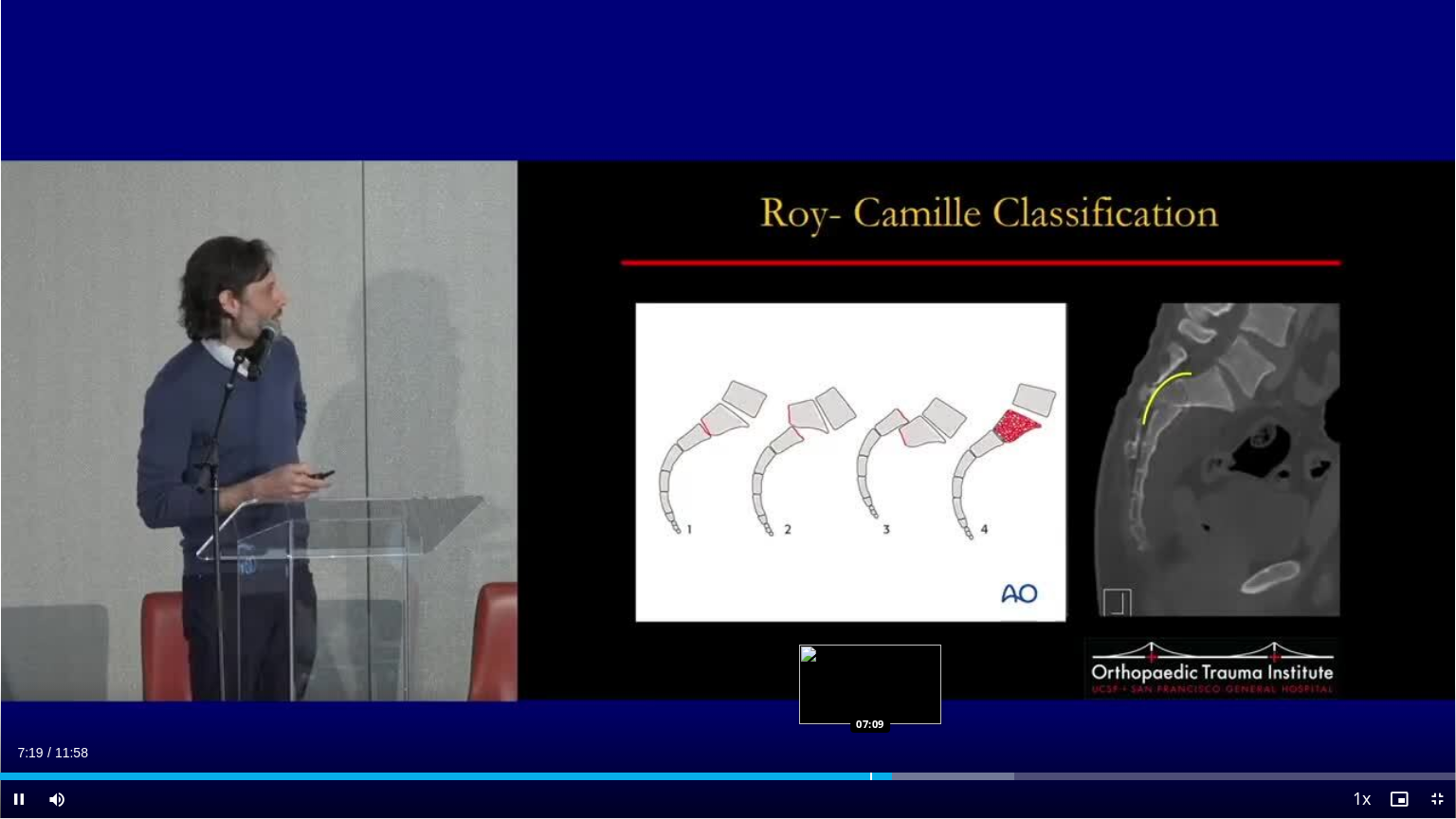 click on "Loaded :  69.63% 07:19 07:09" at bounding box center (728, 771) 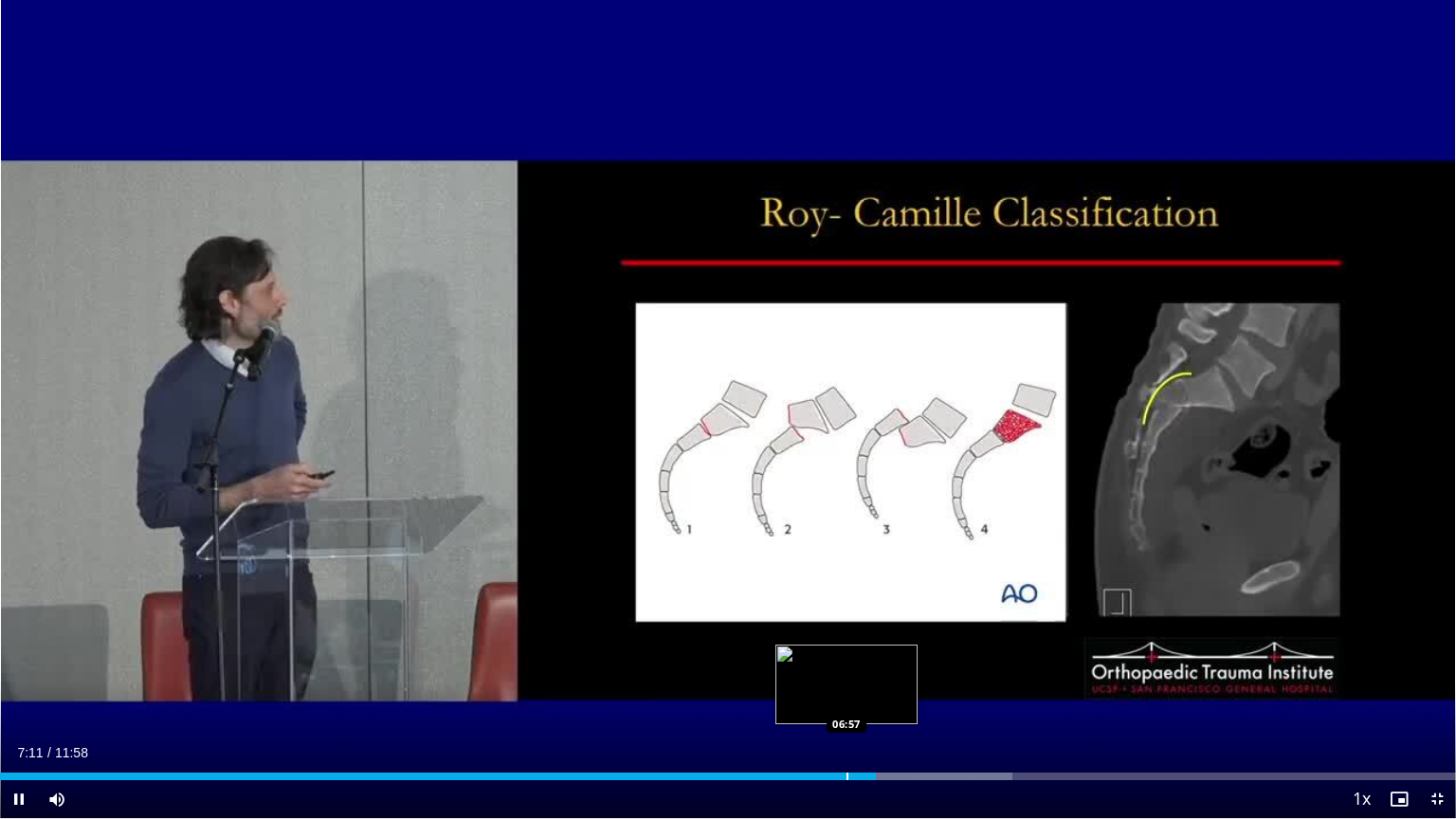 click at bounding box center (847, 776) 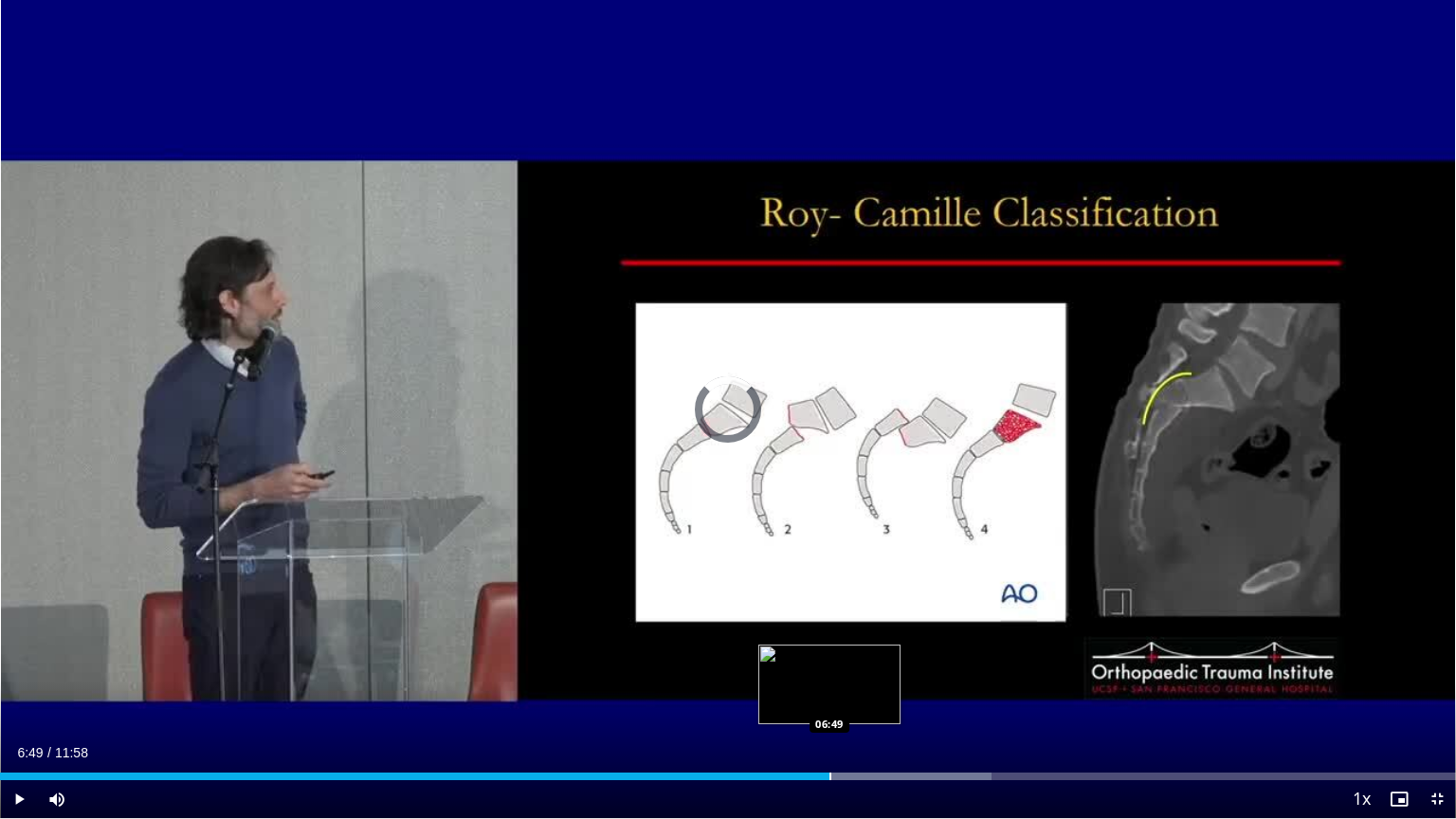 click at bounding box center (830, 776) 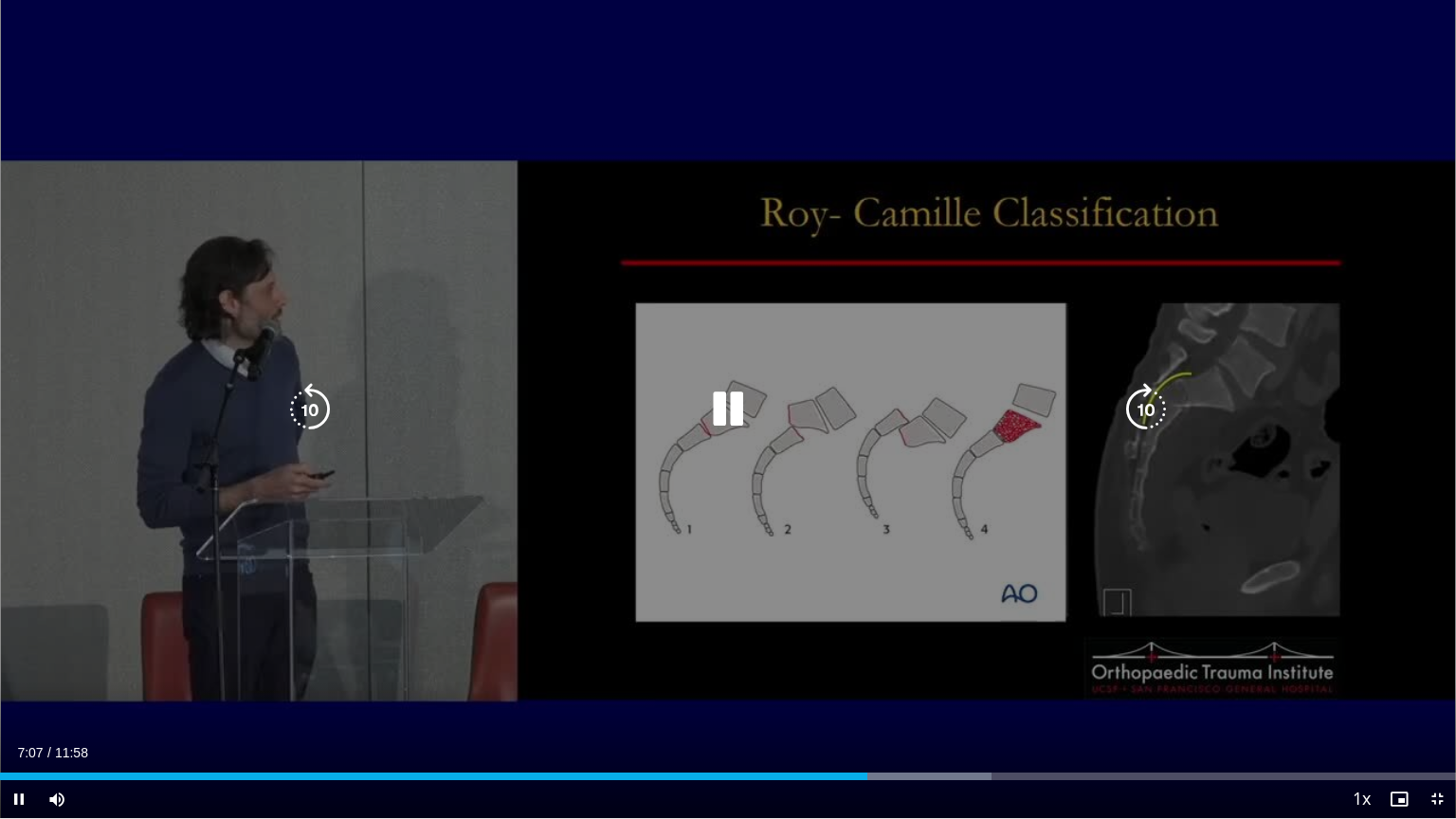 click on "10 seconds
Tap to unmute" at bounding box center (728, 409) 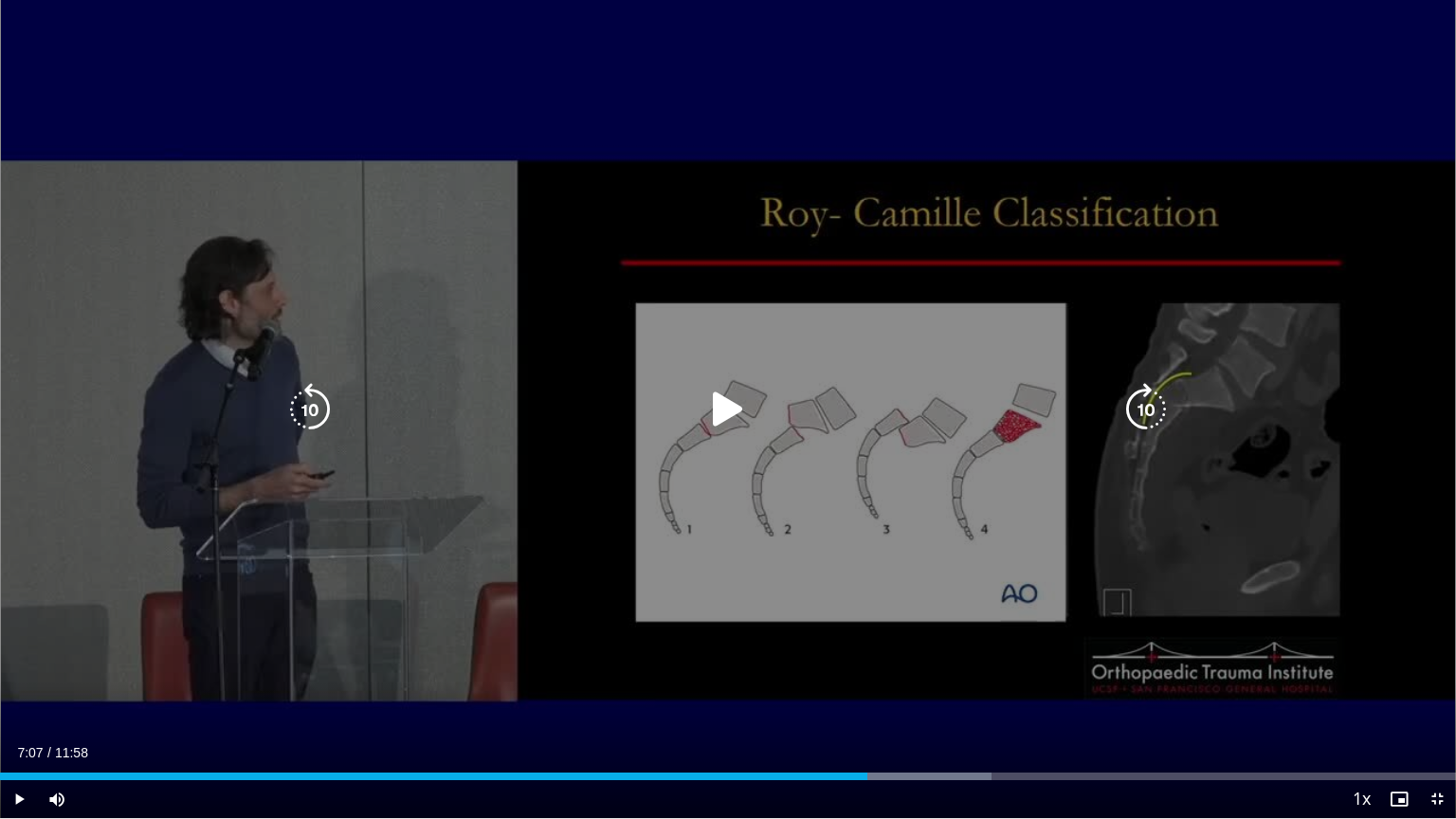 click on "10 seconds
Tap to unmute" at bounding box center (728, 409) 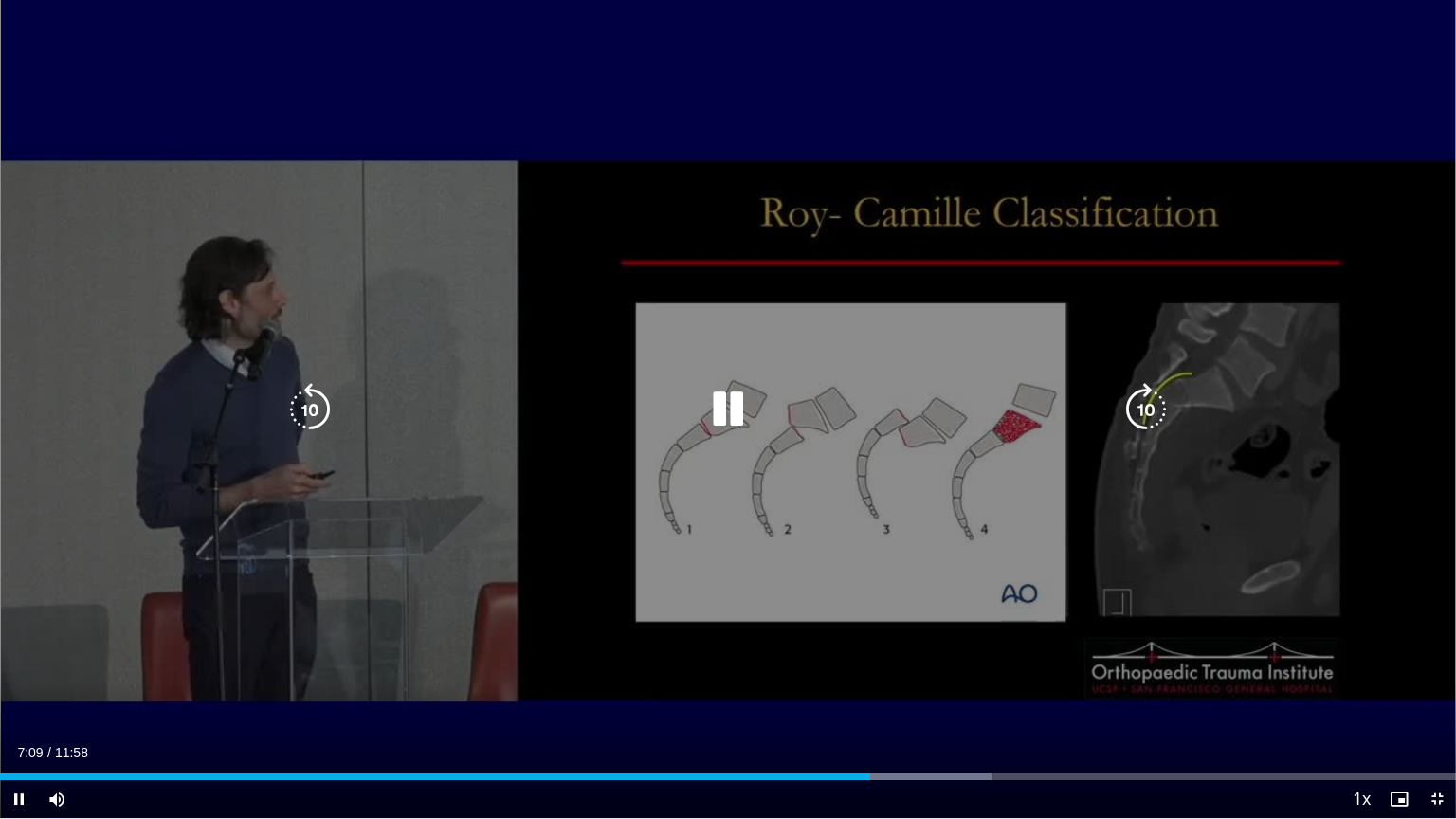 click on "10 seconds
Tap to unmute" at bounding box center (728, 409) 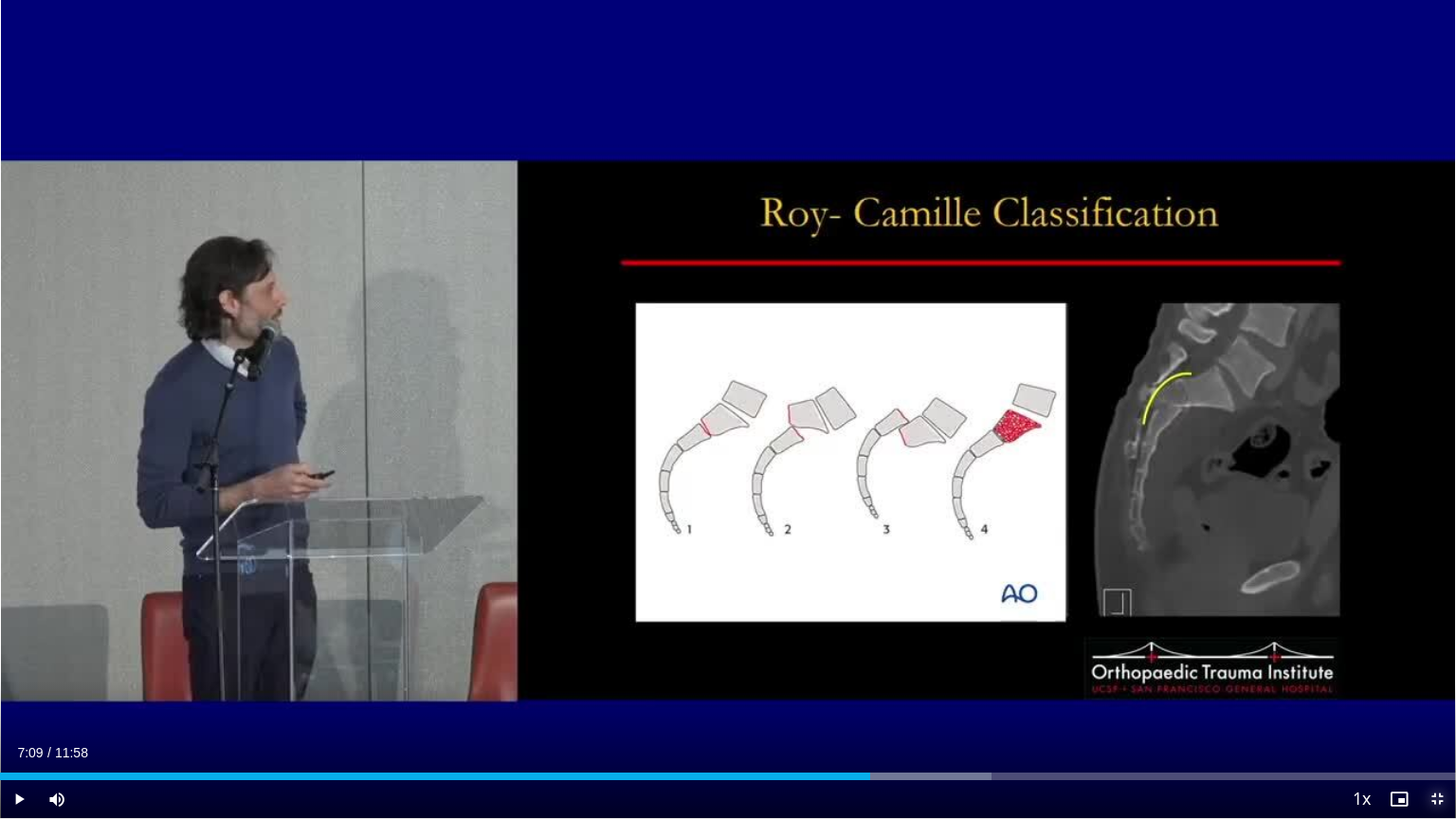 click at bounding box center [1437, 799] 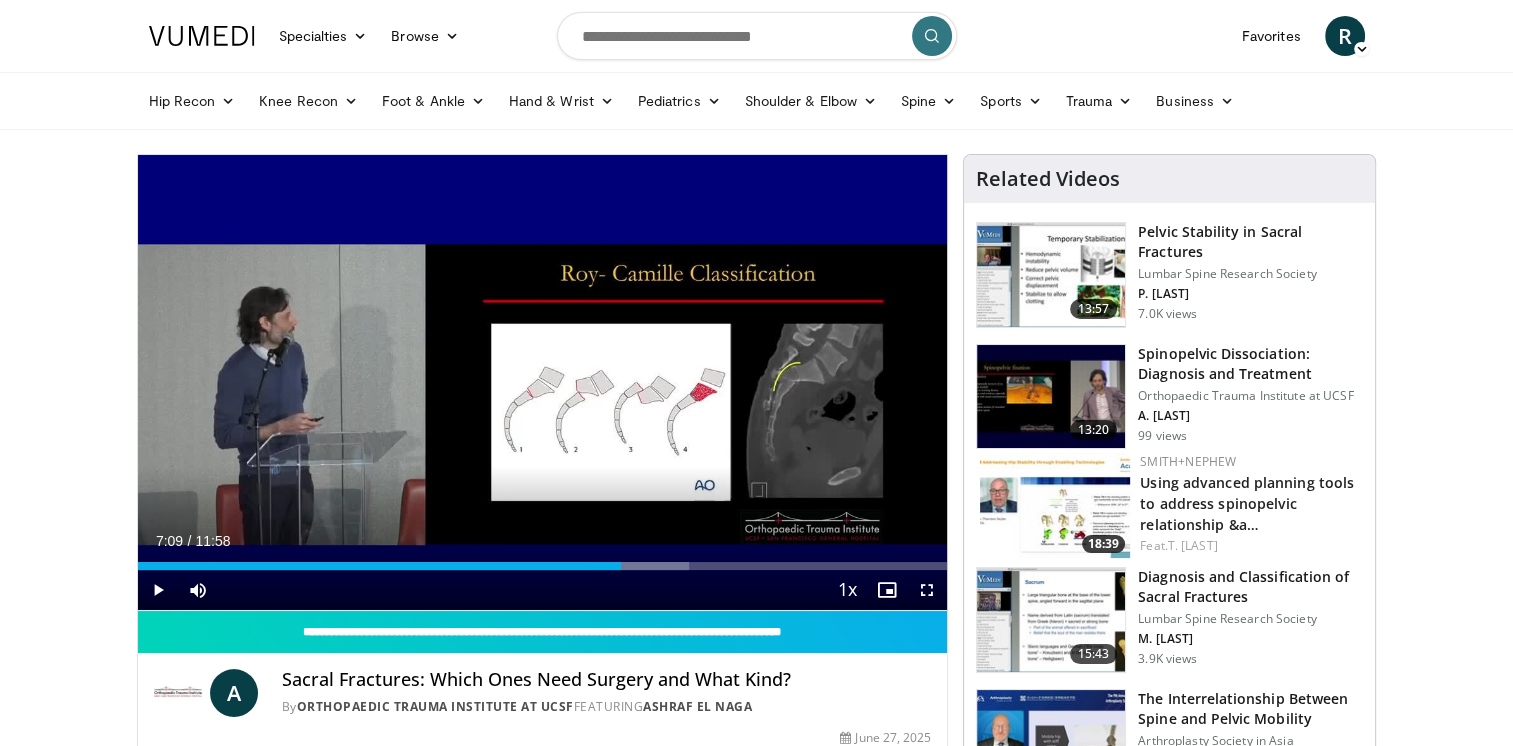 click at bounding box center [1051, 275] 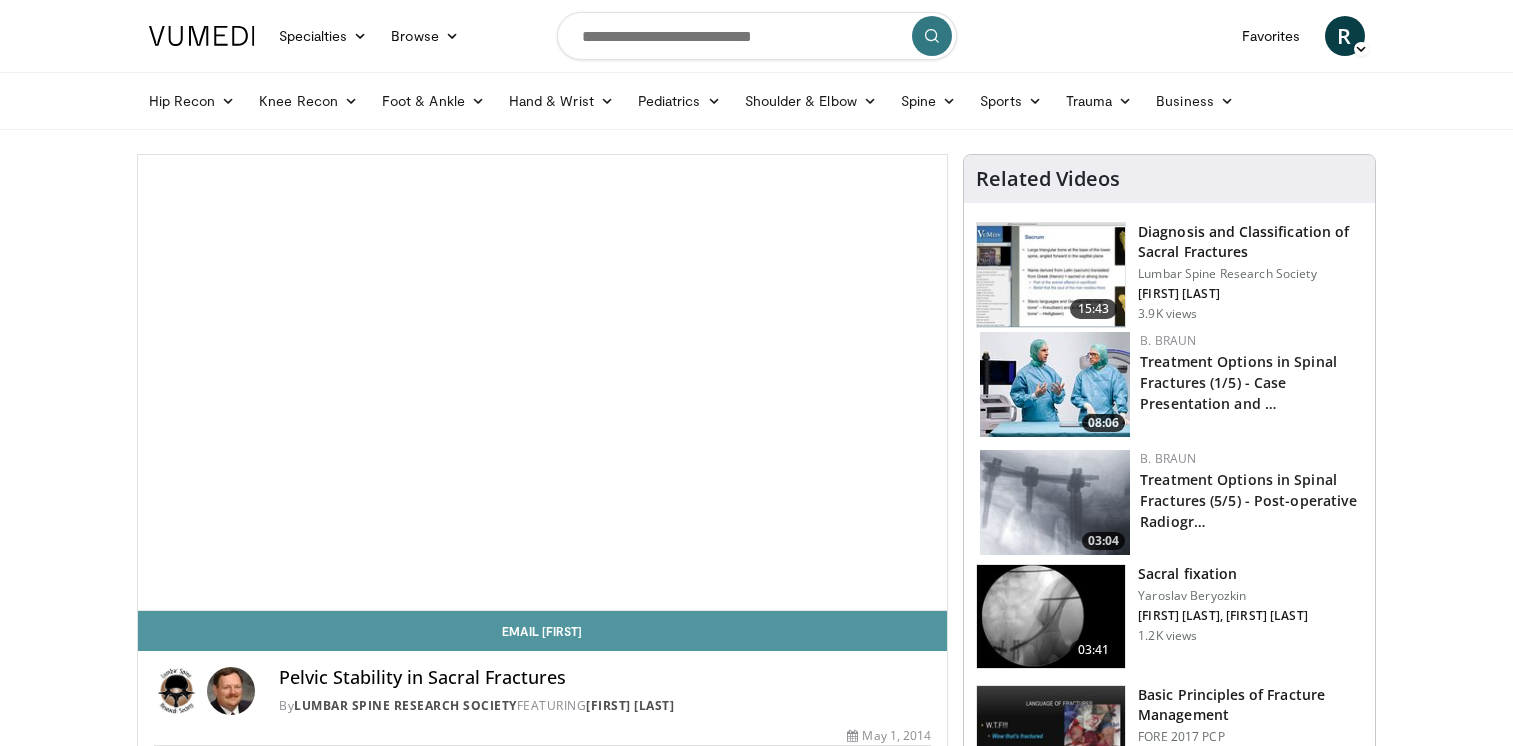 scroll, scrollTop: 0, scrollLeft: 0, axis: both 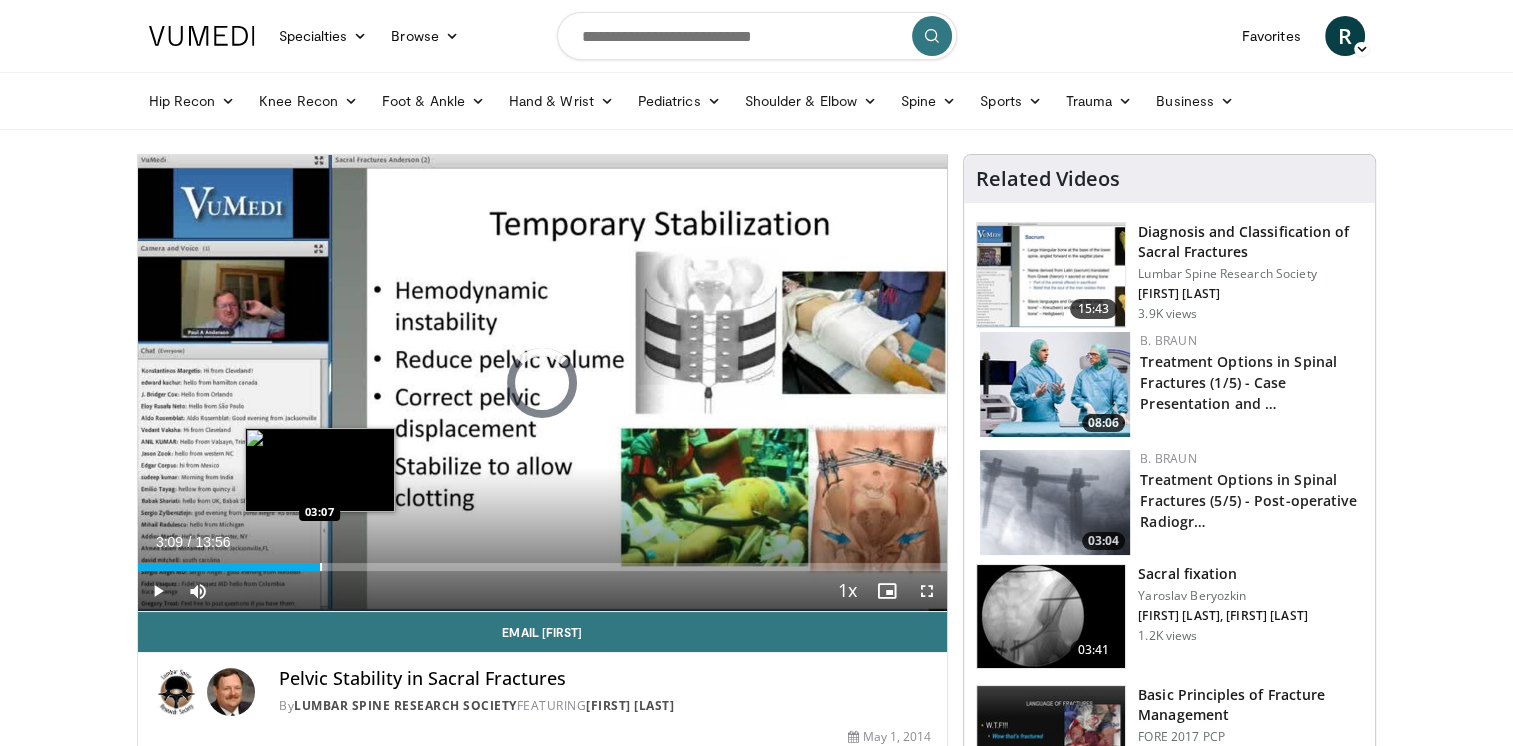 click on "Loaded :  2.38% 00:00 03:07" at bounding box center [543, 567] 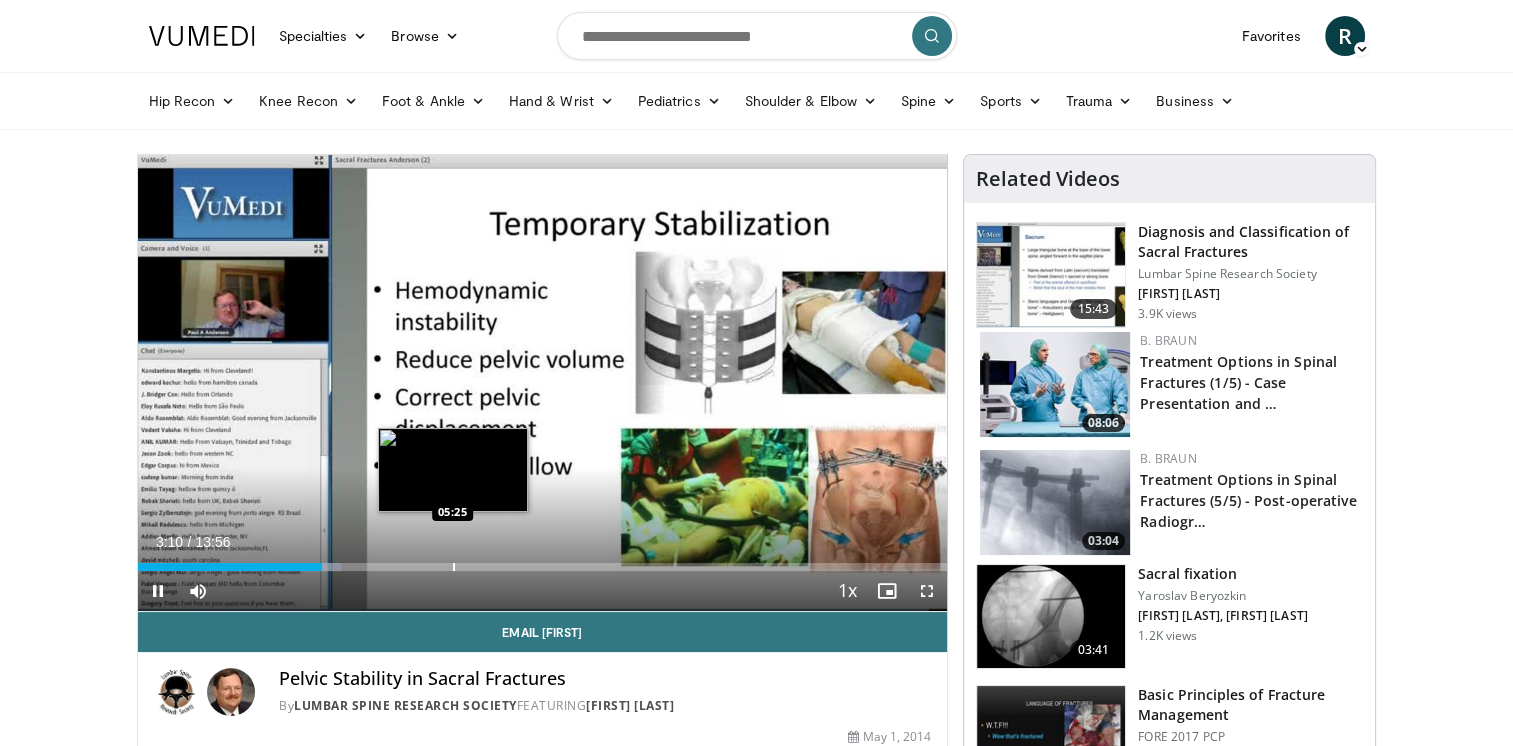 click at bounding box center [454, 567] 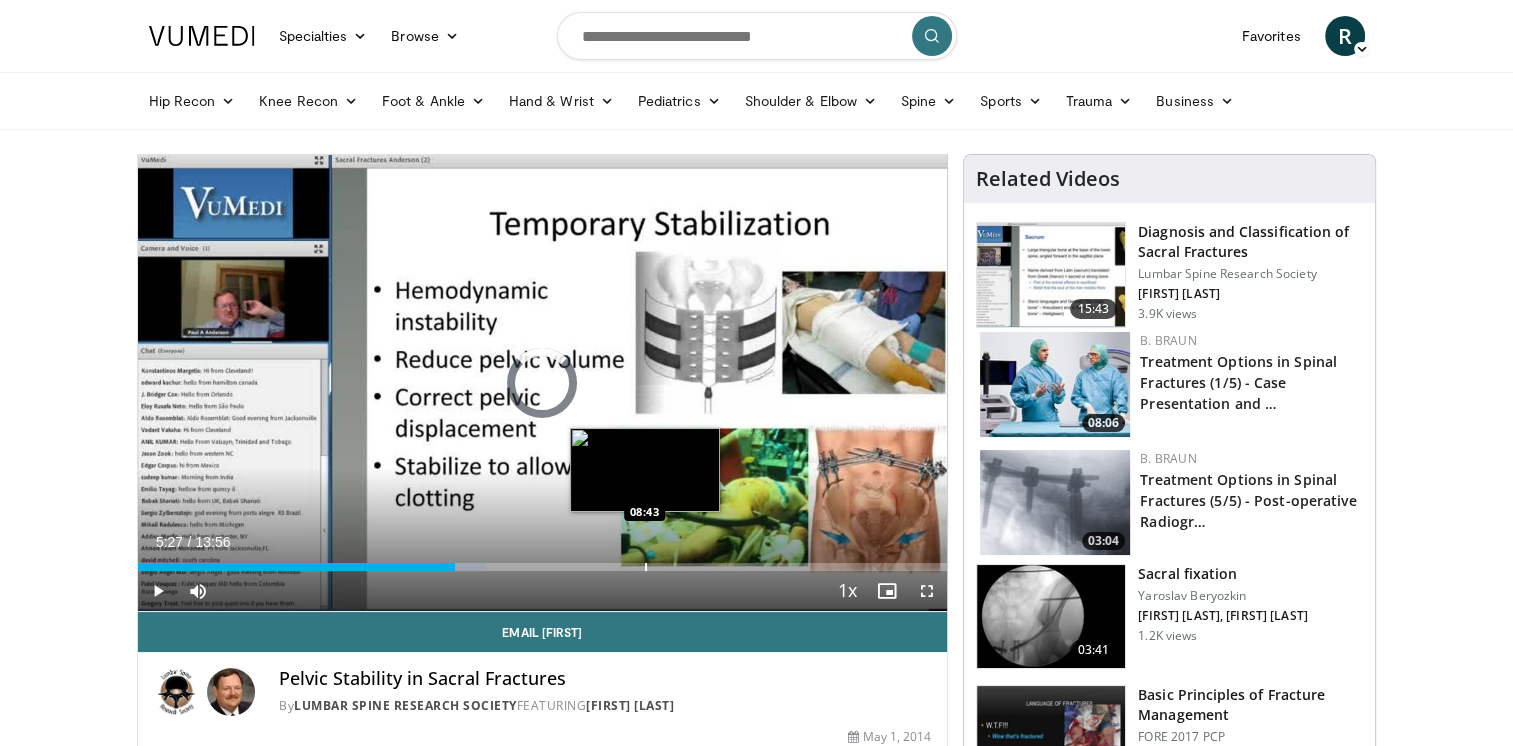 click at bounding box center [646, 567] 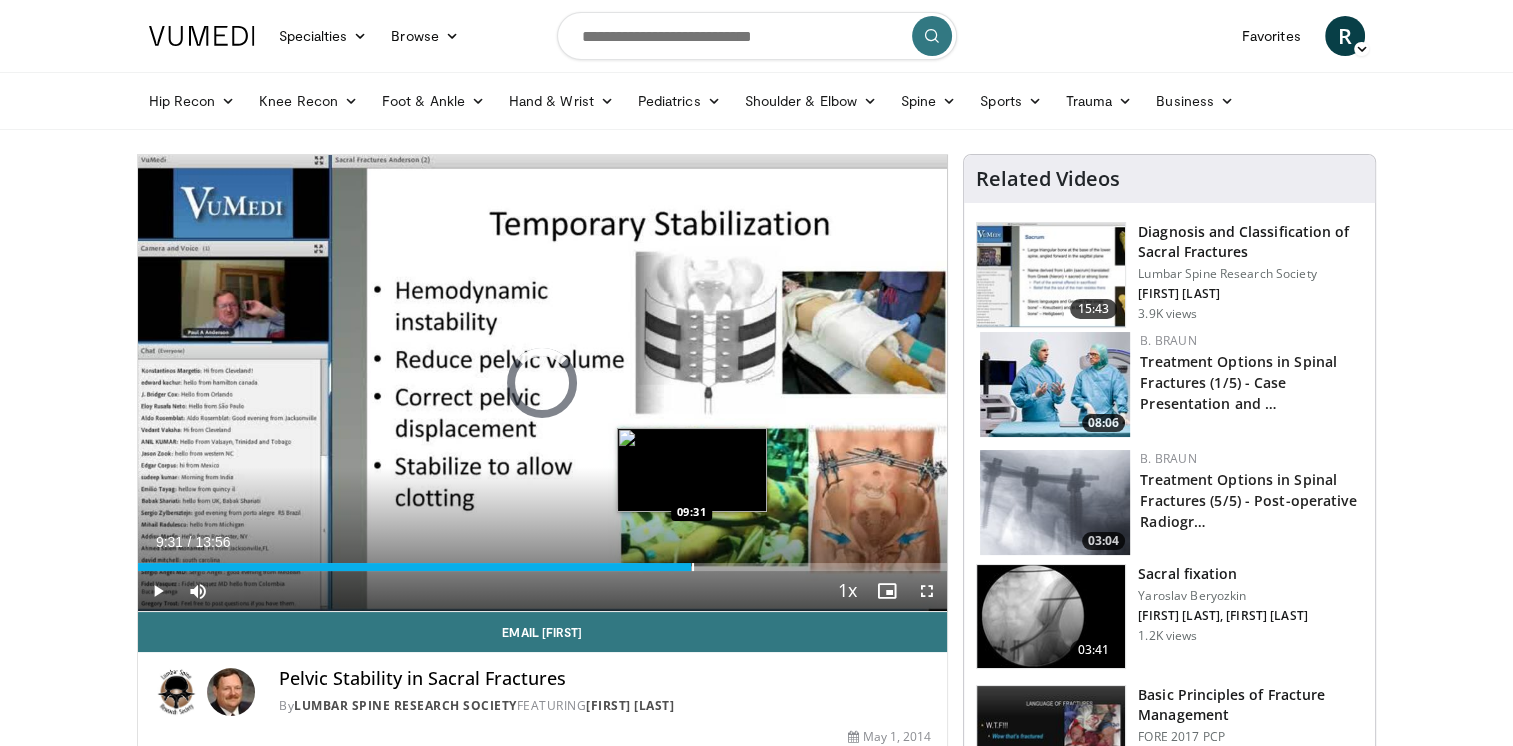 click at bounding box center [693, 567] 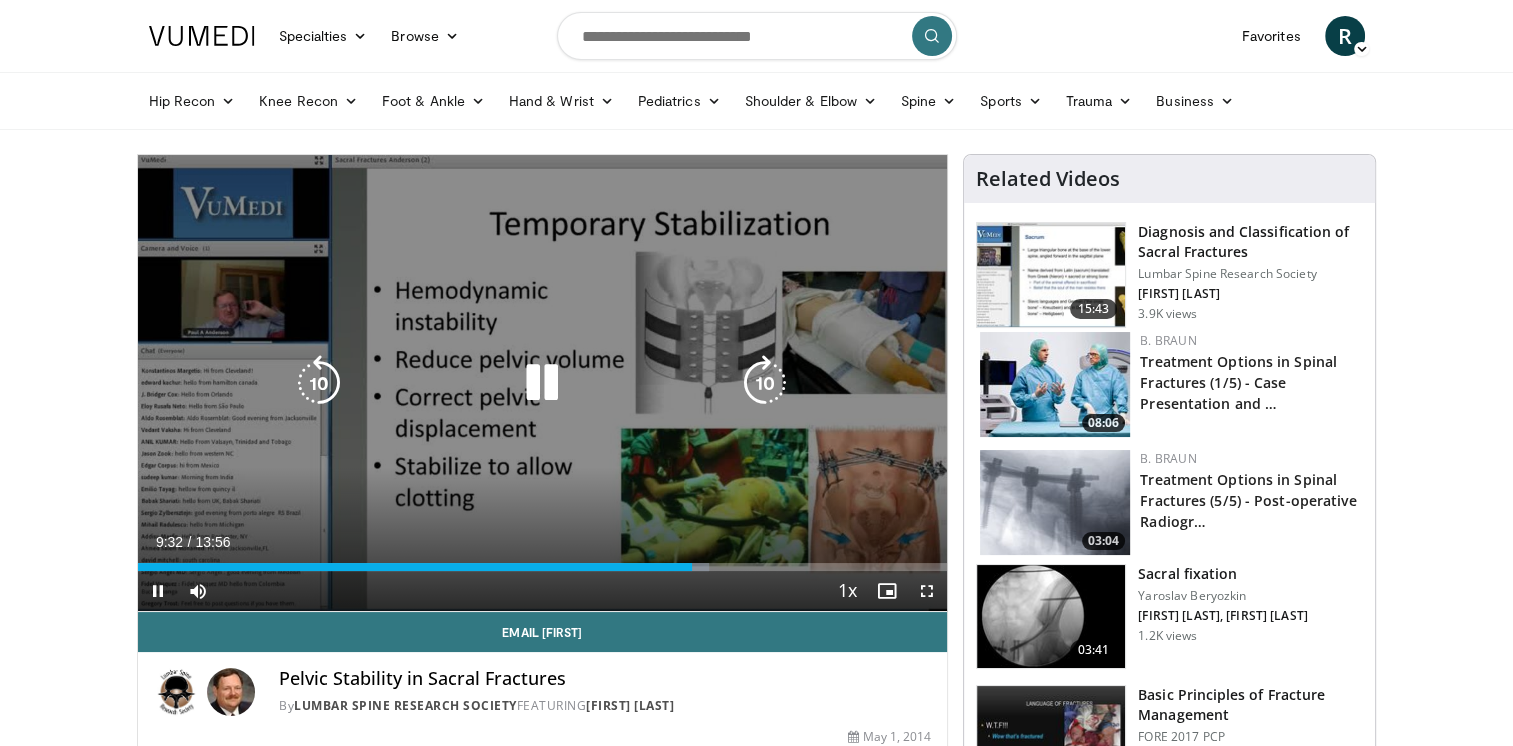 click on "Loaded :  70.56% 09:32 09:31" at bounding box center [543, 567] 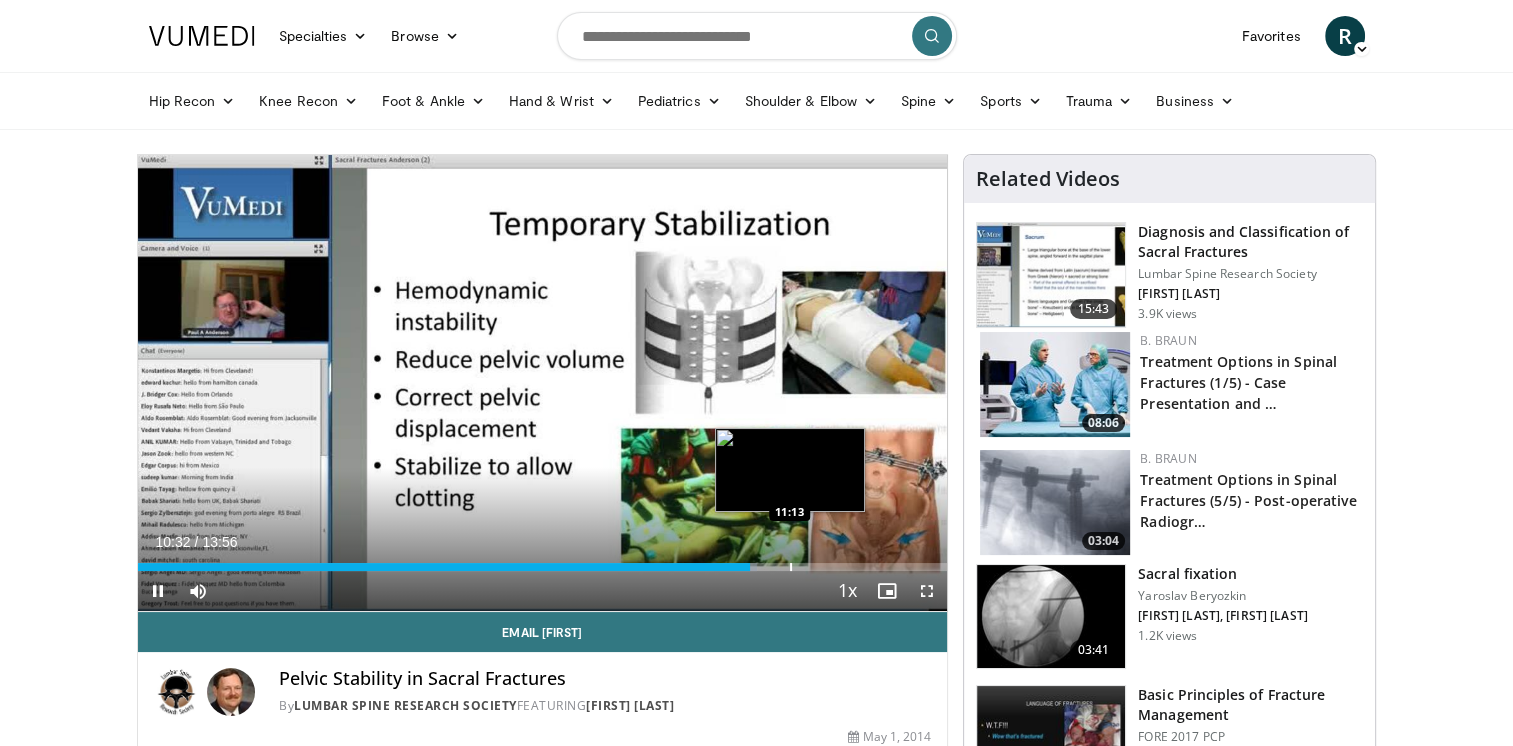 click on "Loaded :  76.54% 10:32 11:13" at bounding box center [543, 567] 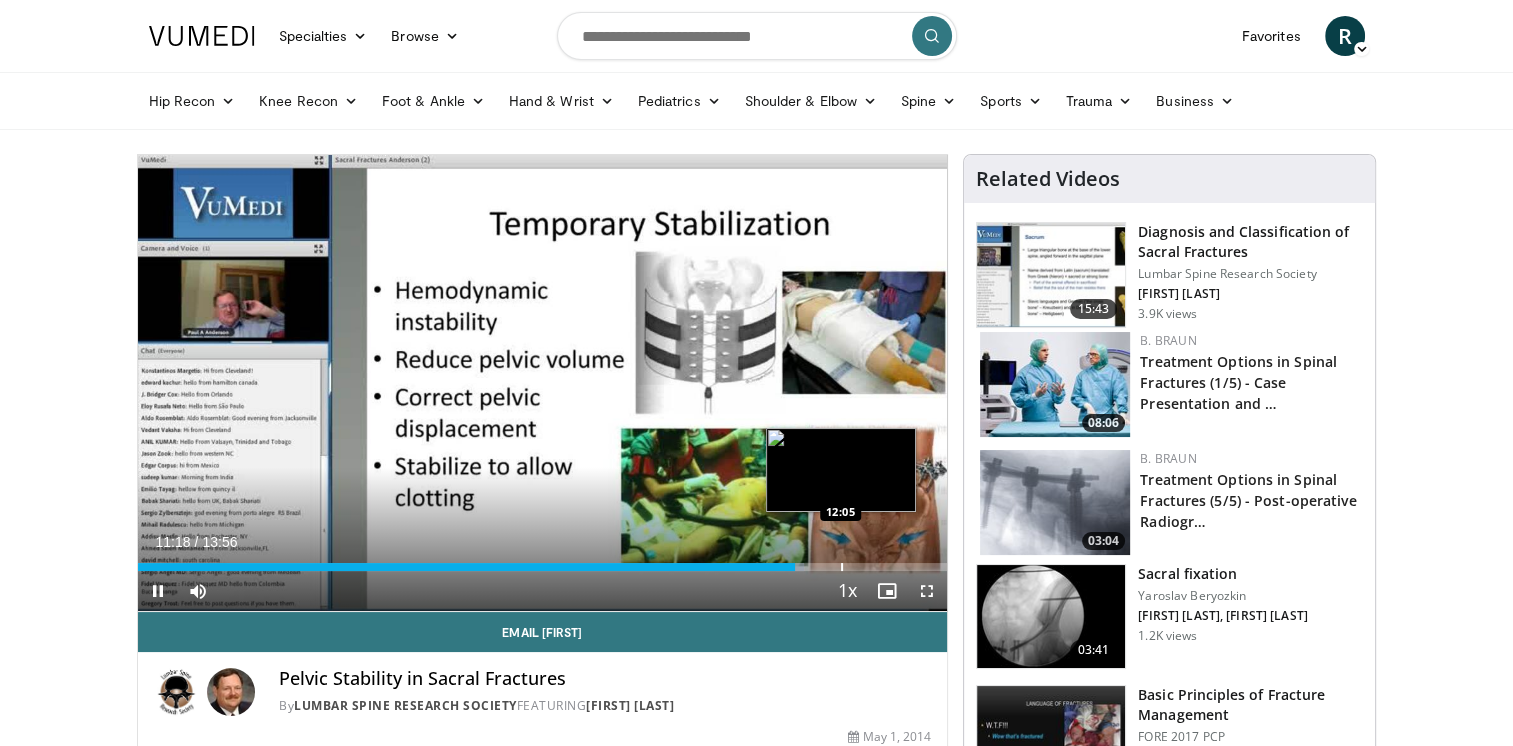 click on "Loaded :  82.38% 11:18 12:05" at bounding box center [543, 567] 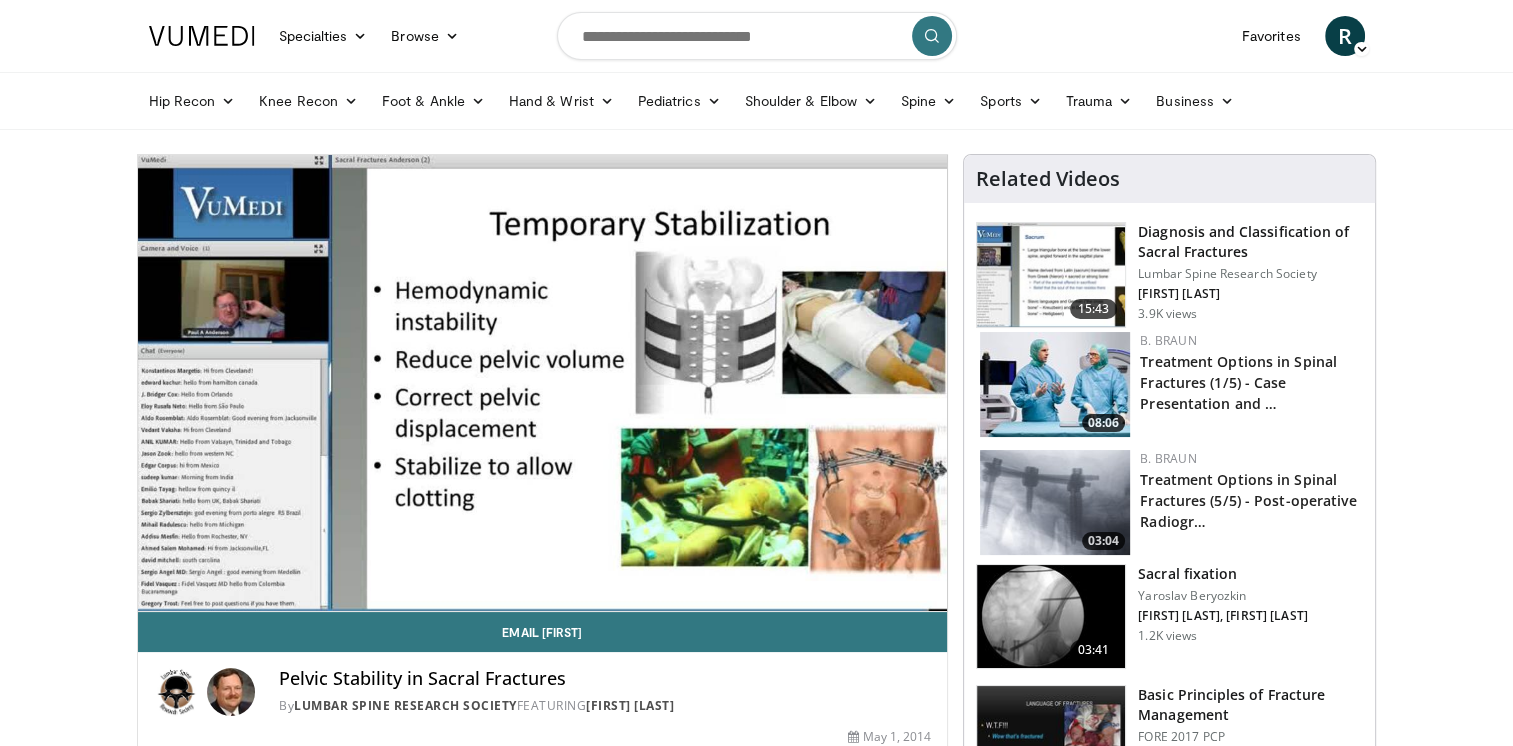 click on "10 seconds
Tap to unmute" at bounding box center (543, 383) 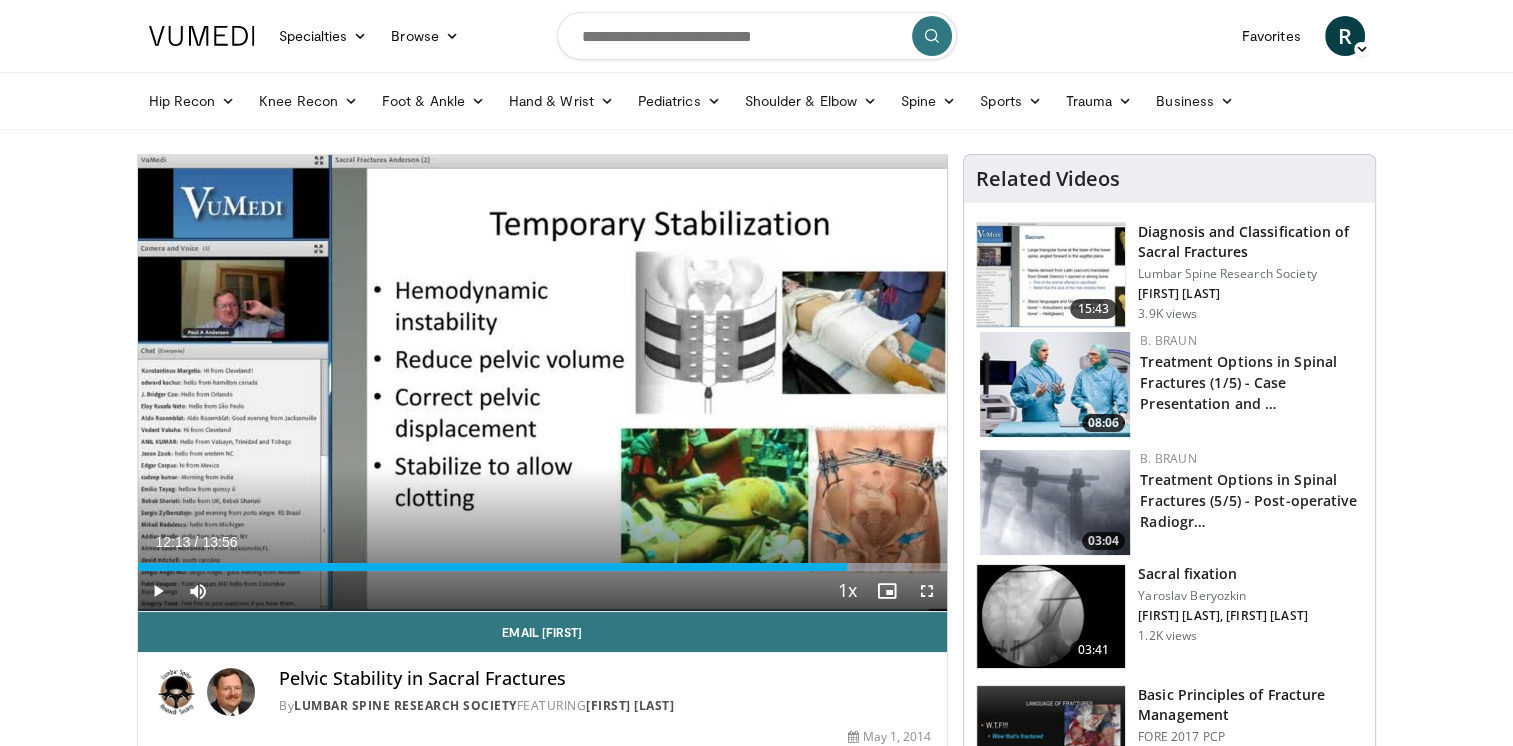 click at bounding box center [1051, 617] 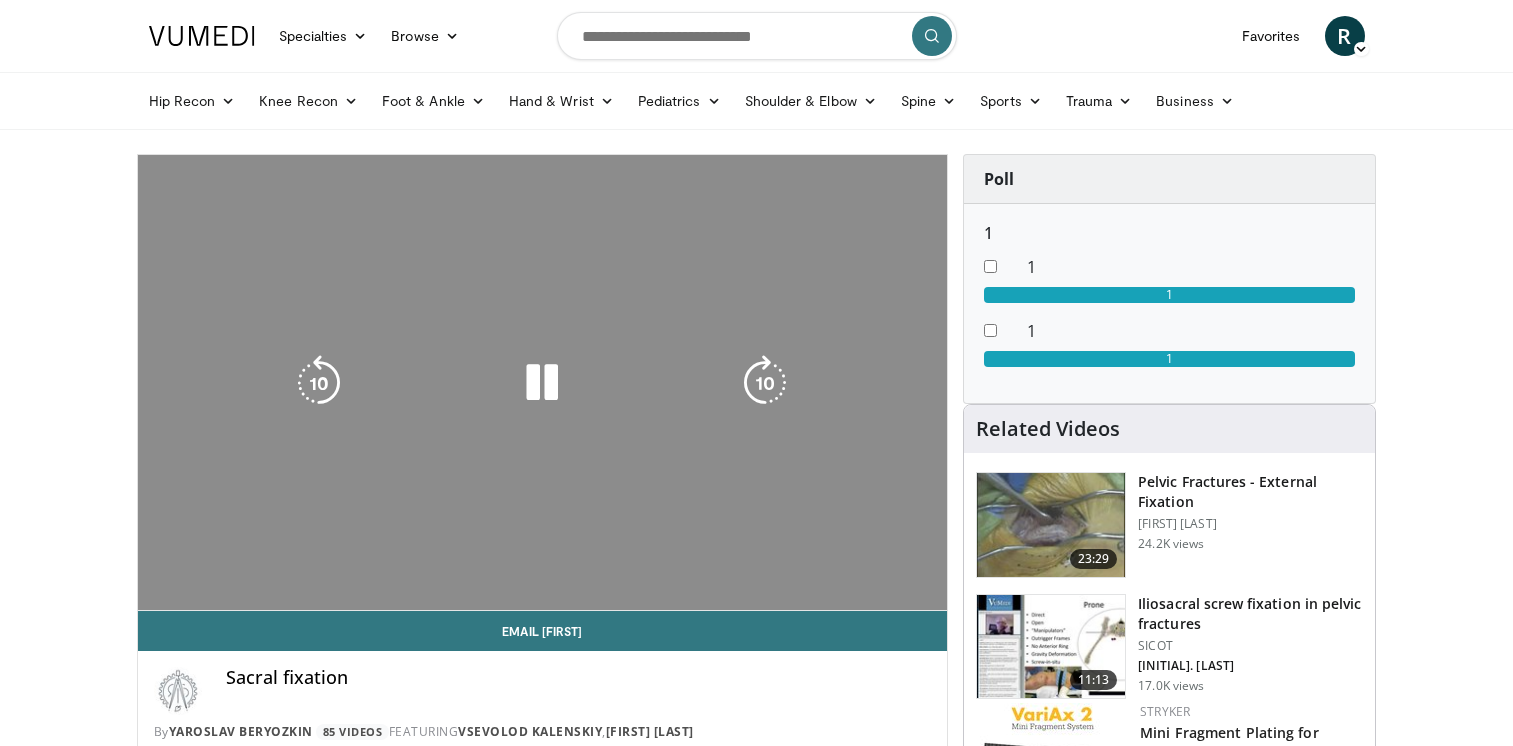 scroll, scrollTop: 0, scrollLeft: 0, axis: both 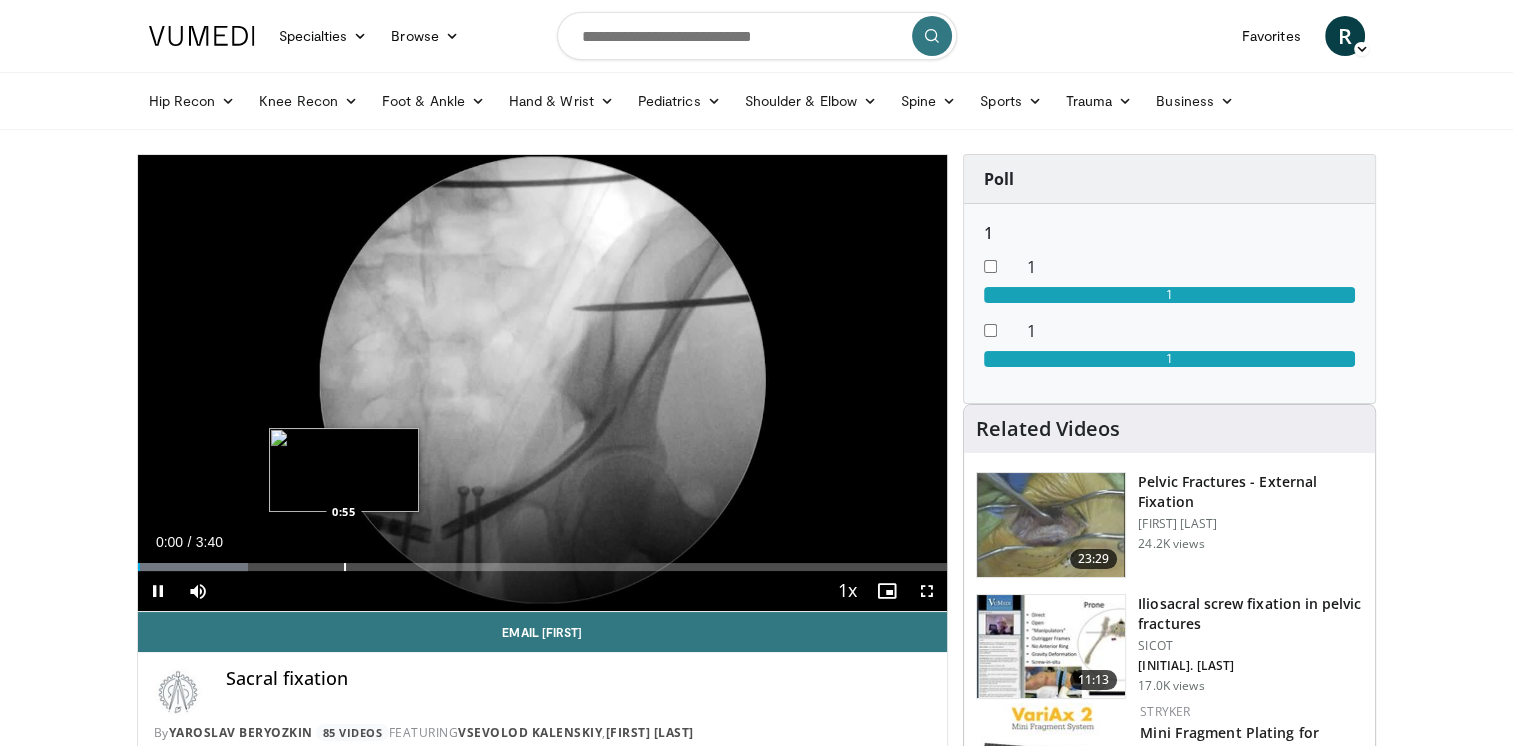 click at bounding box center (345, 567) 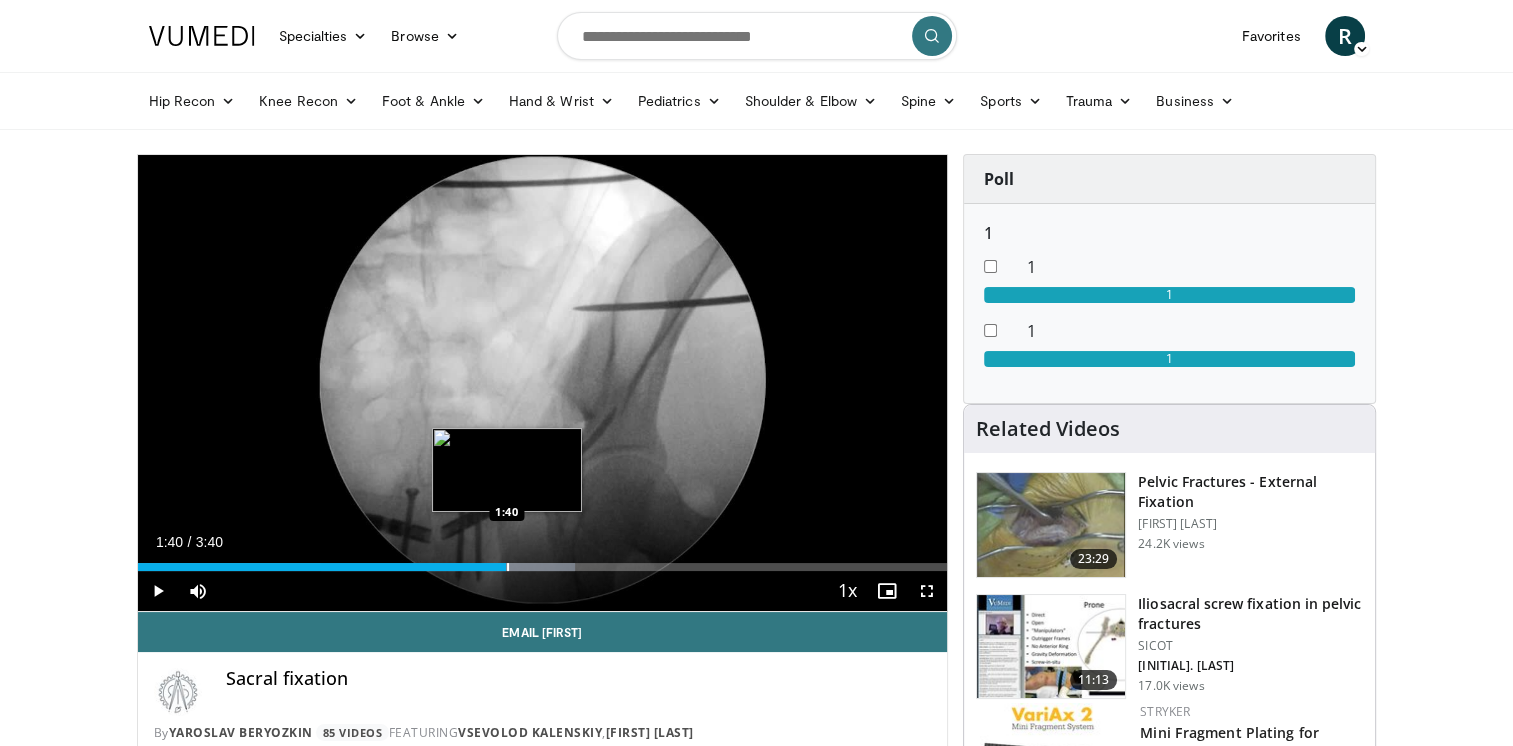 click at bounding box center (508, 567) 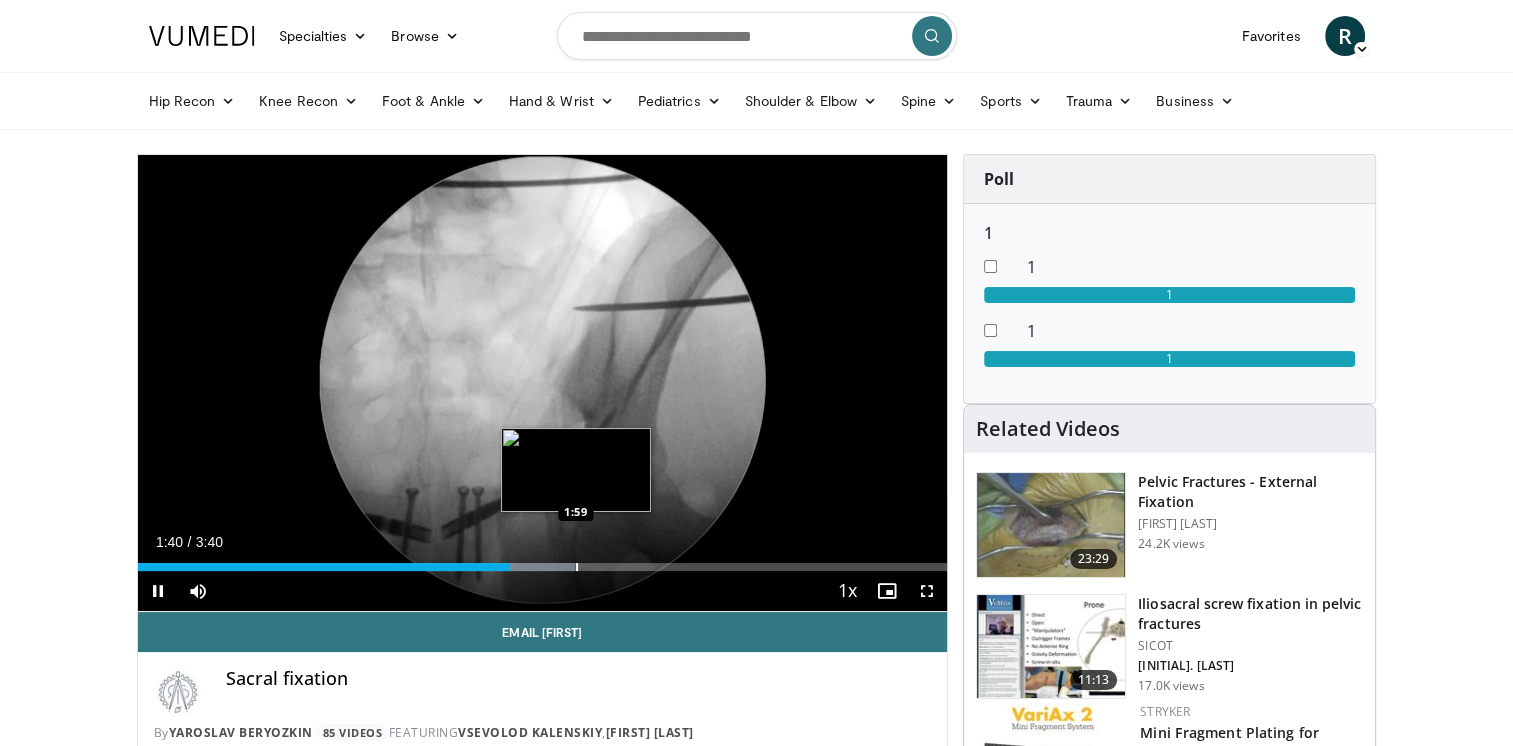 click at bounding box center (577, 567) 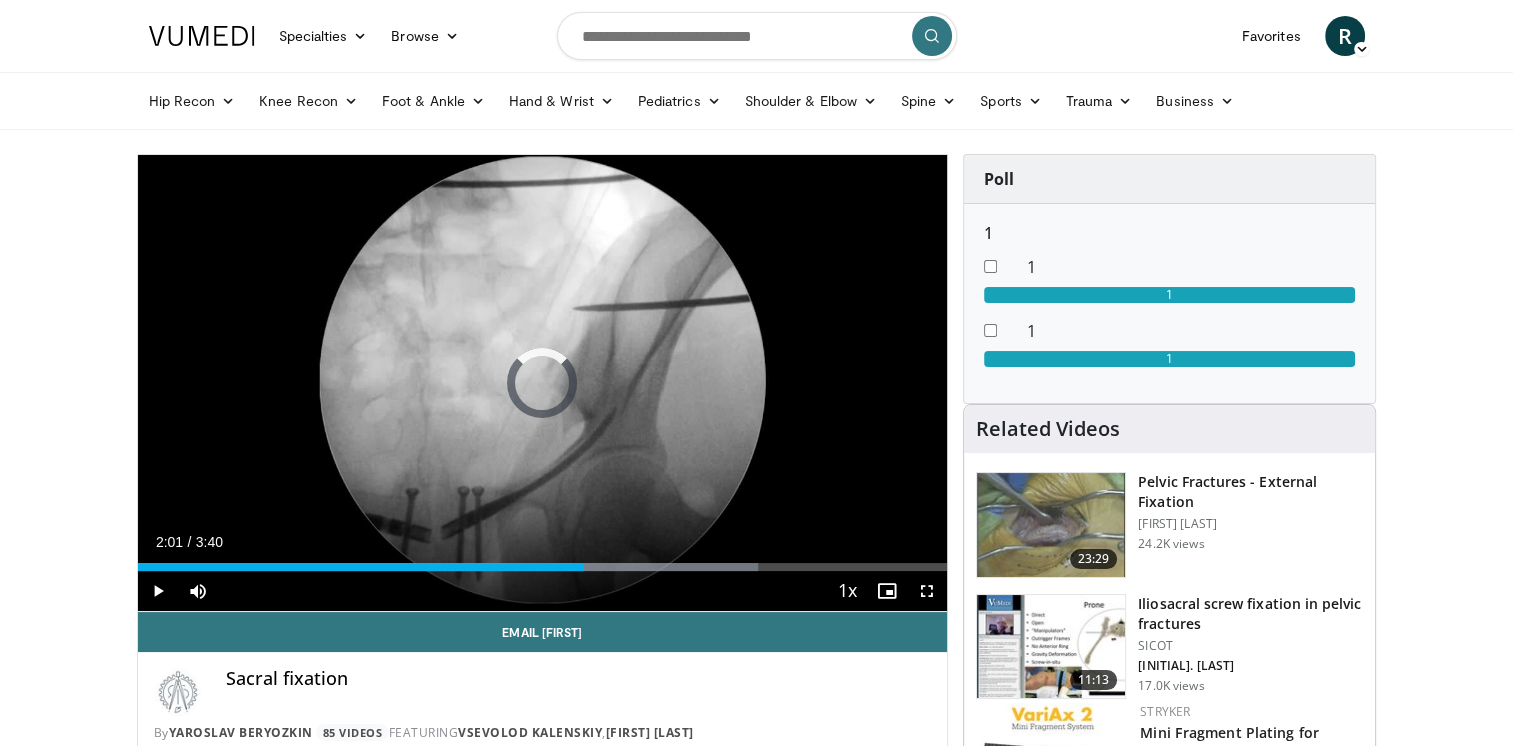 click at bounding box center (666, 567) 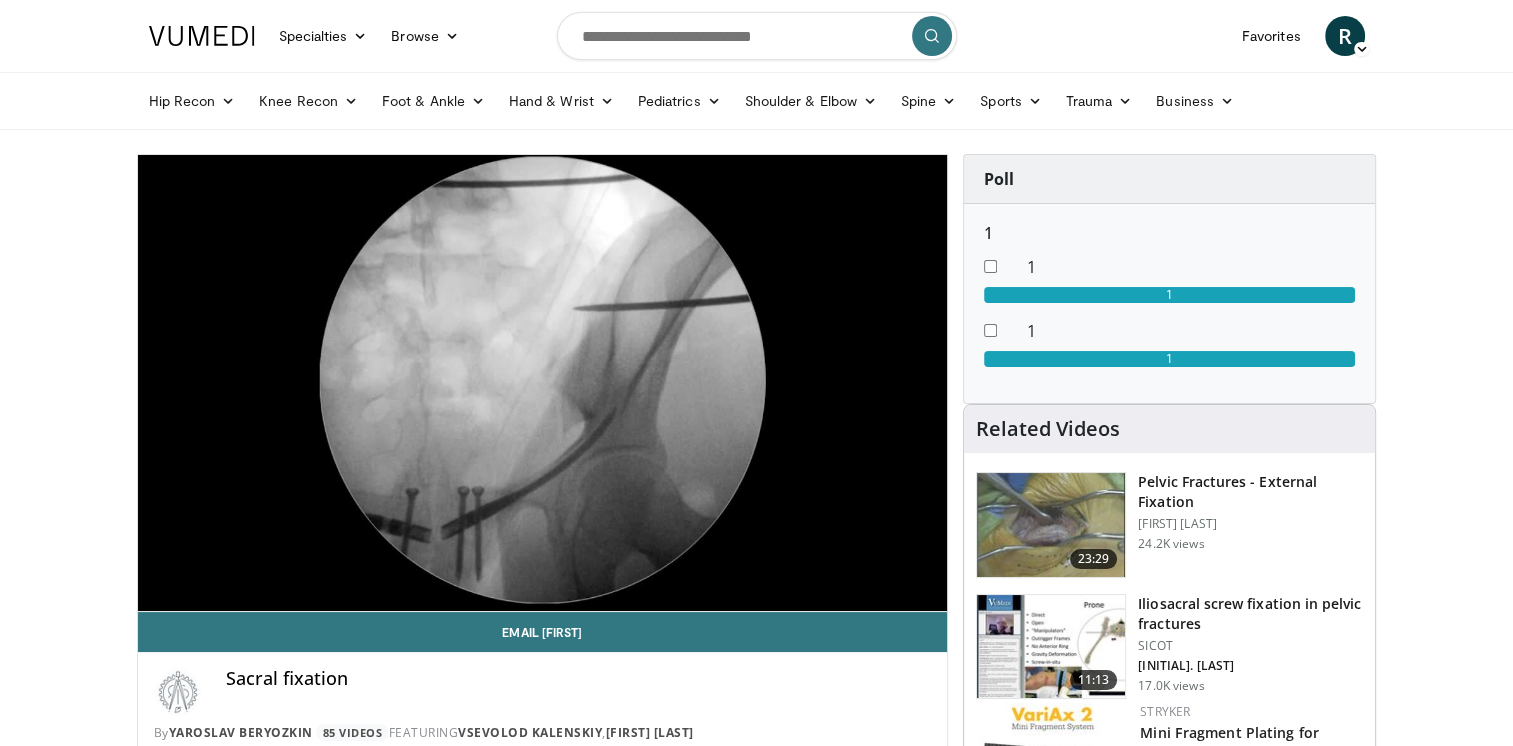 click on "Pelvic Fractures - External Fixation" at bounding box center (1250, 492) 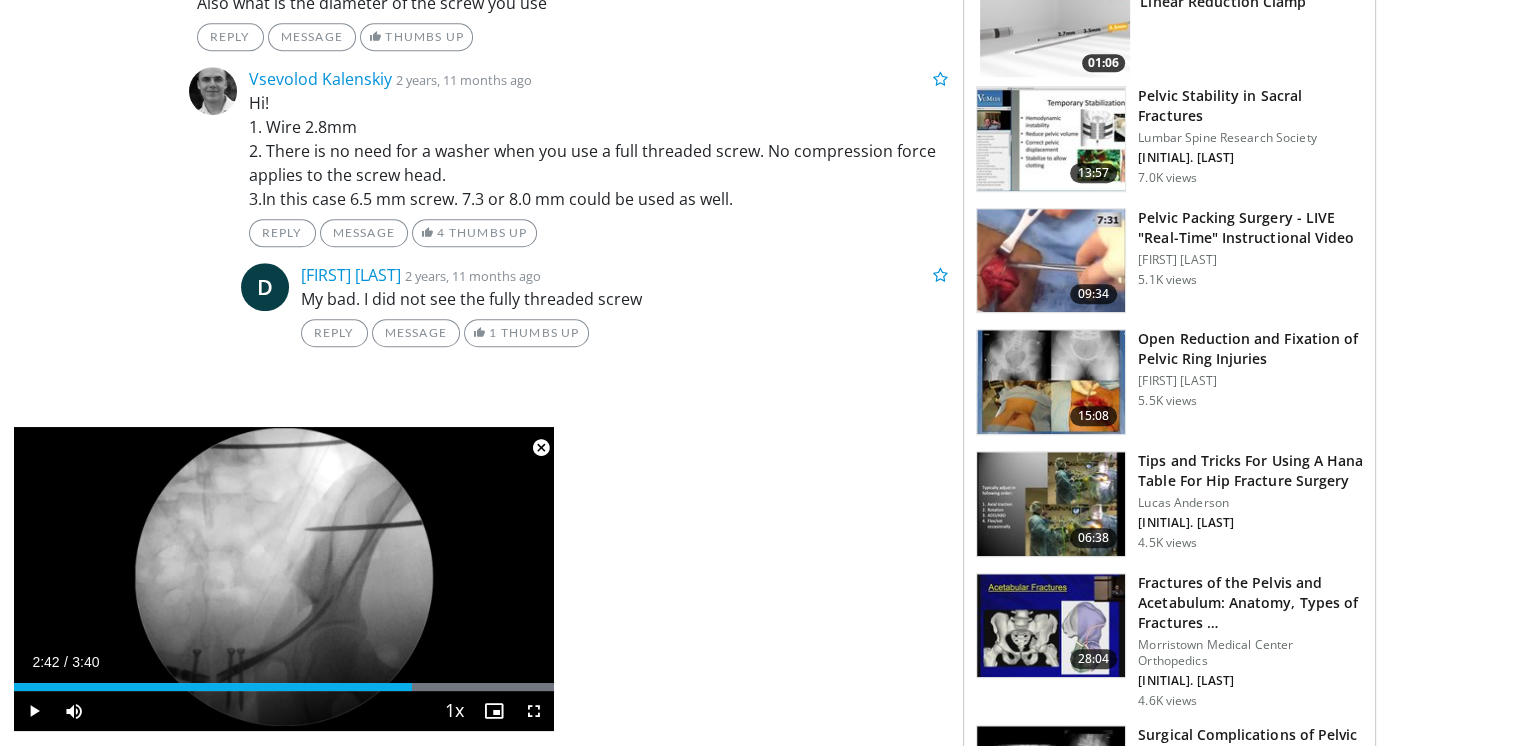 scroll, scrollTop: 1500, scrollLeft: 0, axis: vertical 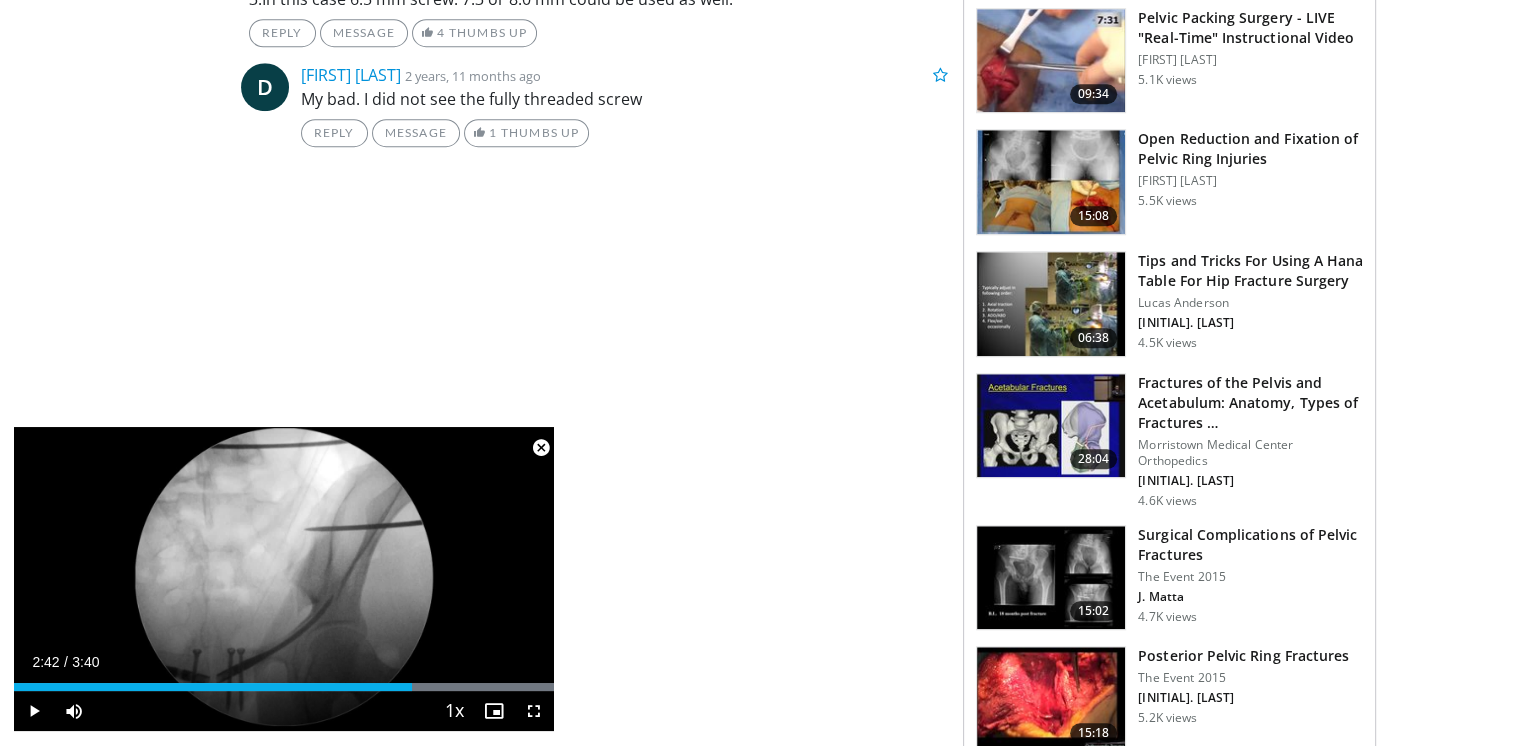 click on "Posterior Pelvic Ring Fractures" at bounding box center (1243, 656) 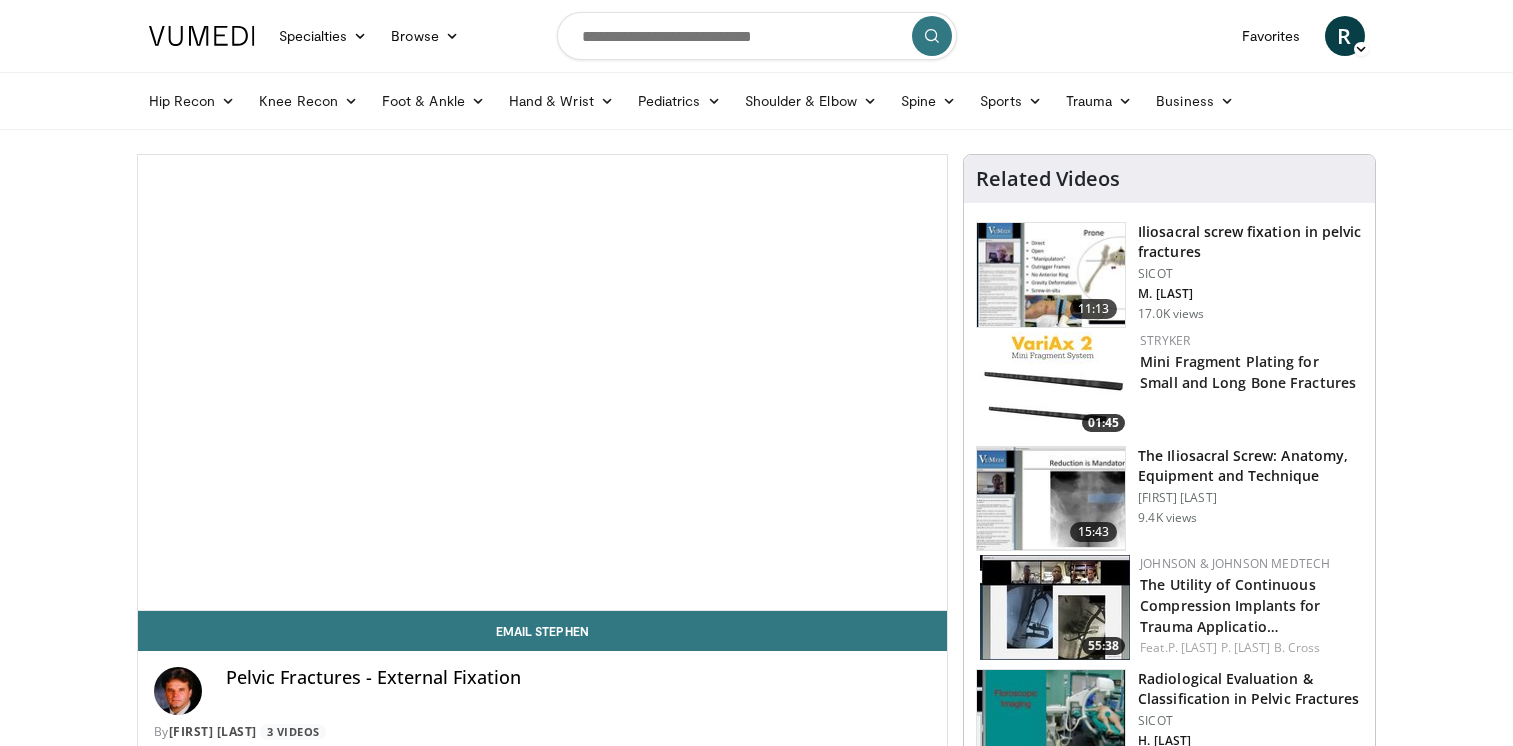scroll, scrollTop: 0, scrollLeft: 0, axis: both 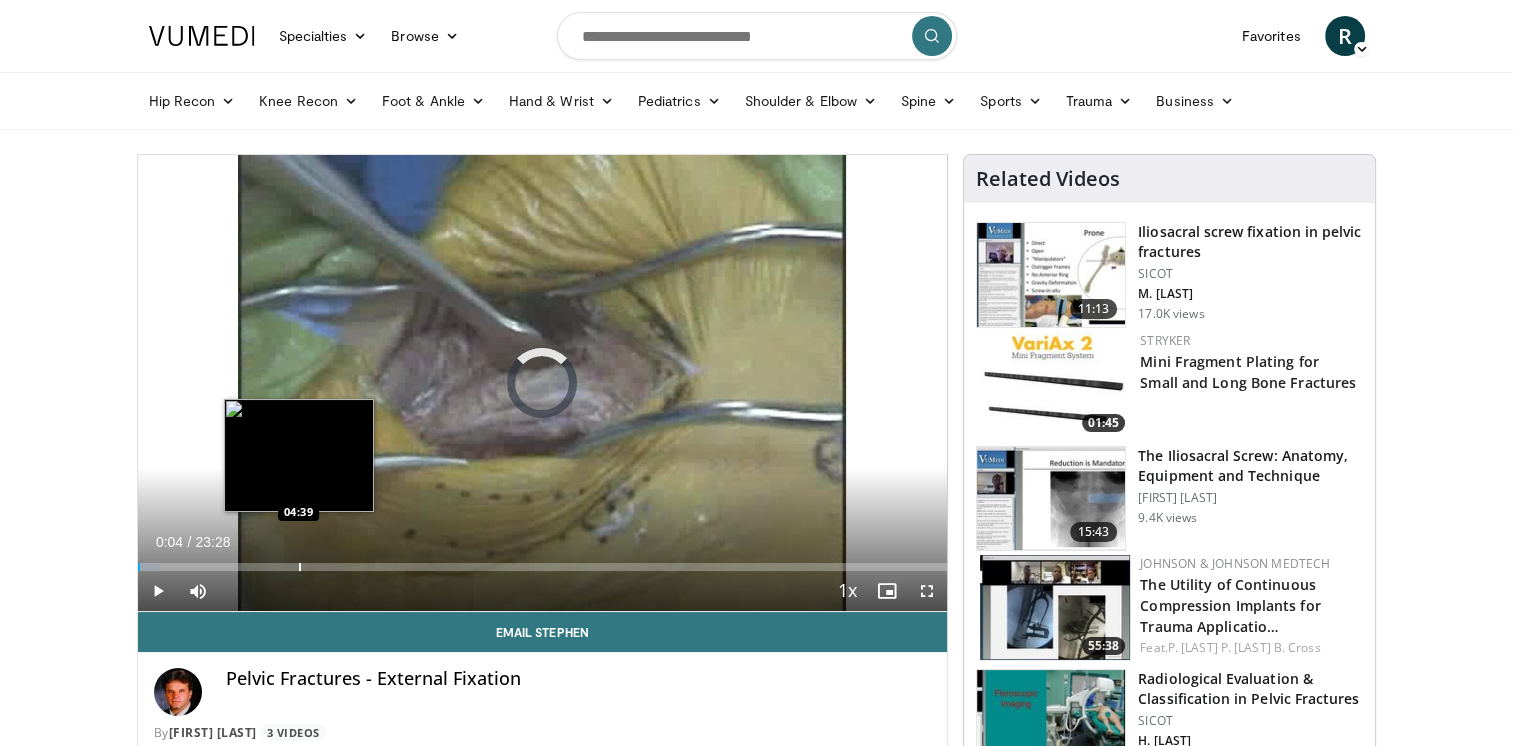 click at bounding box center [300, 567] 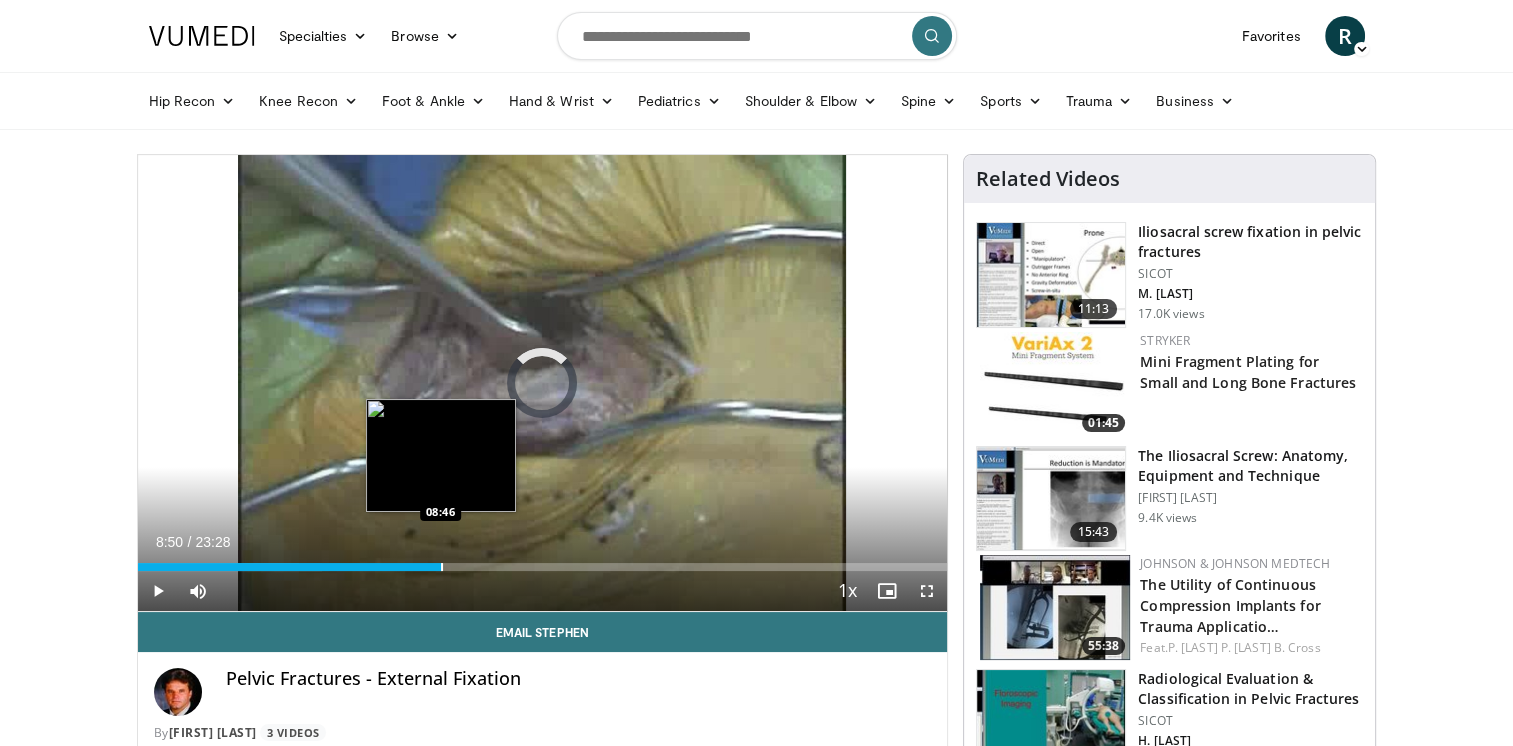 click on "Loaded :  22.75% 08:50 08:46" at bounding box center [543, 567] 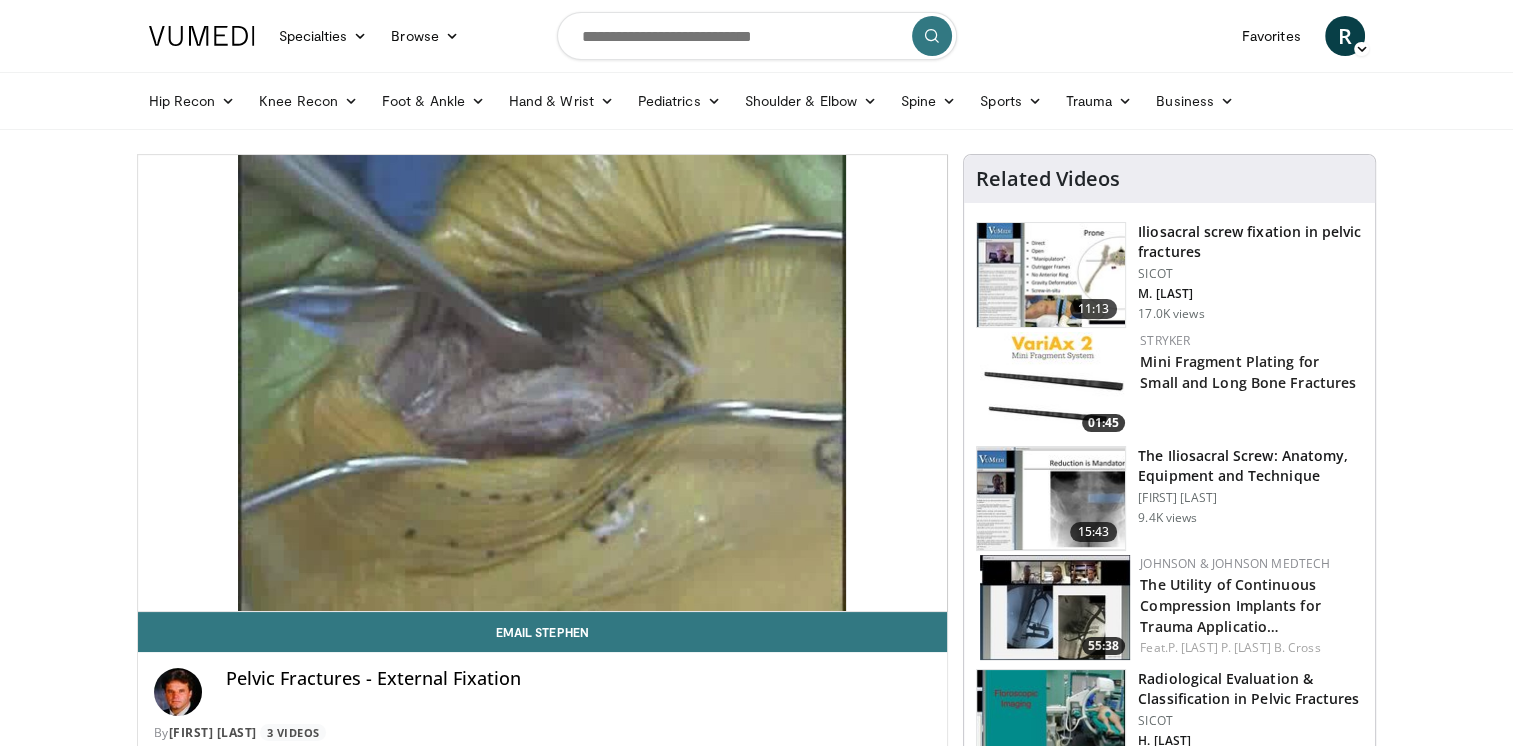 click on "10 seconds
Tap to unmute" at bounding box center (543, 383) 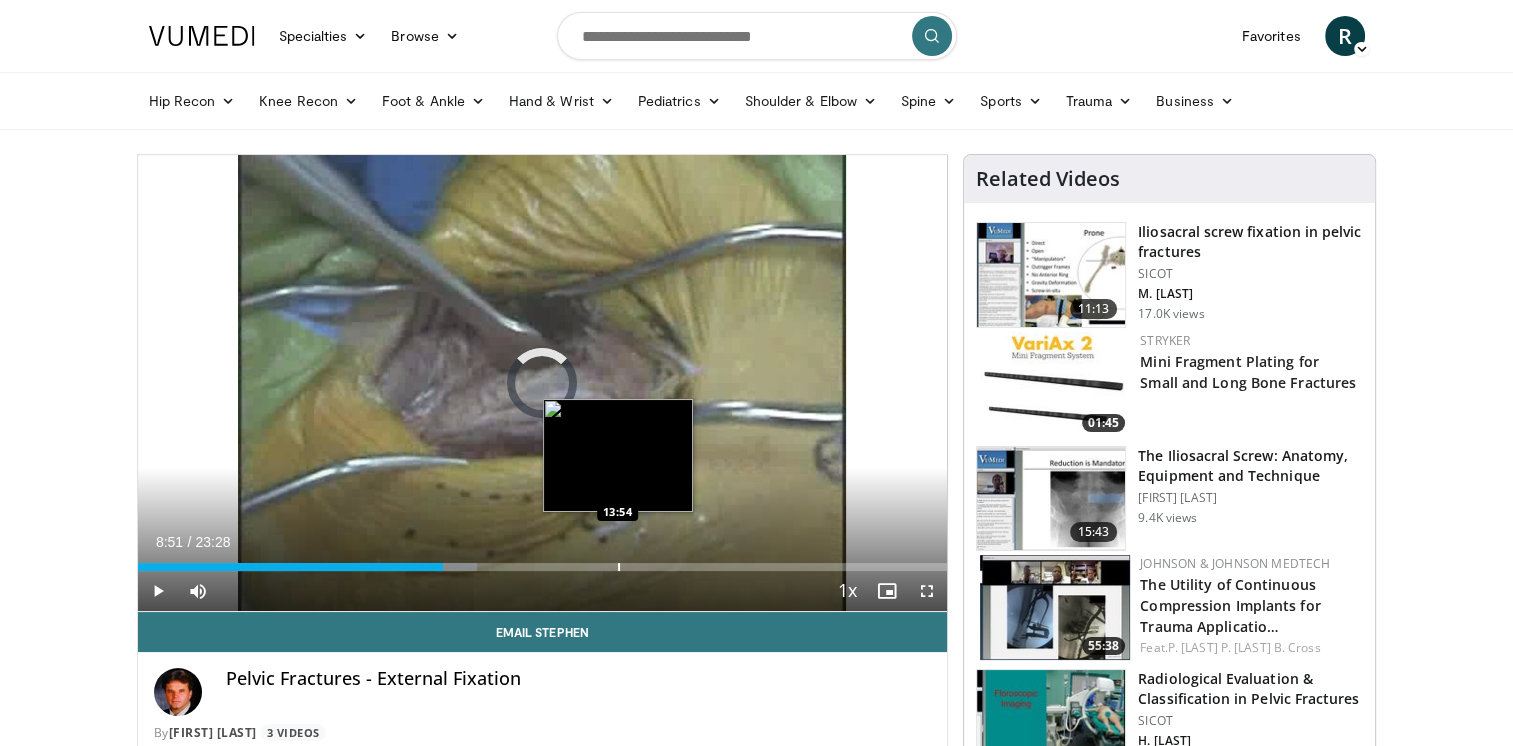 click at bounding box center [619, 567] 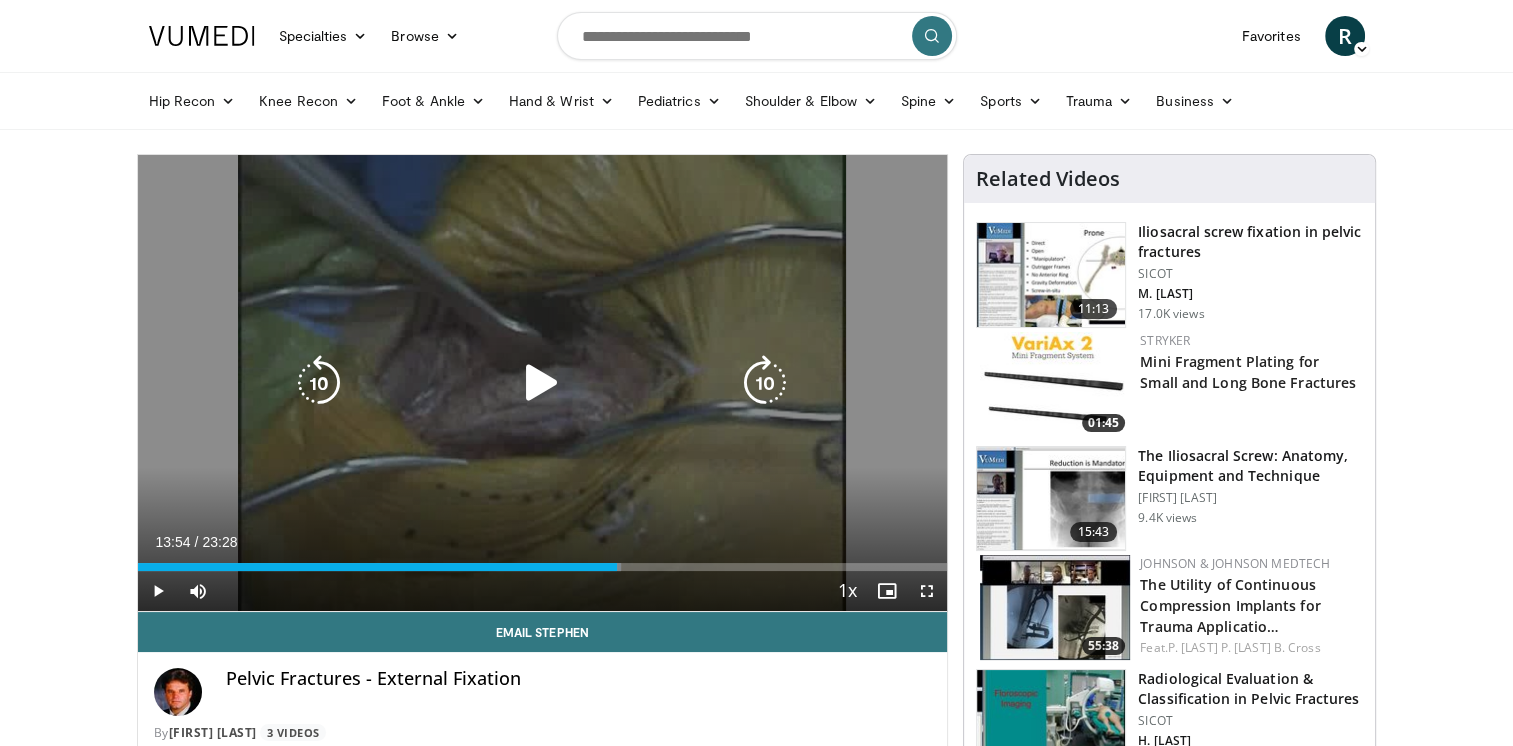 click at bounding box center (542, 383) 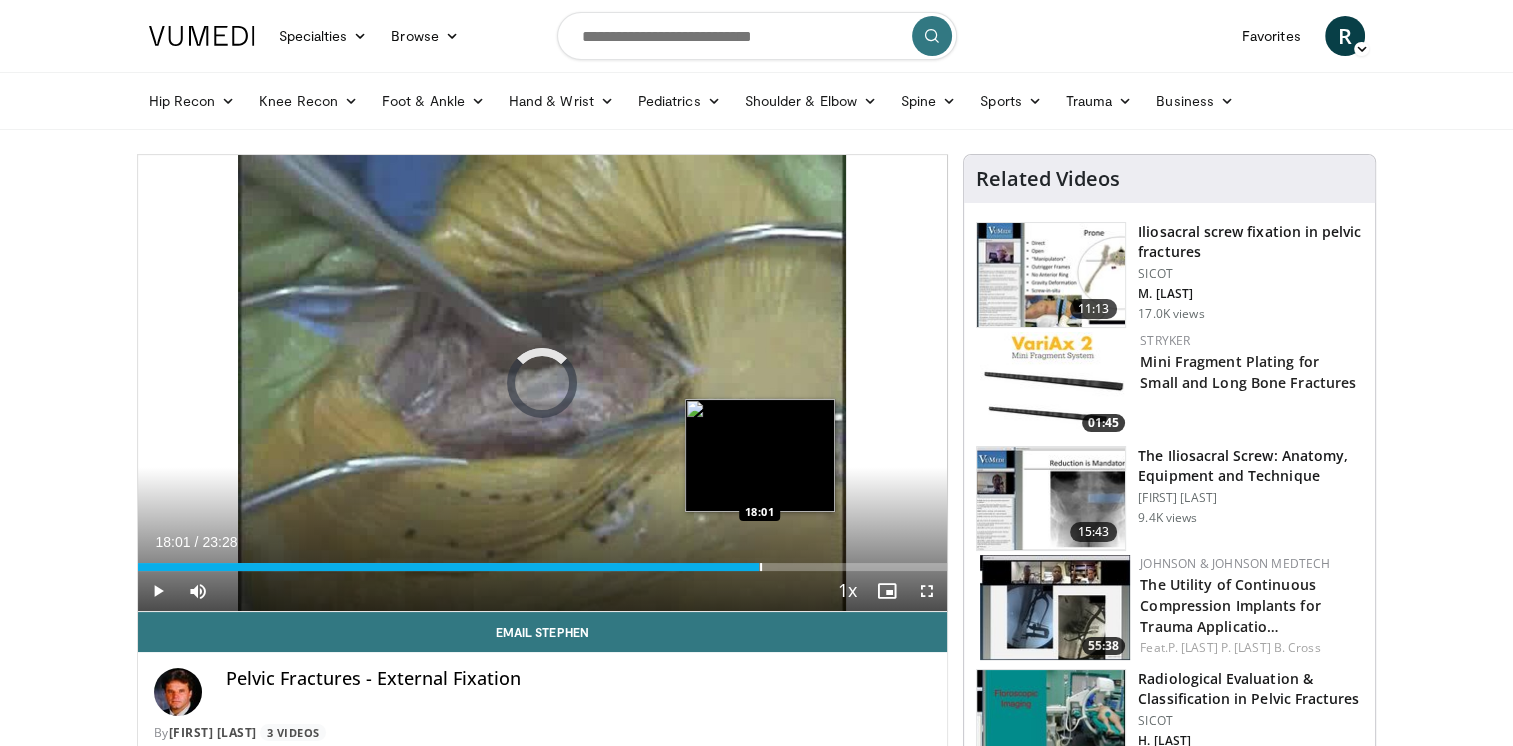 click on "Loaded :  60.43% 18:01 18:01" at bounding box center (543, 561) 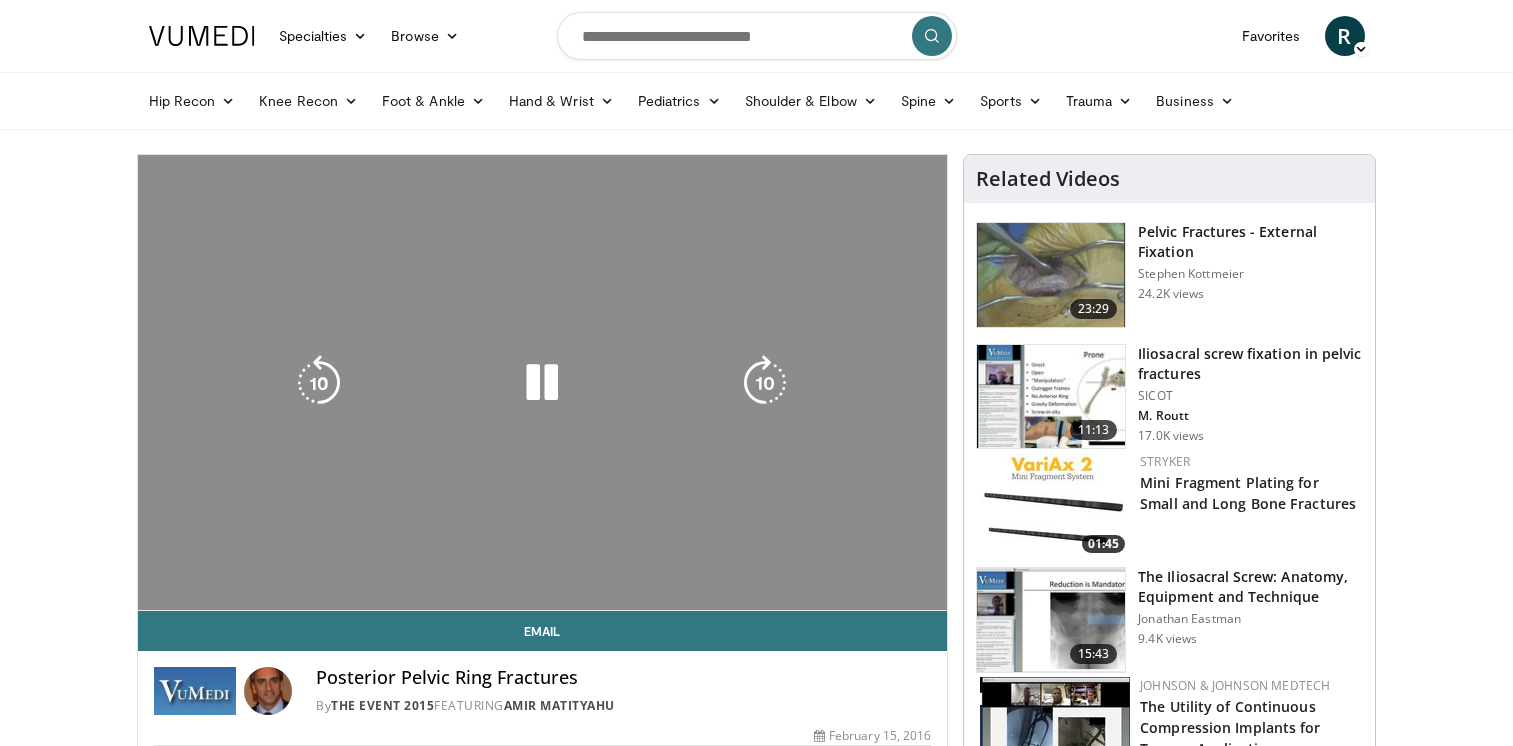 scroll, scrollTop: 0, scrollLeft: 0, axis: both 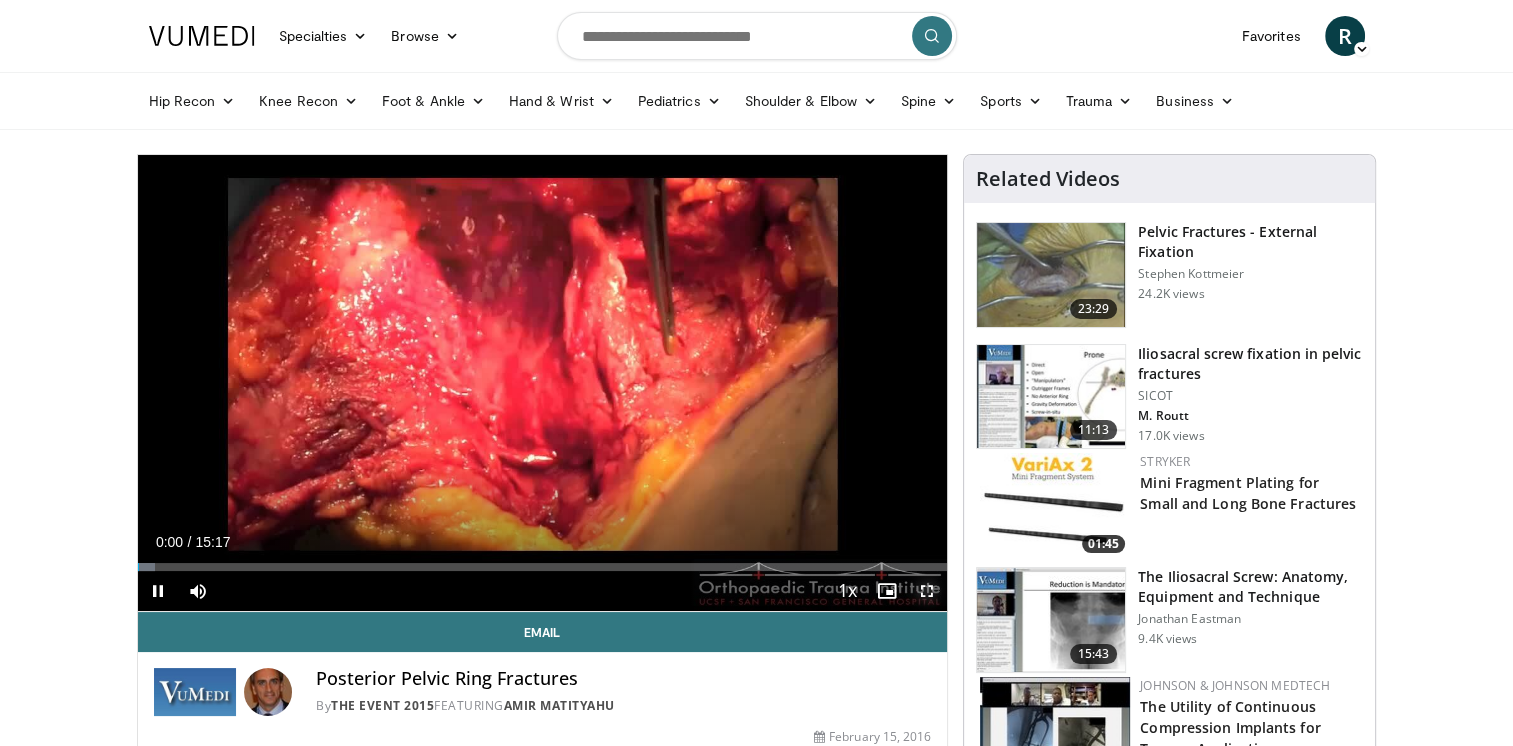 click at bounding box center [927, 591] 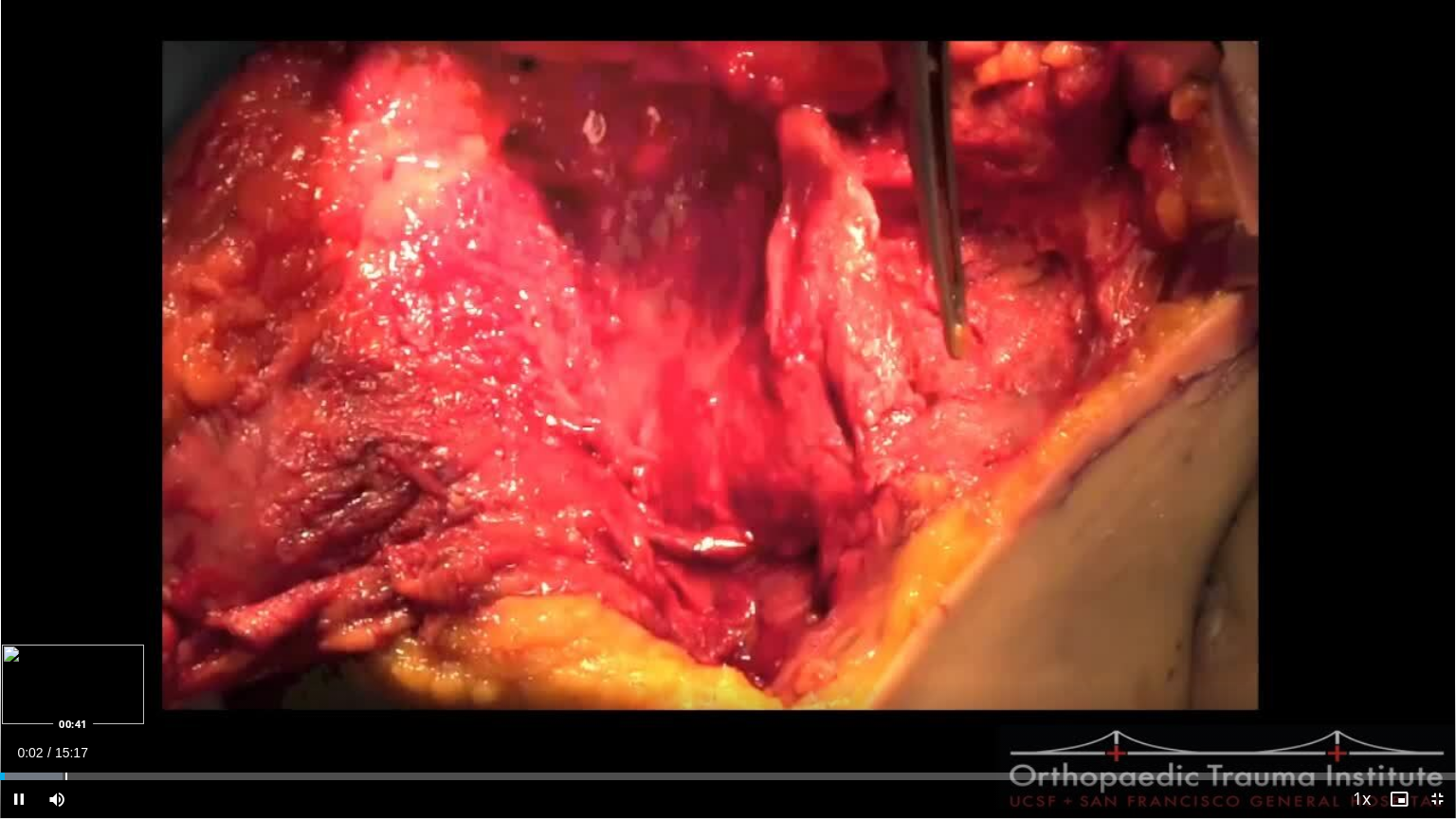 click on "Loaded :  4.31% 00:03 00:41" at bounding box center [728, 776] 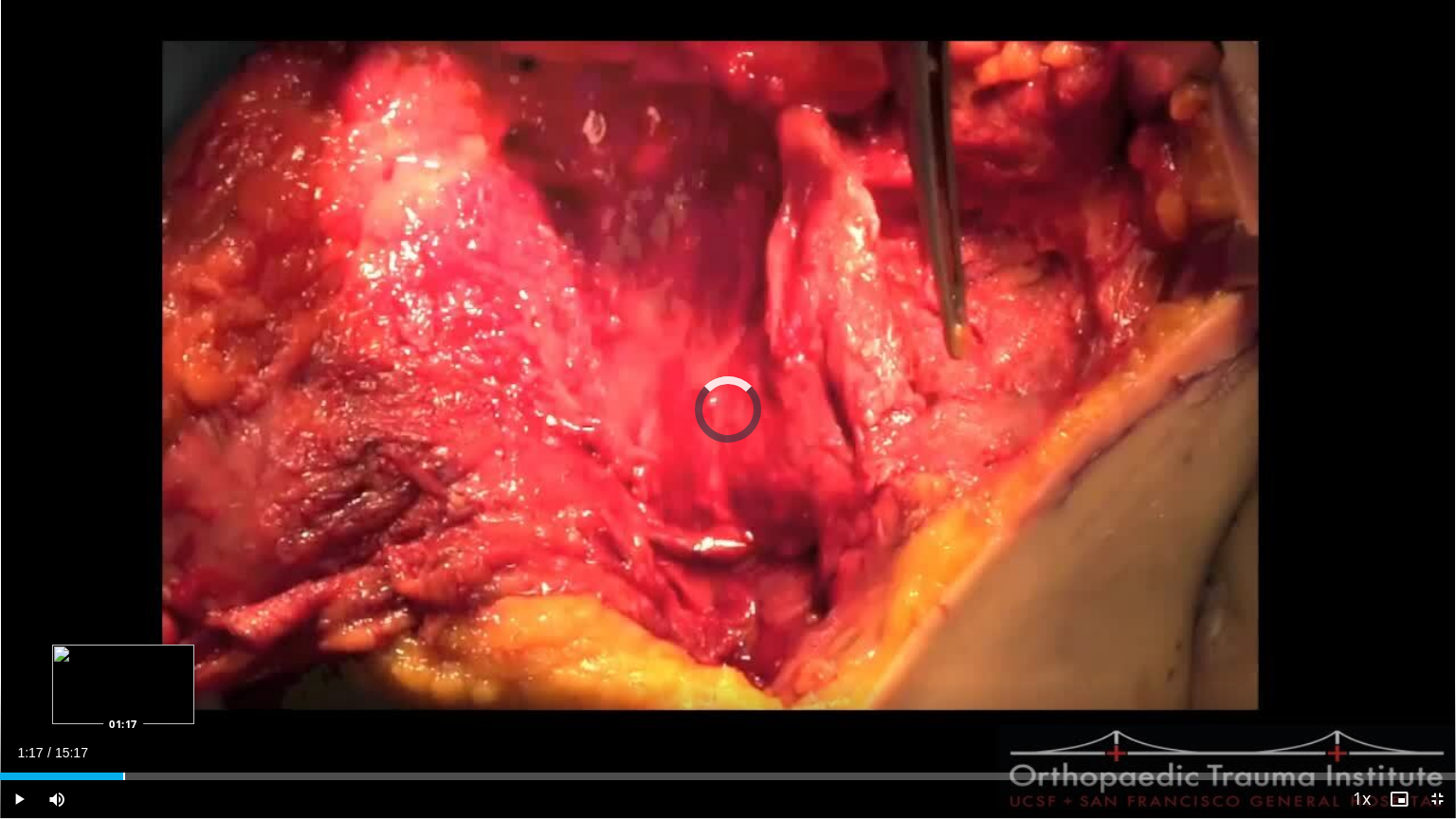 click at bounding box center (124, 776) 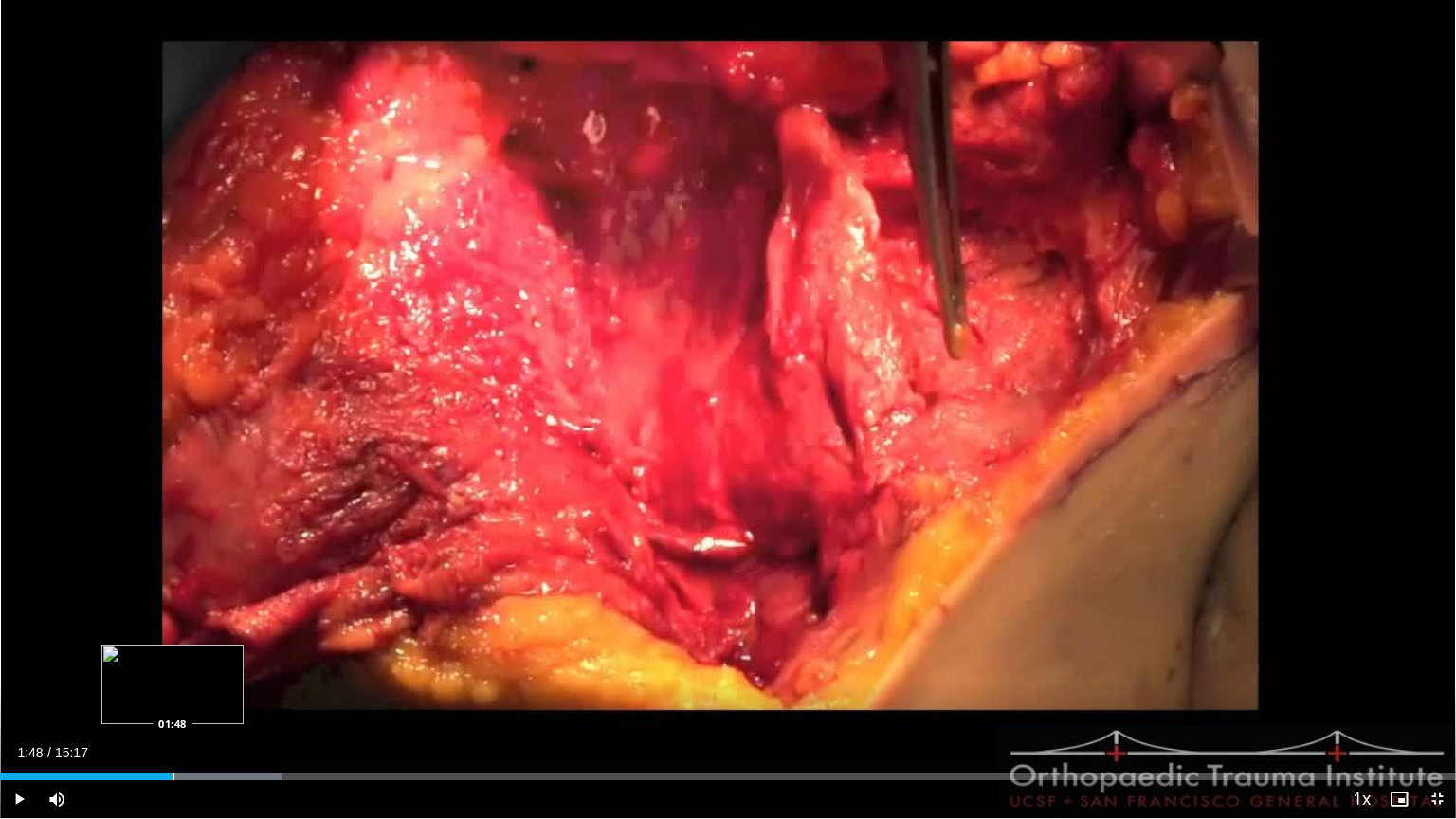 click at bounding box center [173, 776] 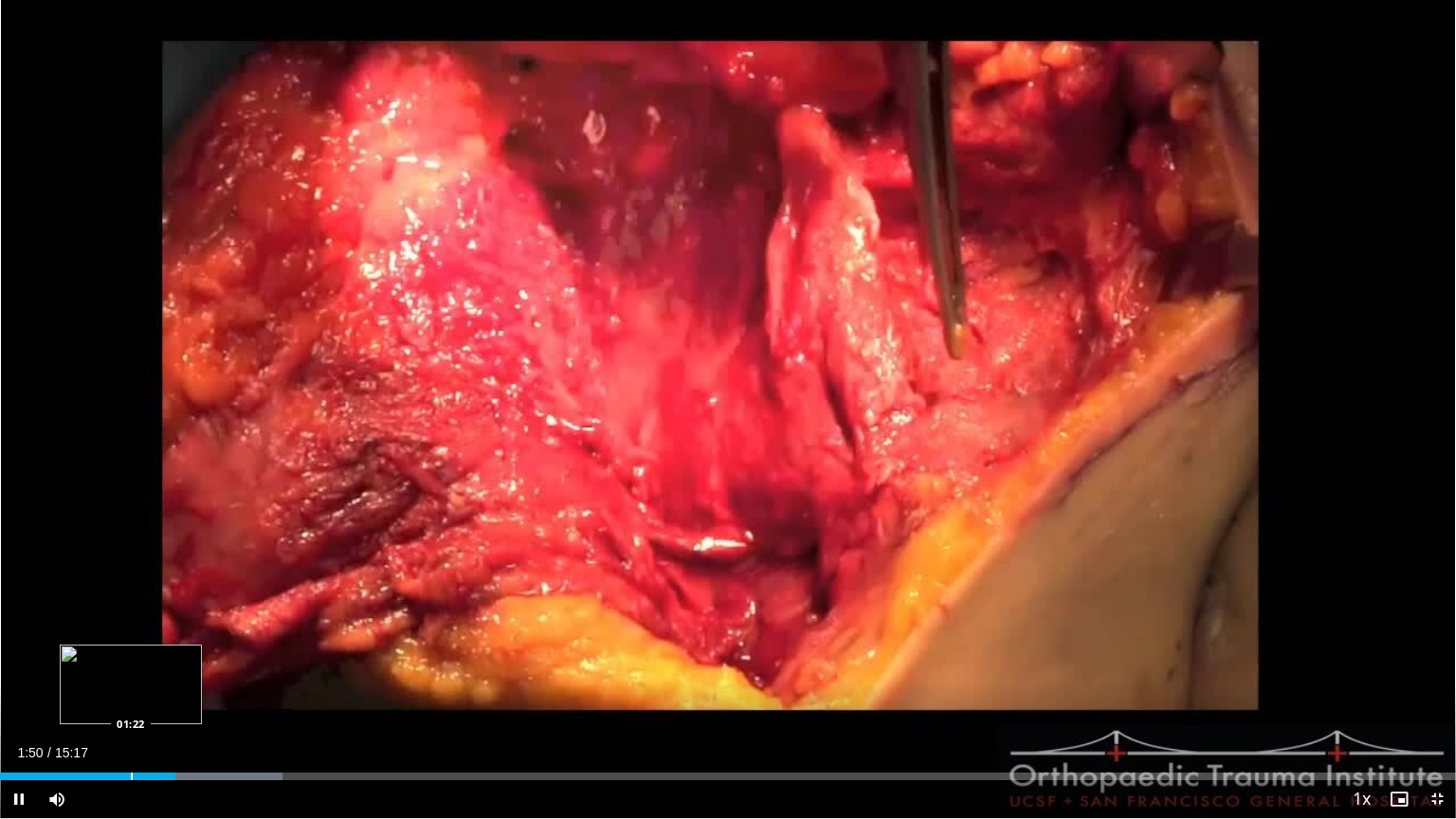 click at bounding box center [132, 776] 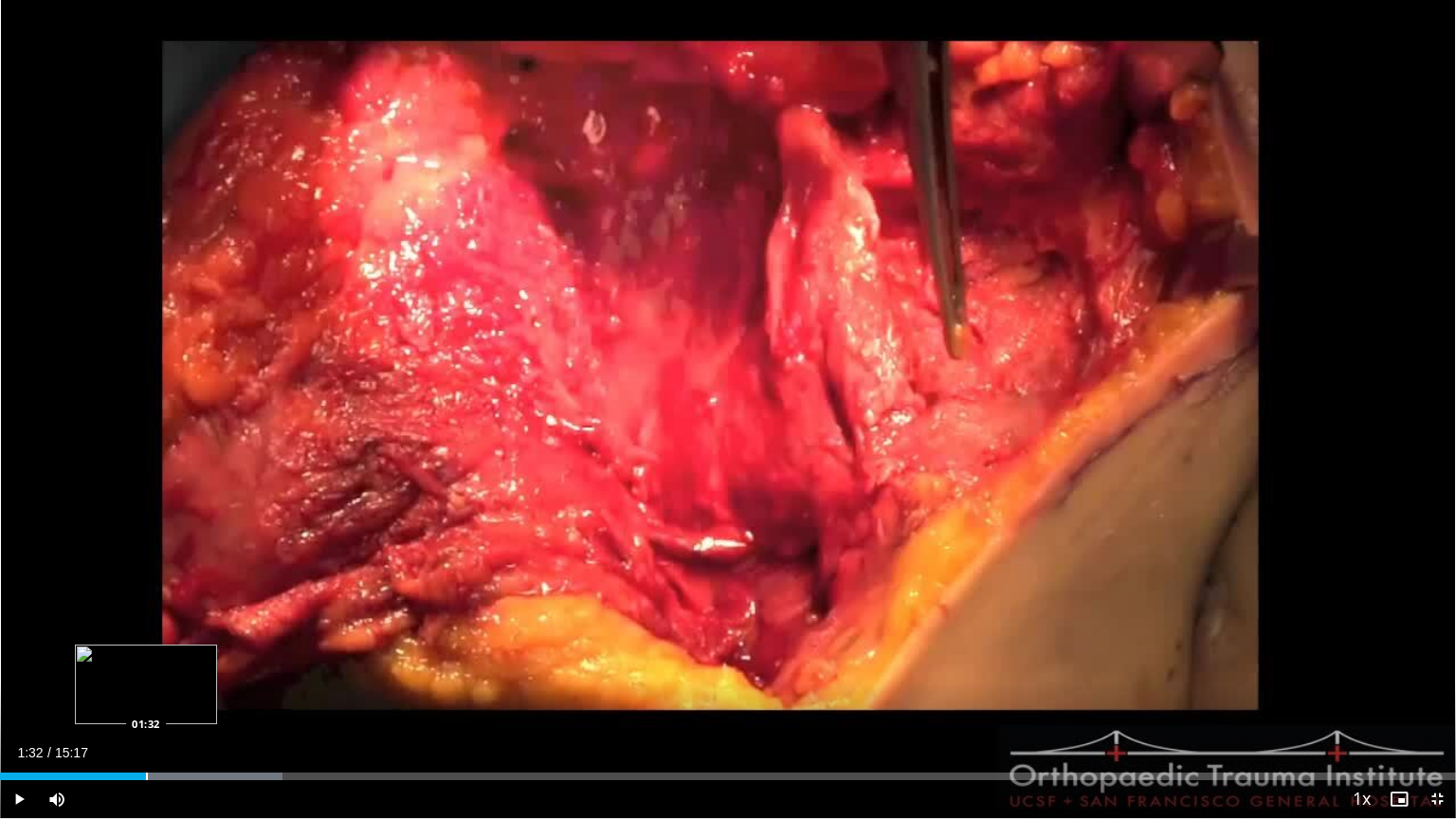 click at bounding box center (147, 776) 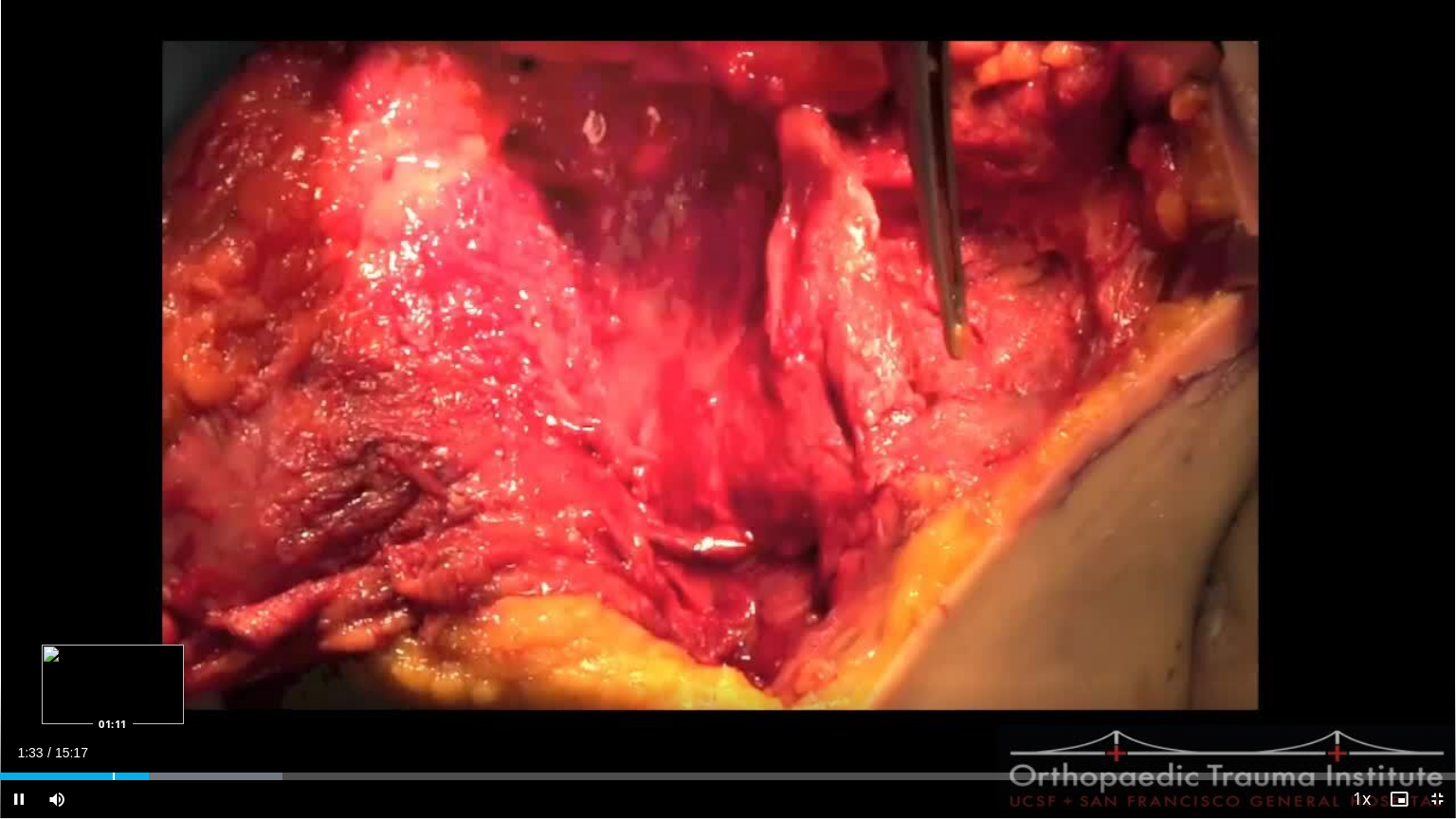 click at bounding box center (114, 776) 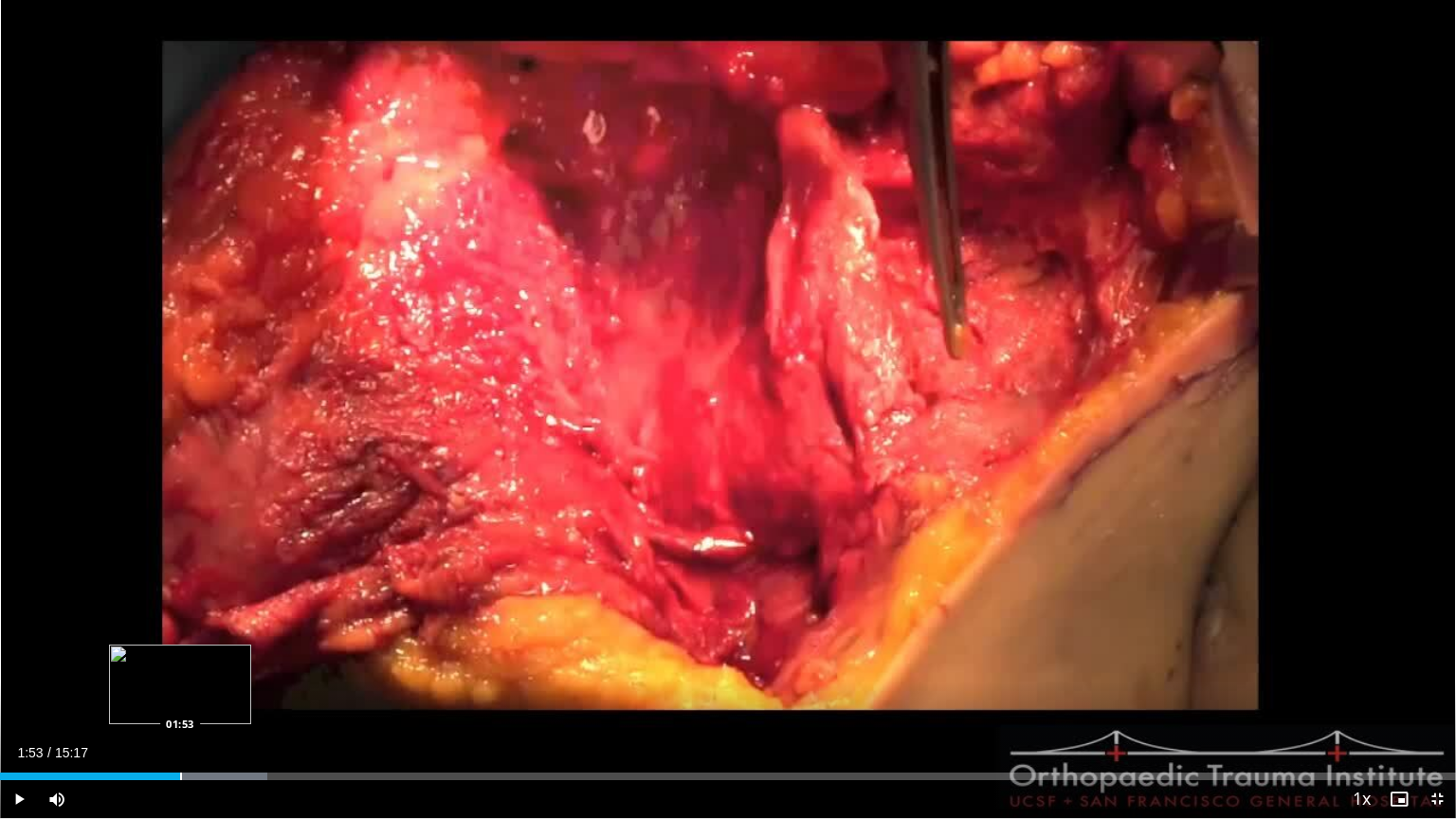 click at bounding box center (181, 776) 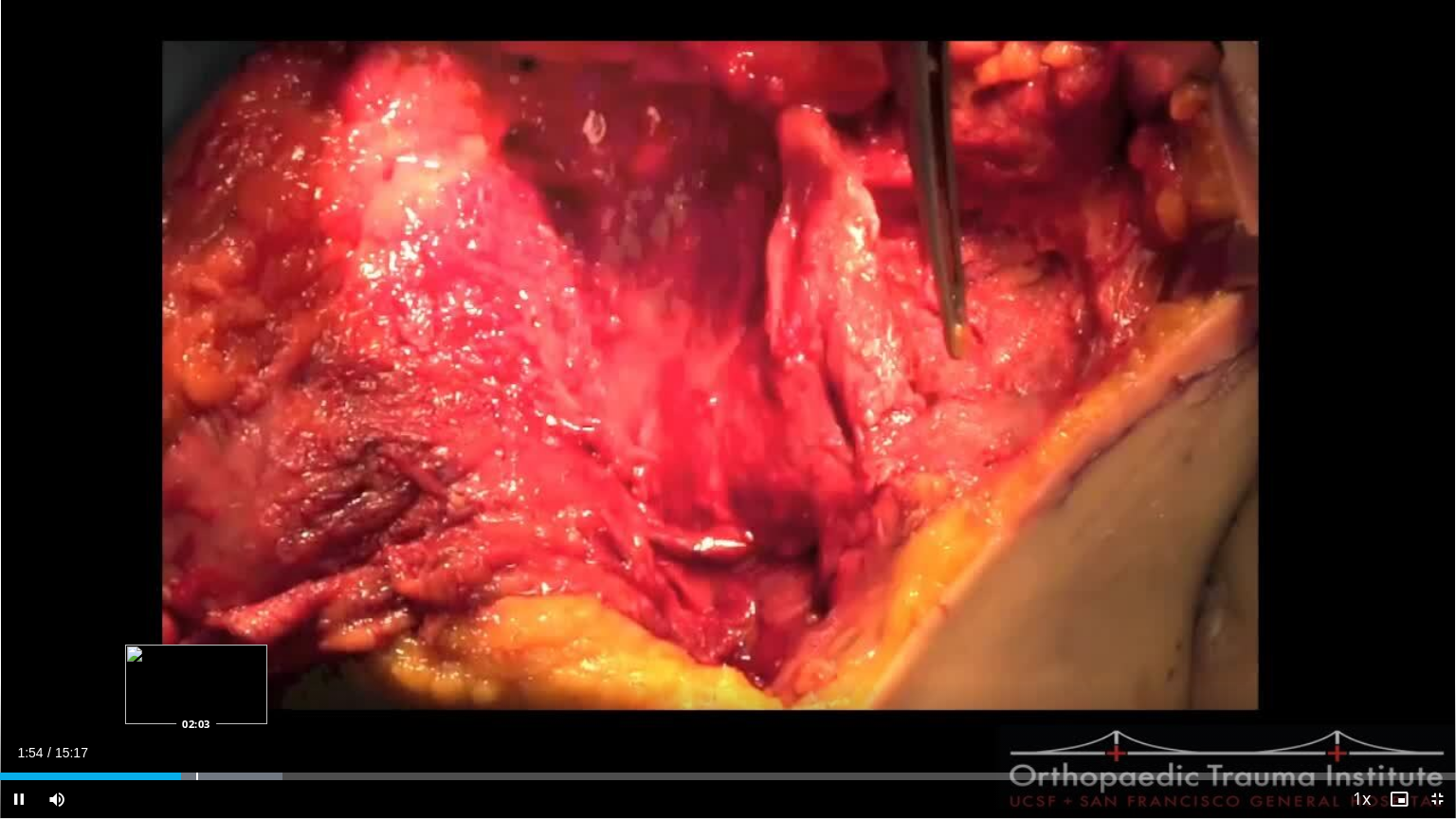 click on "Loaded :  19.41% 01:54 02:03" at bounding box center (728, 776) 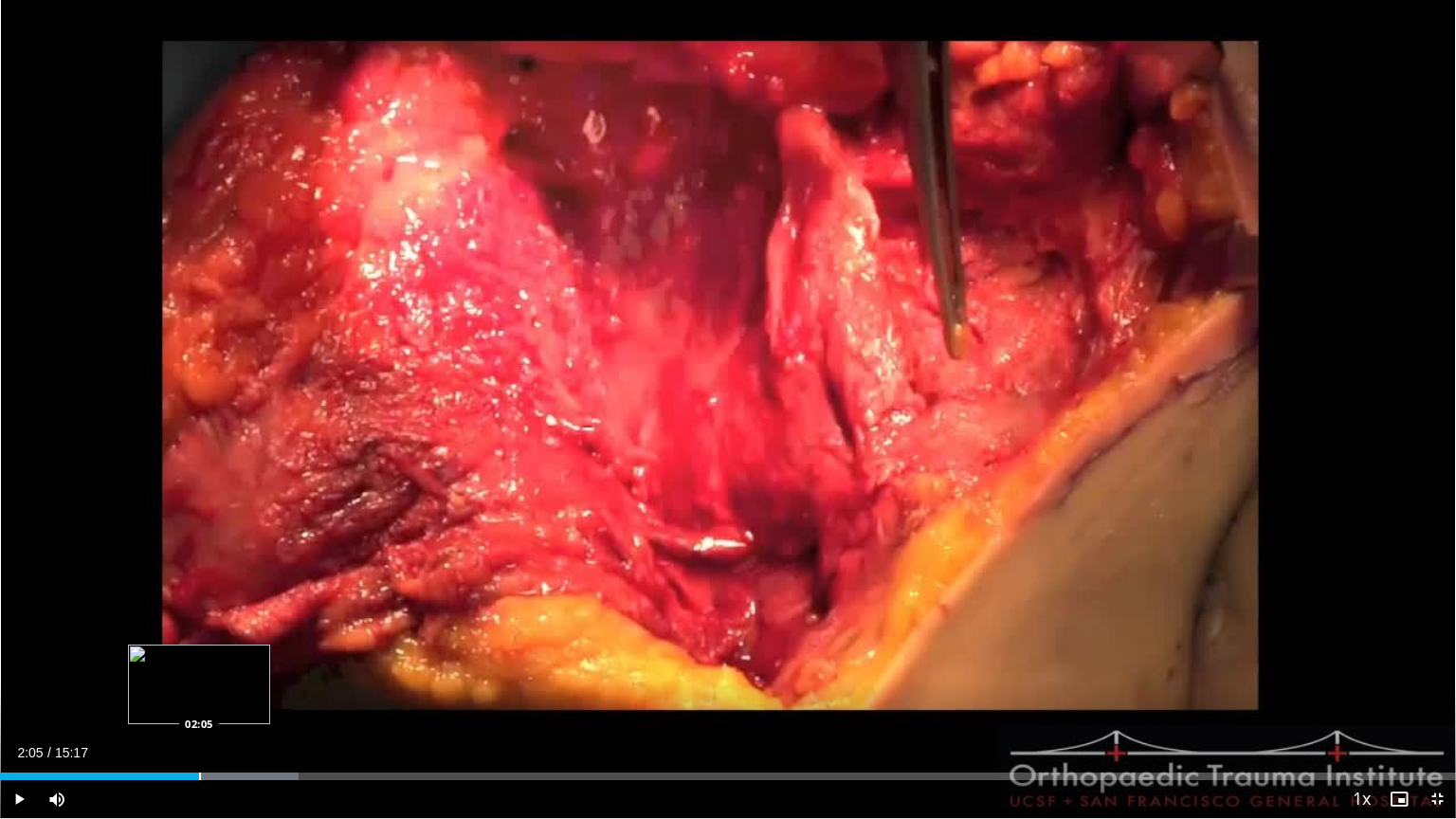 click at bounding box center (200, 776) 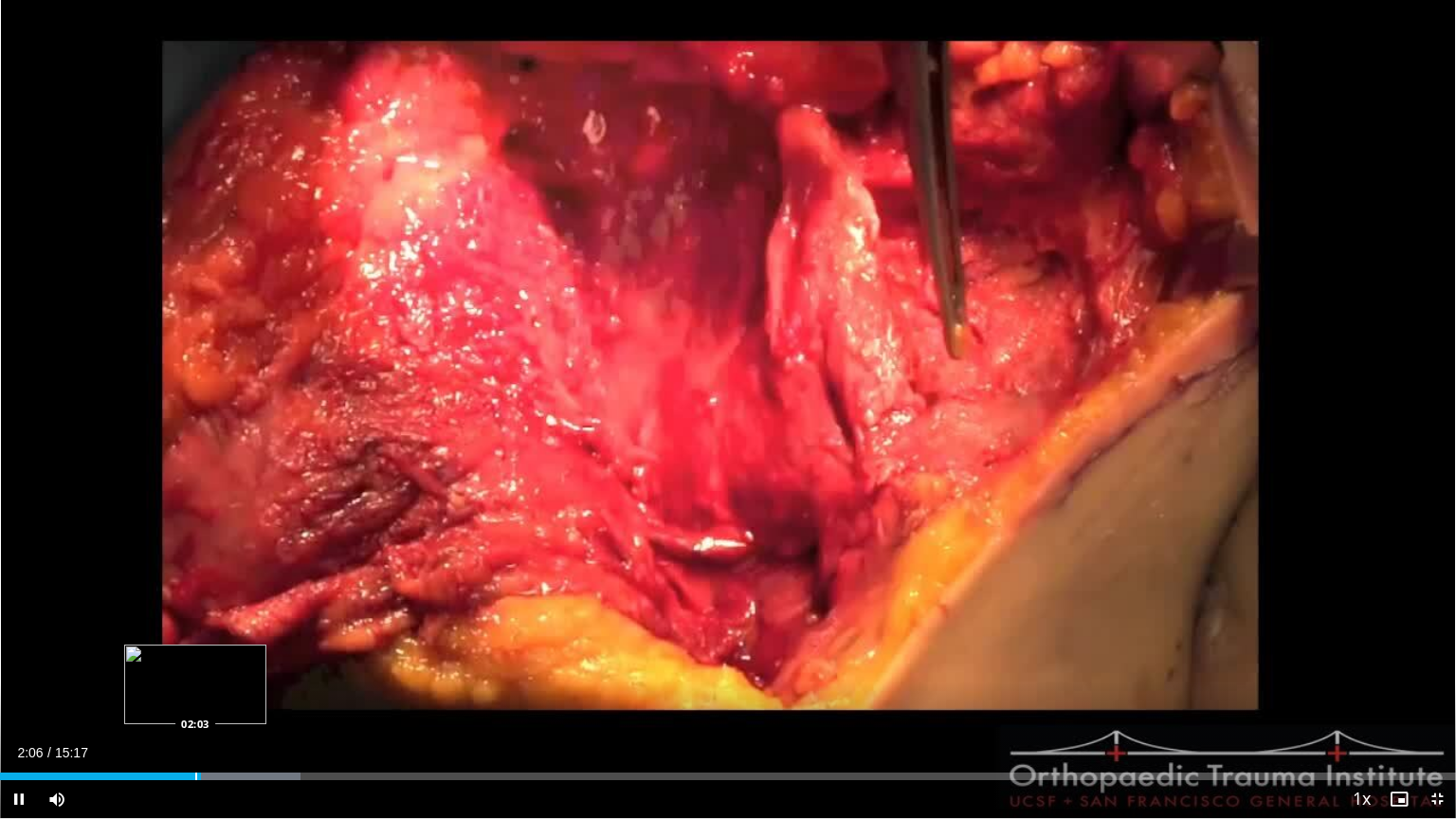 click on "02:06" at bounding box center [100, 776] 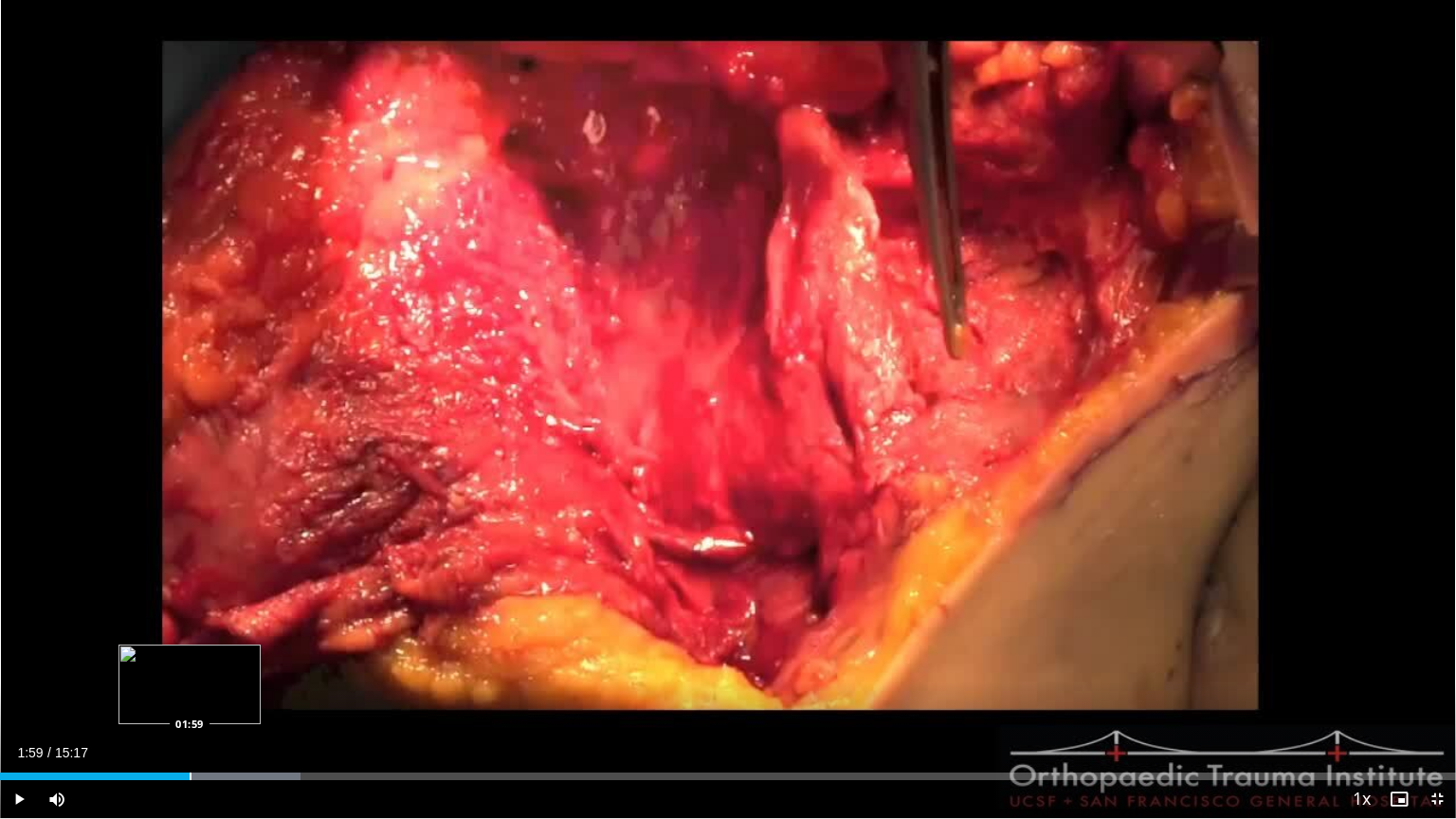 click at bounding box center (191, 776) 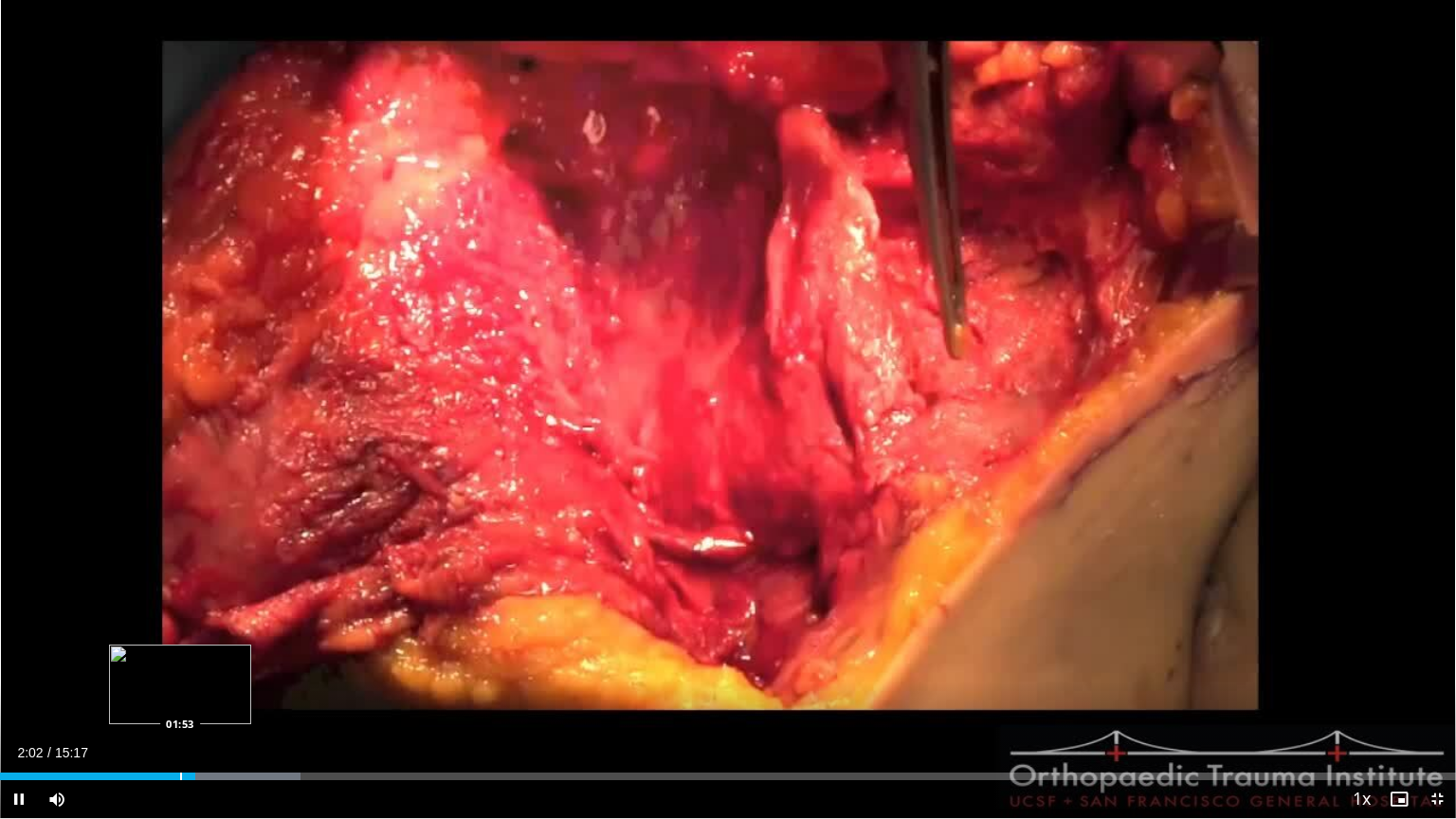click at bounding box center (181, 776) 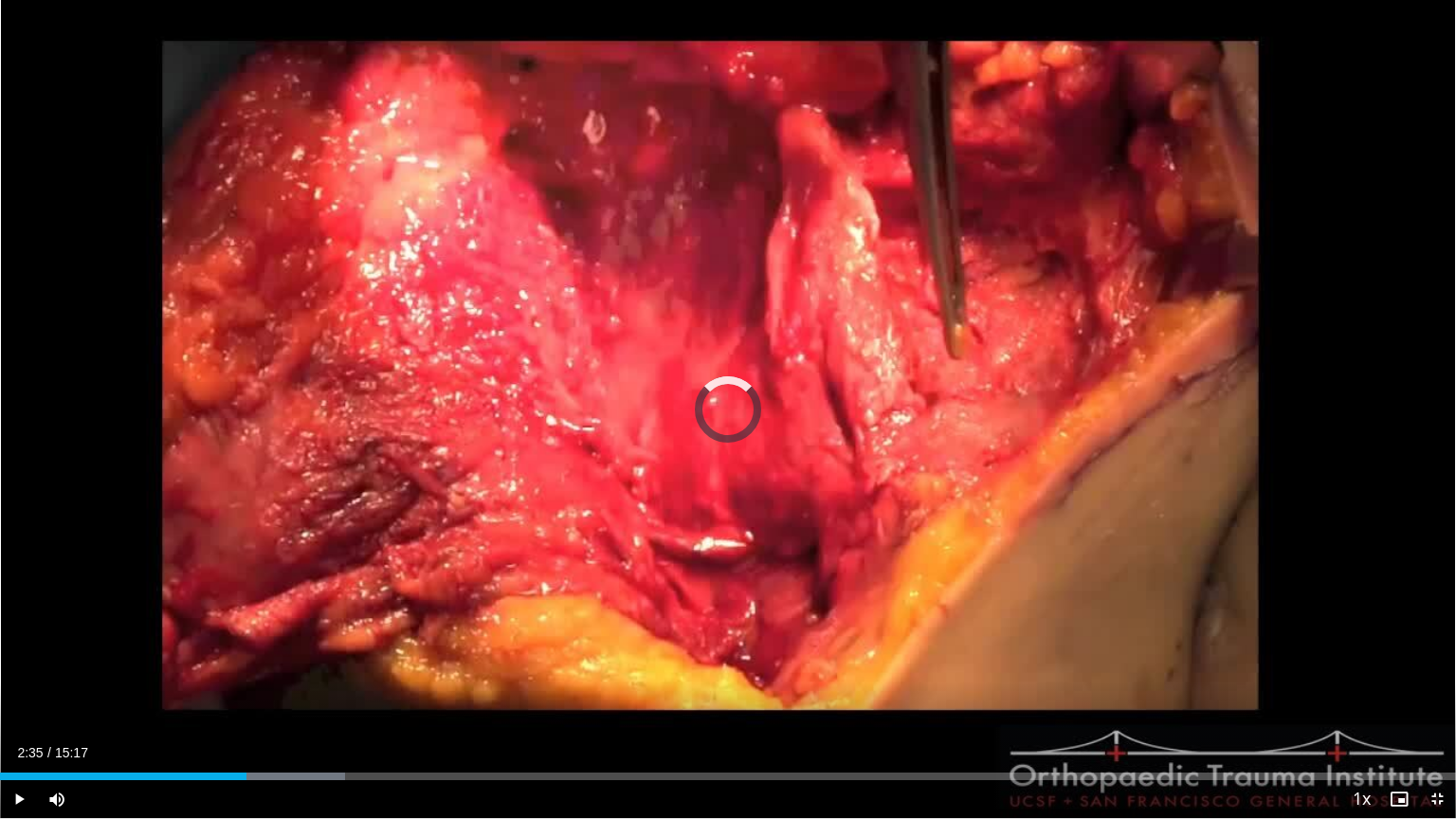 click at bounding box center (247, 776) 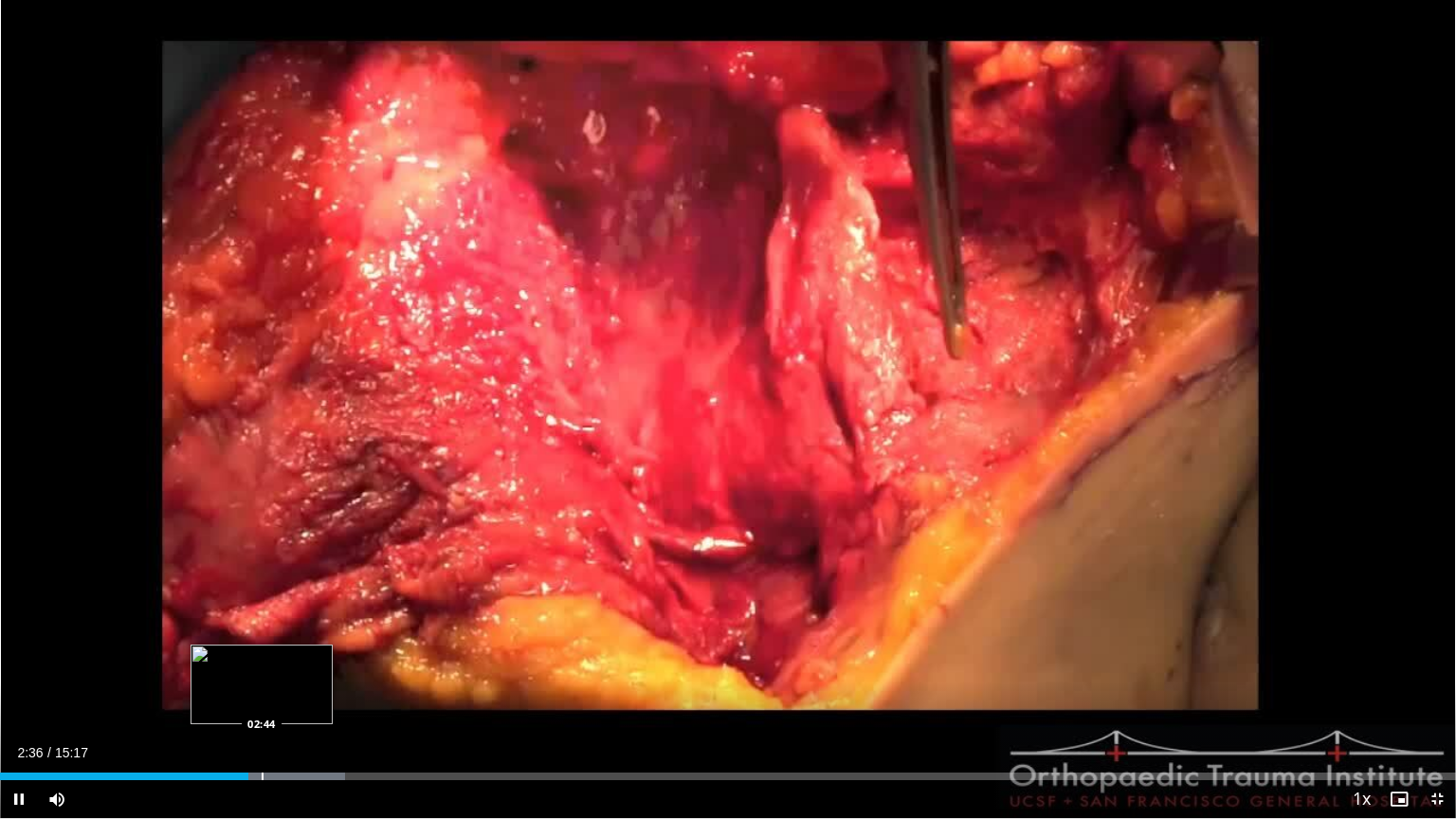 click on "Loaded :  23.73% 02:36 02:44" at bounding box center [728, 771] 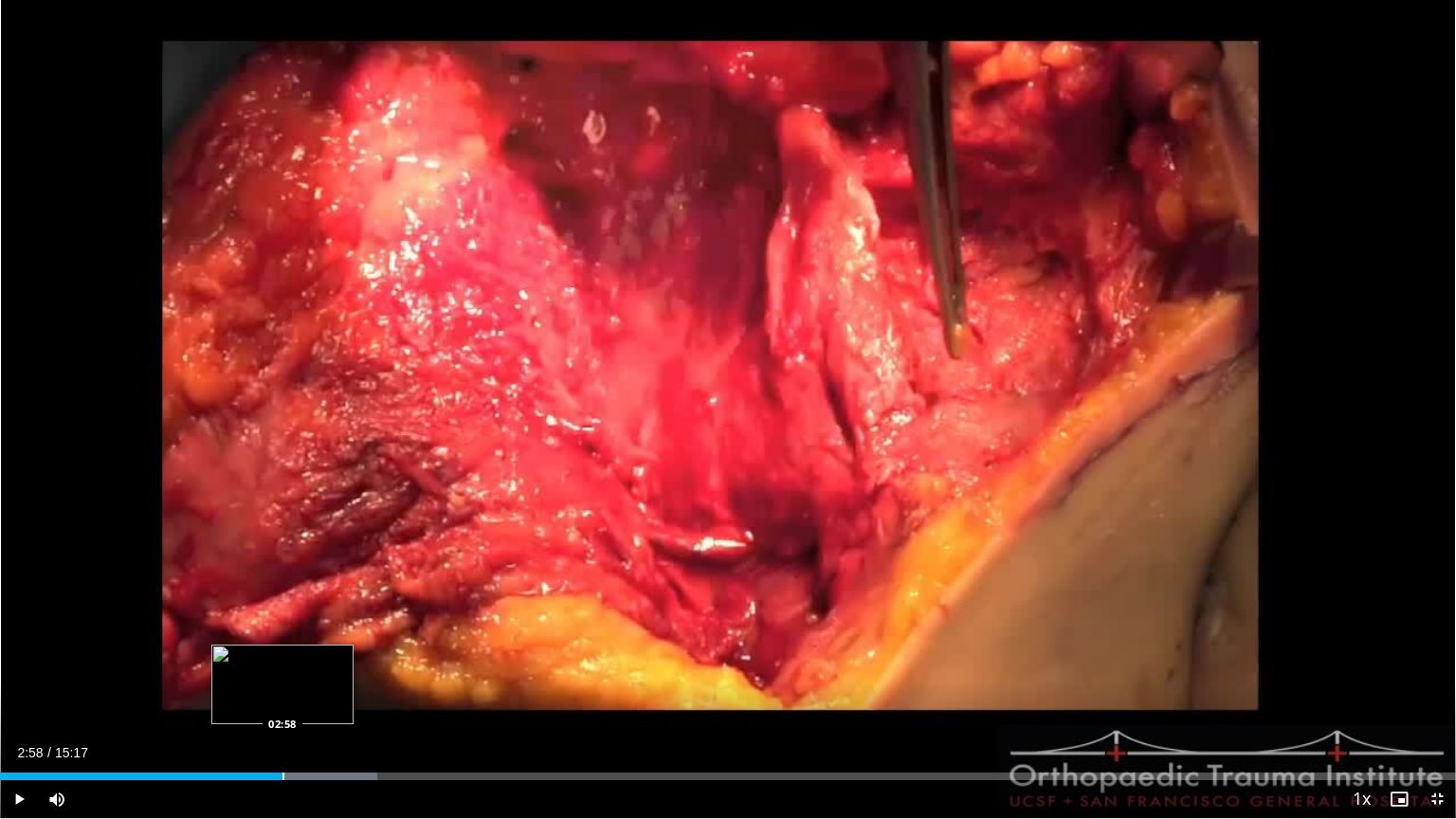click at bounding box center [283, 776] 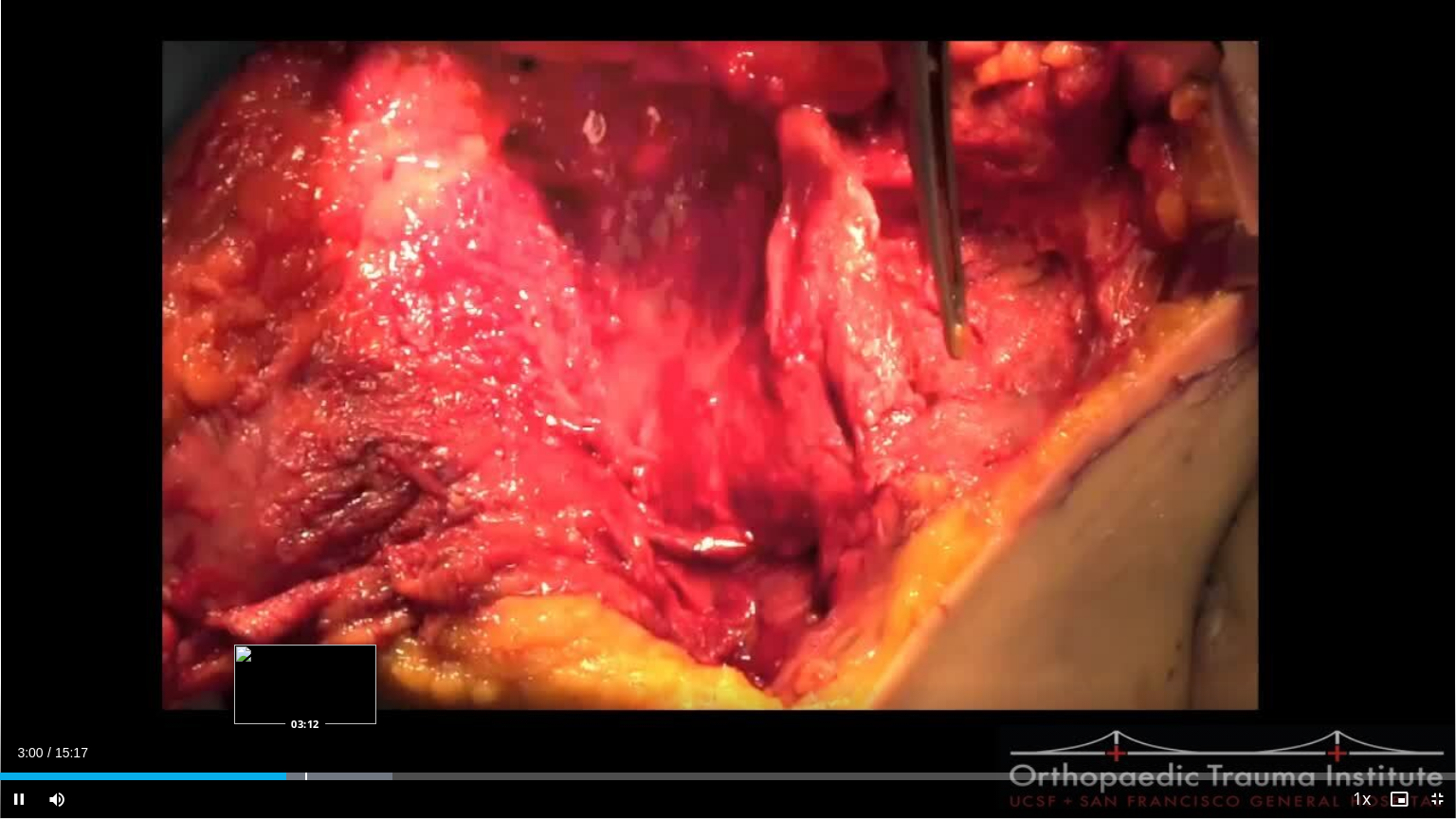 click at bounding box center [315, 776] 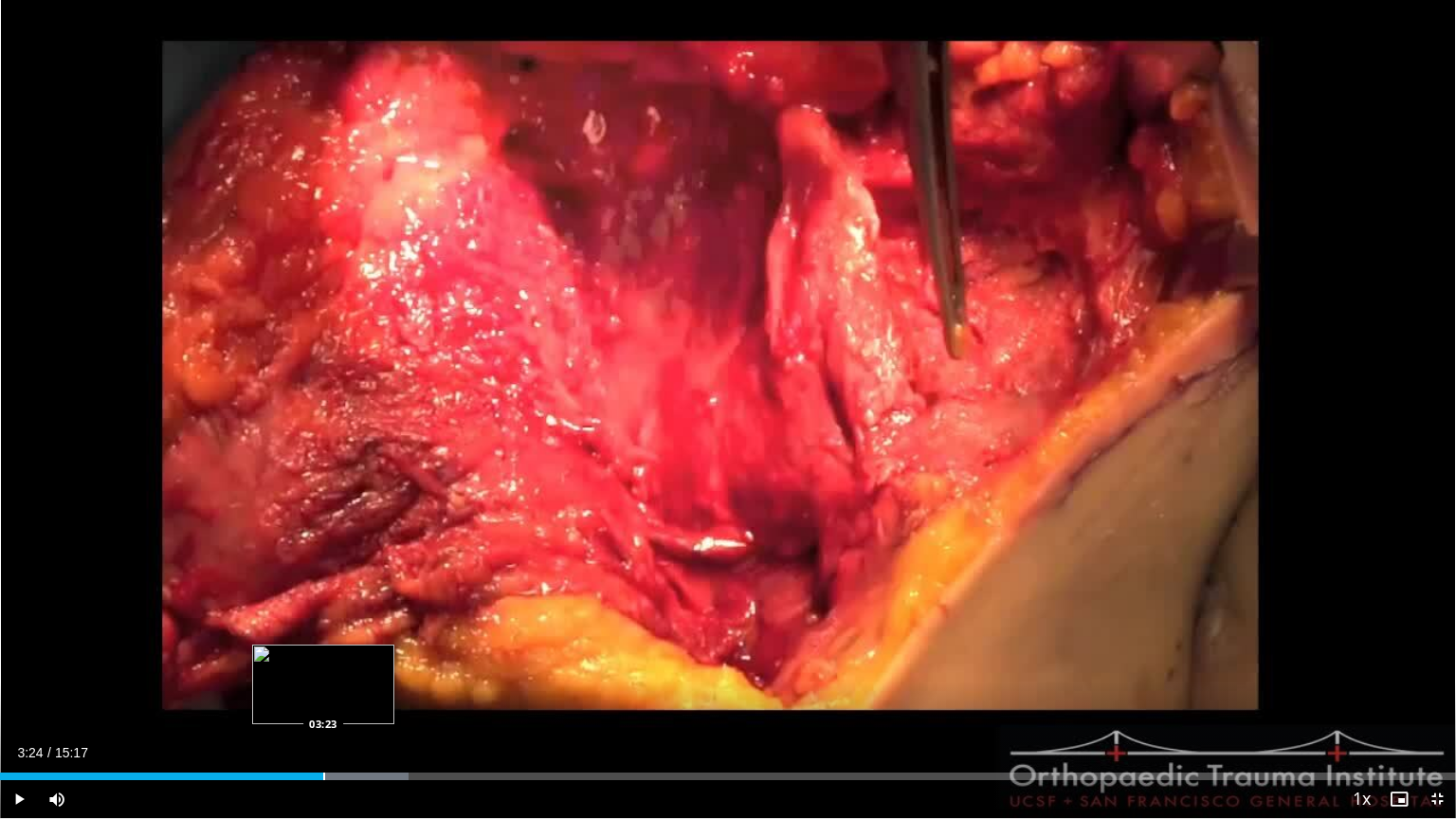 click at bounding box center (324, 776) 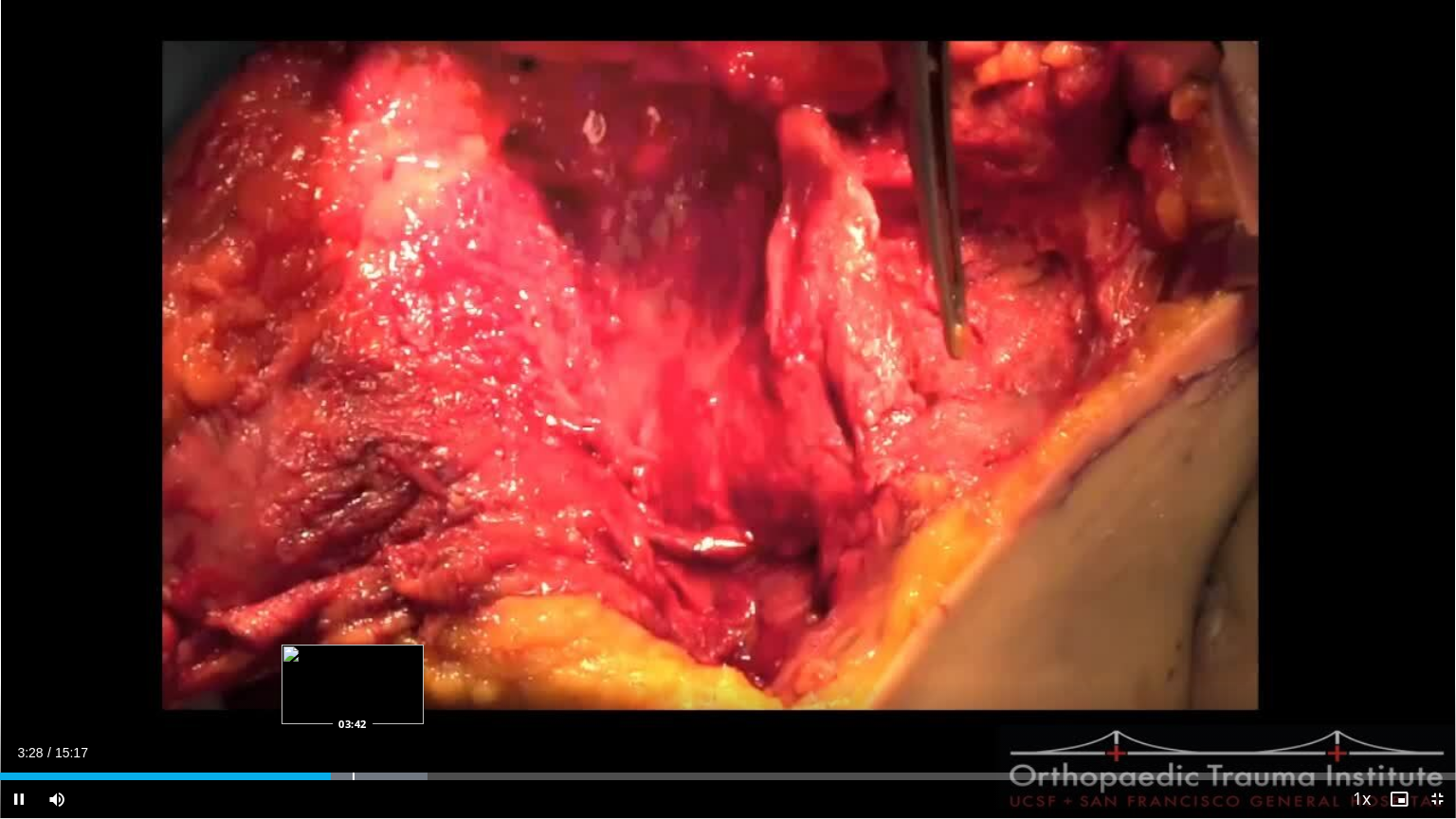 click on "Loaded :  29.36% 03:28 03:42" at bounding box center [728, 771] 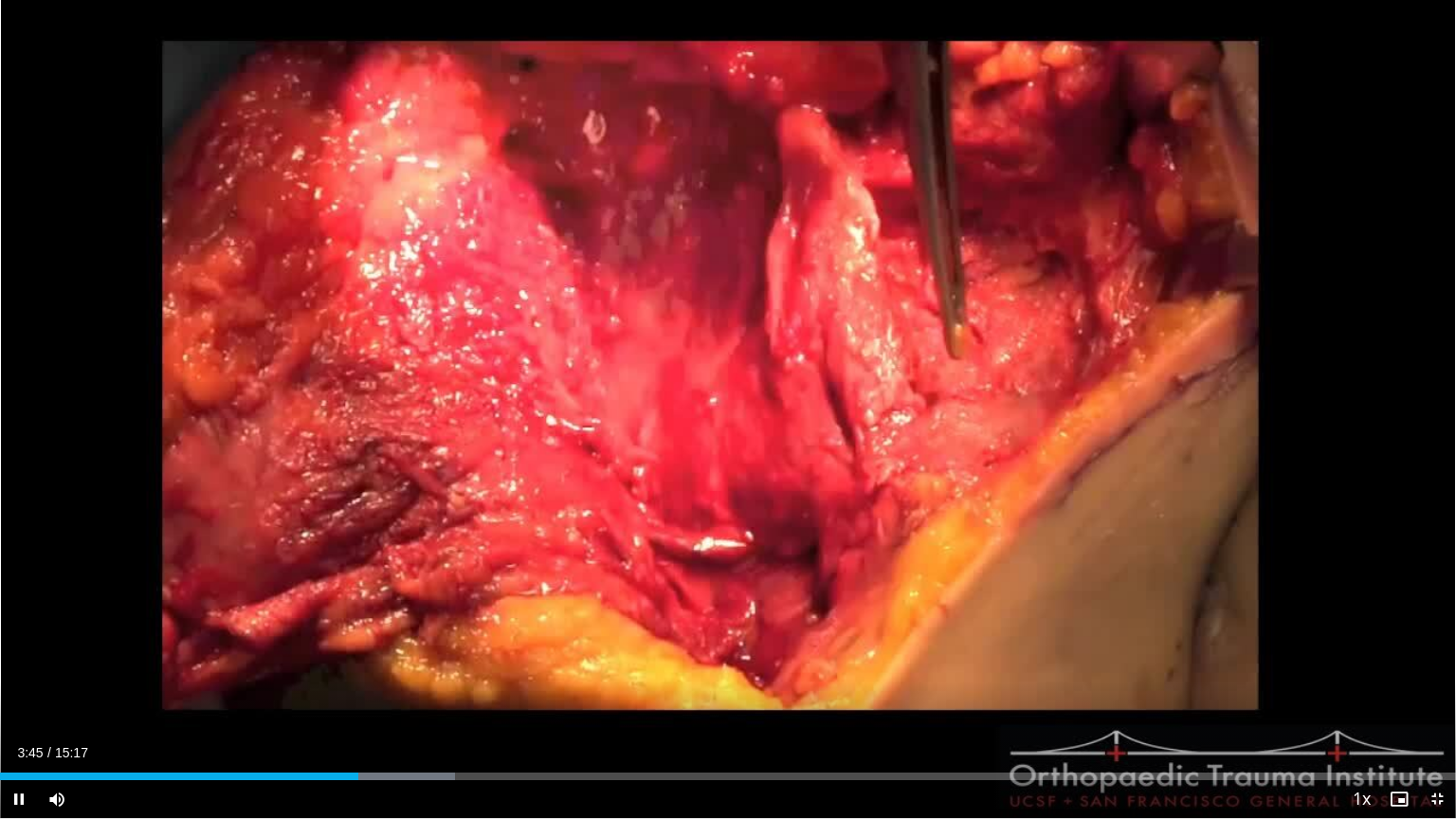 click on "Current Time  3:45 / Duration  15:17 Pause Skip Backward Skip Forward Mute Loaded :  31.28% 03:45 04:03 Stream Type  LIVE Seek to live, currently behind live LIVE   1x Playback Rate 0.5x 0.75x 1x , selected 1.25x 1.5x 1.75x 2x Chapters Chapters Descriptions descriptions off , selected Captions captions settings , opens captions settings dialog captions off , selected Audio Track en (Main) , selected Exit Fullscreen Enable picture-in-picture mode" at bounding box center [728, 799] 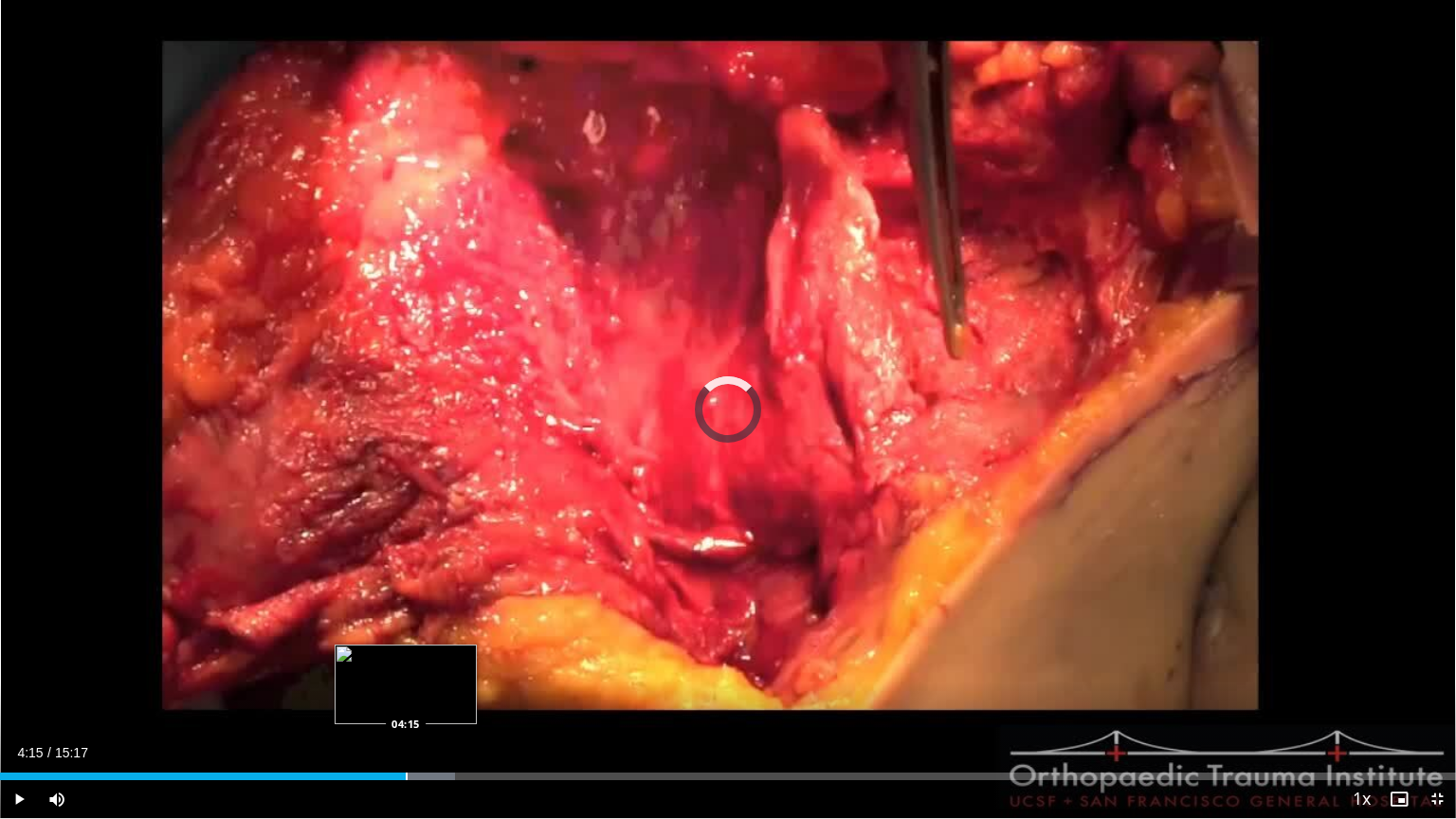 click at bounding box center (407, 776) 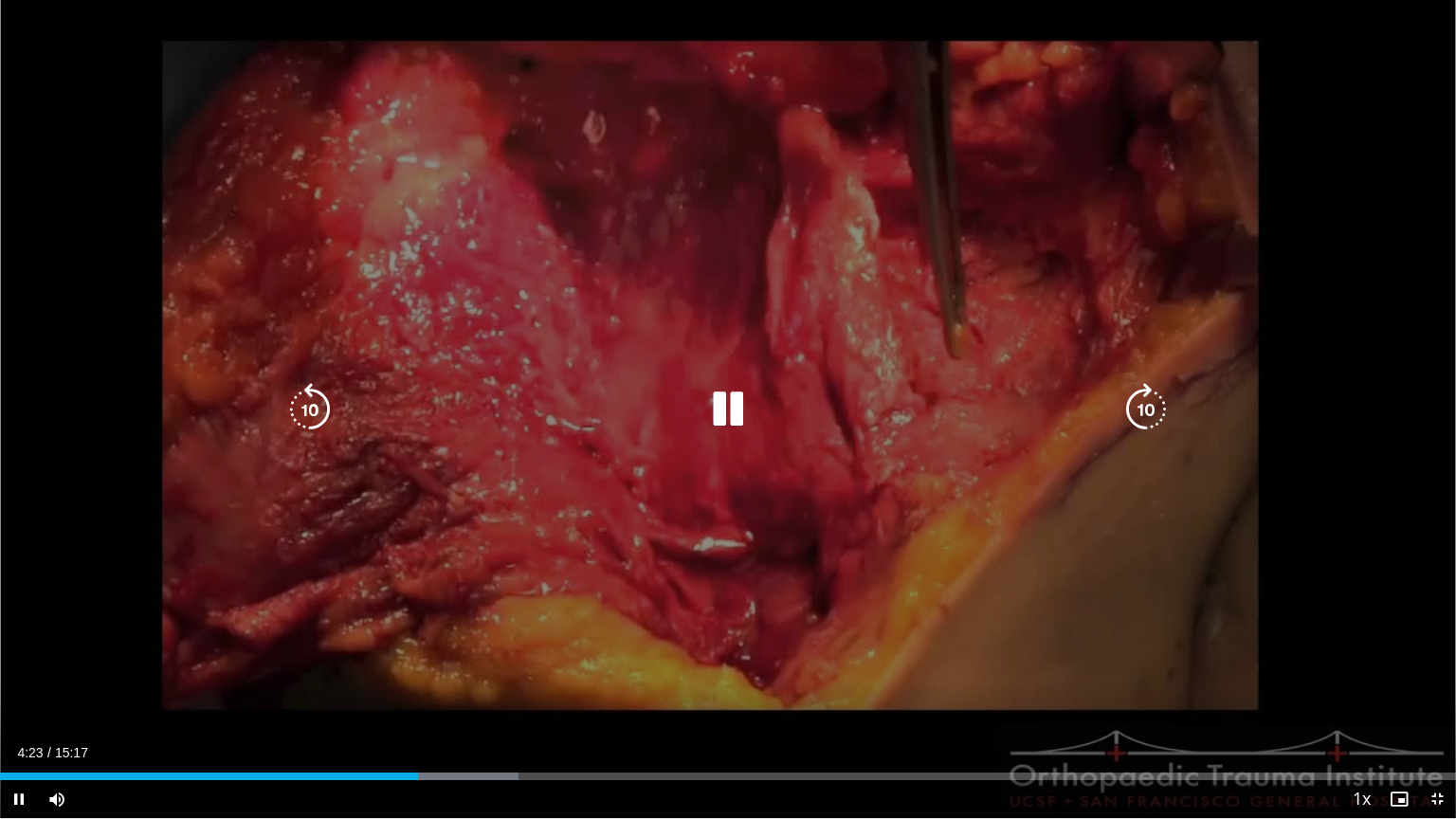 click at bounding box center (1146, 410) 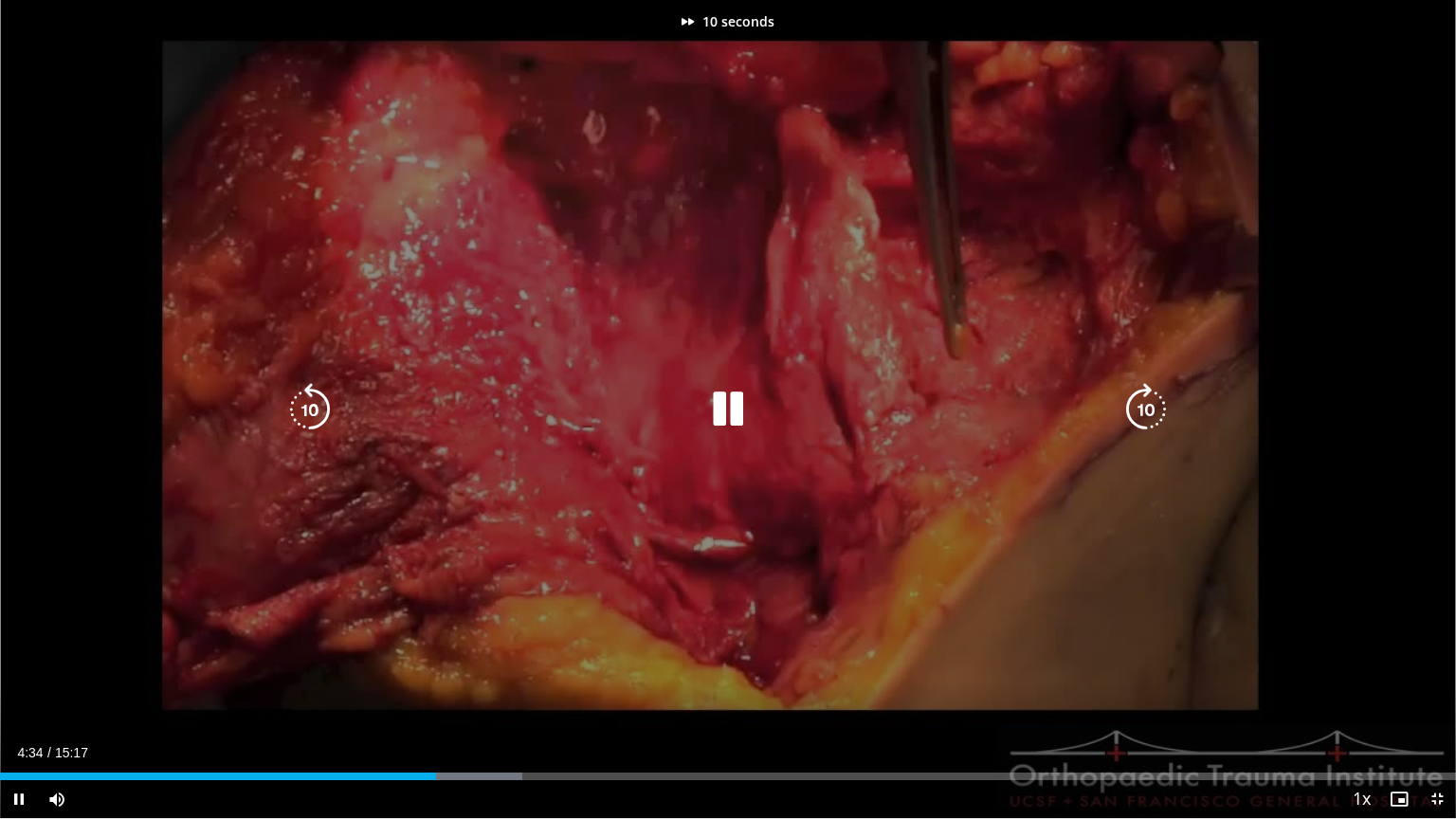 click at bounding box center [1146, 410] 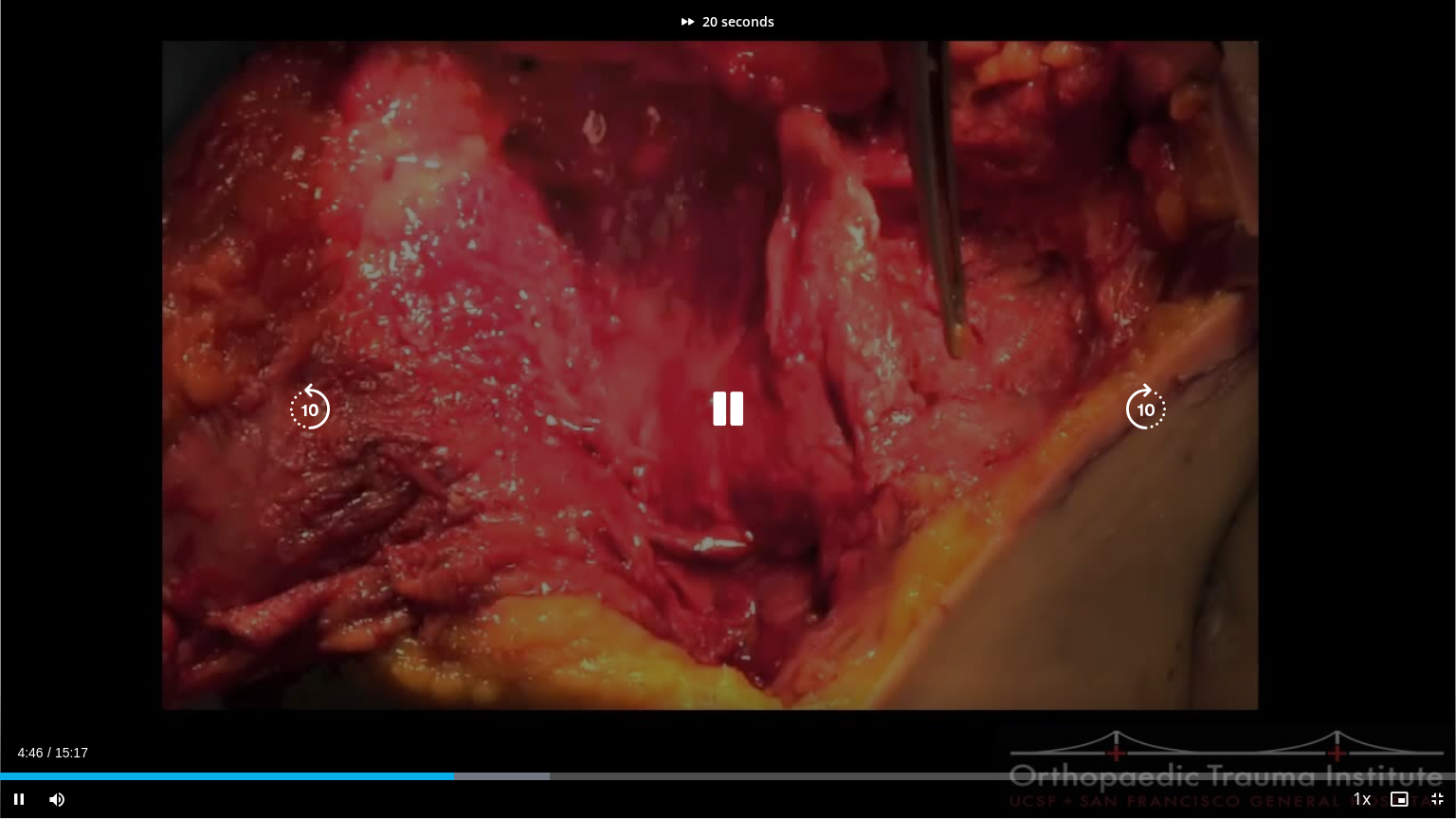 click at bounding box center (1146, 410) 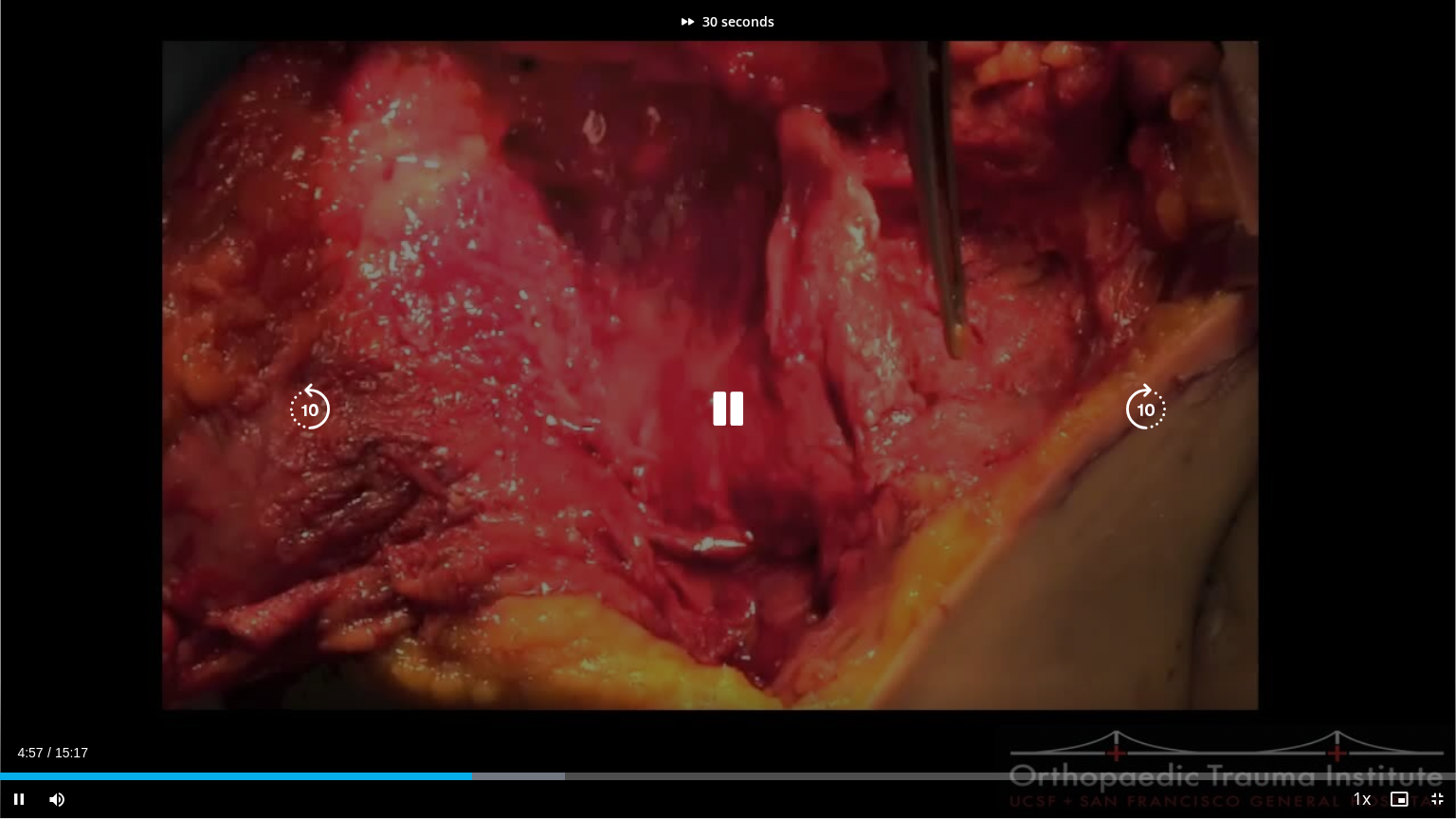 click at bounding box center (1146, 410) 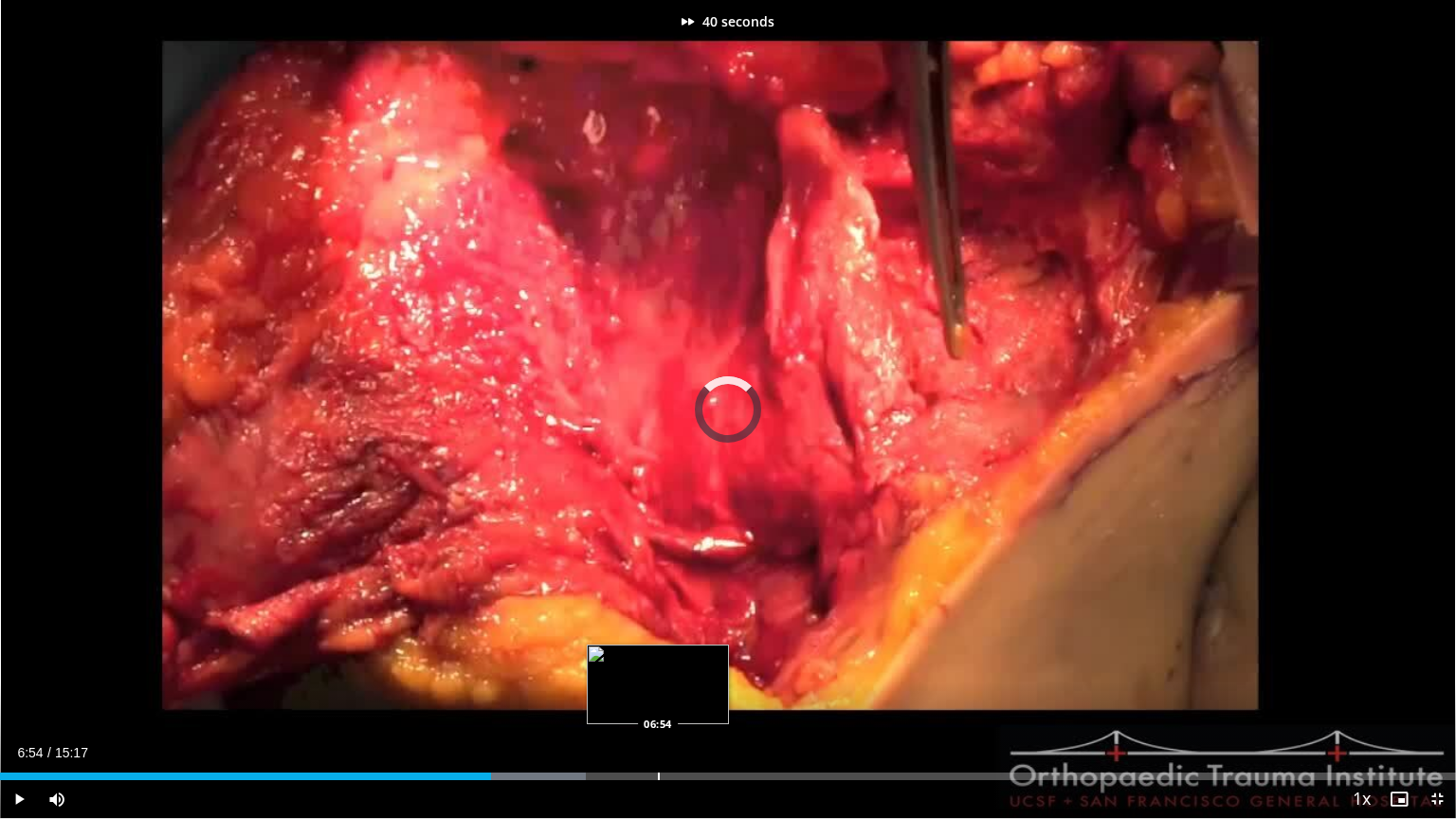 click at bounding box center (659, 776) 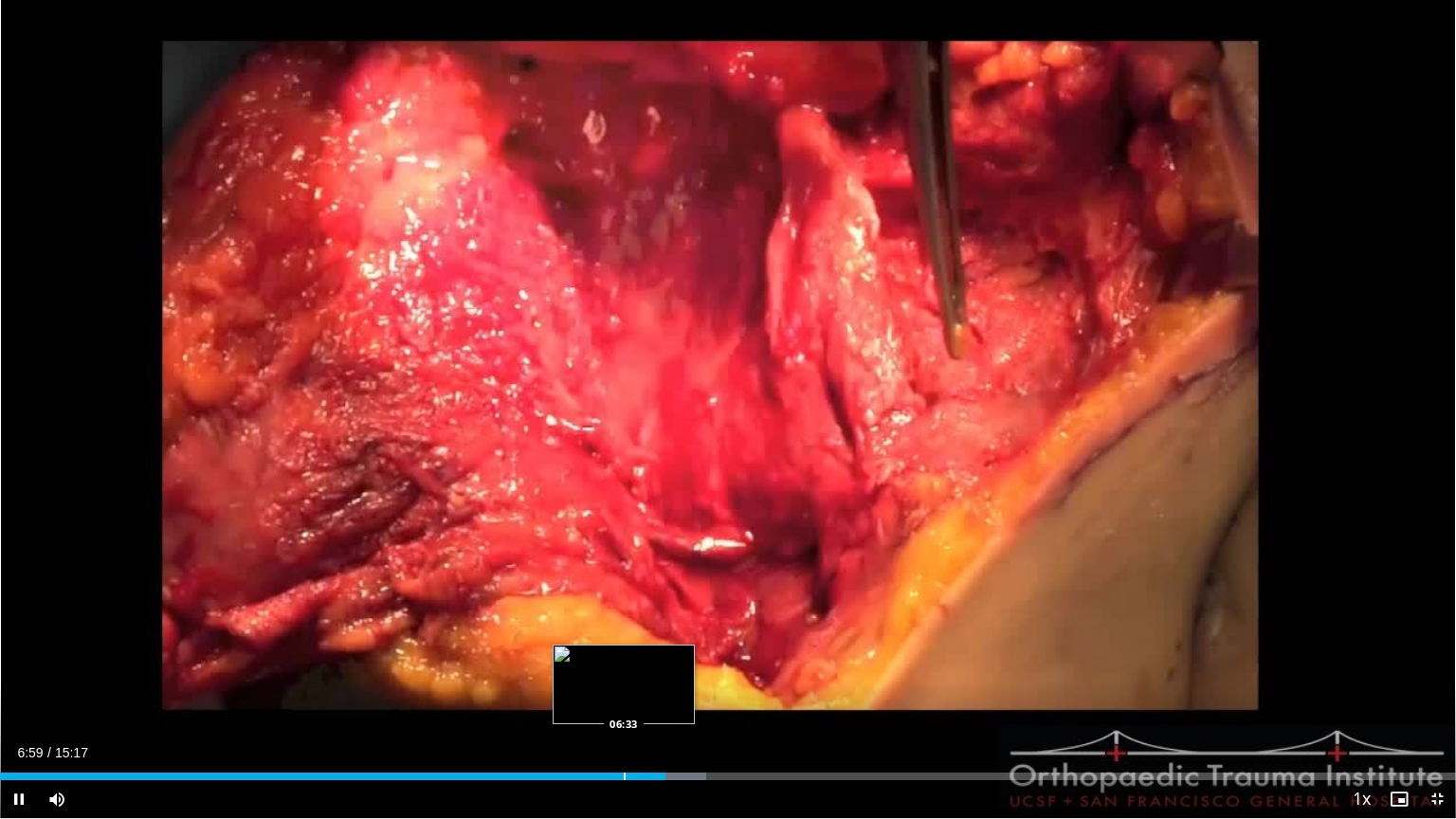 click at bounding box center [625, 776] 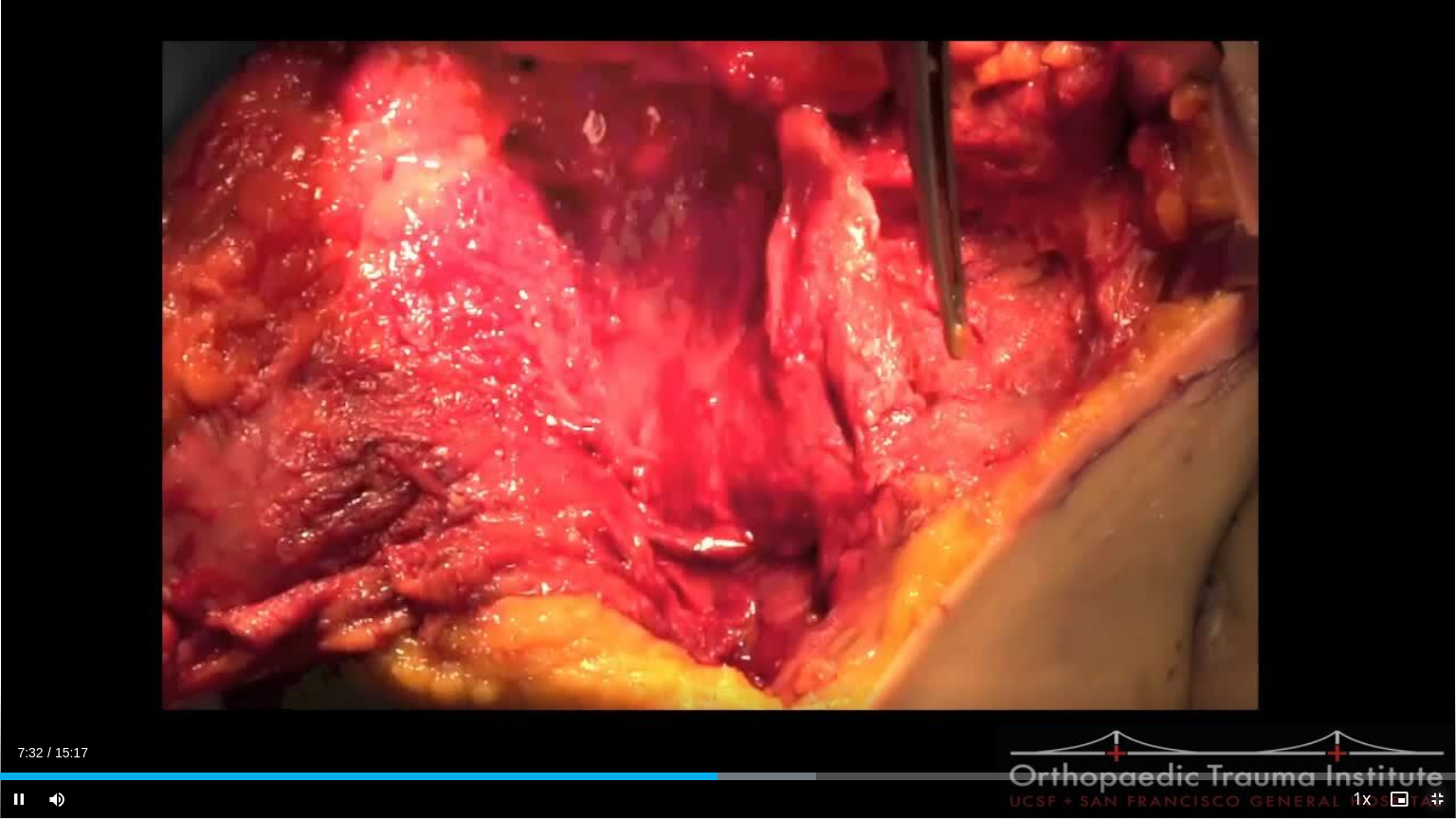 click at bounding box center [1437, 799] 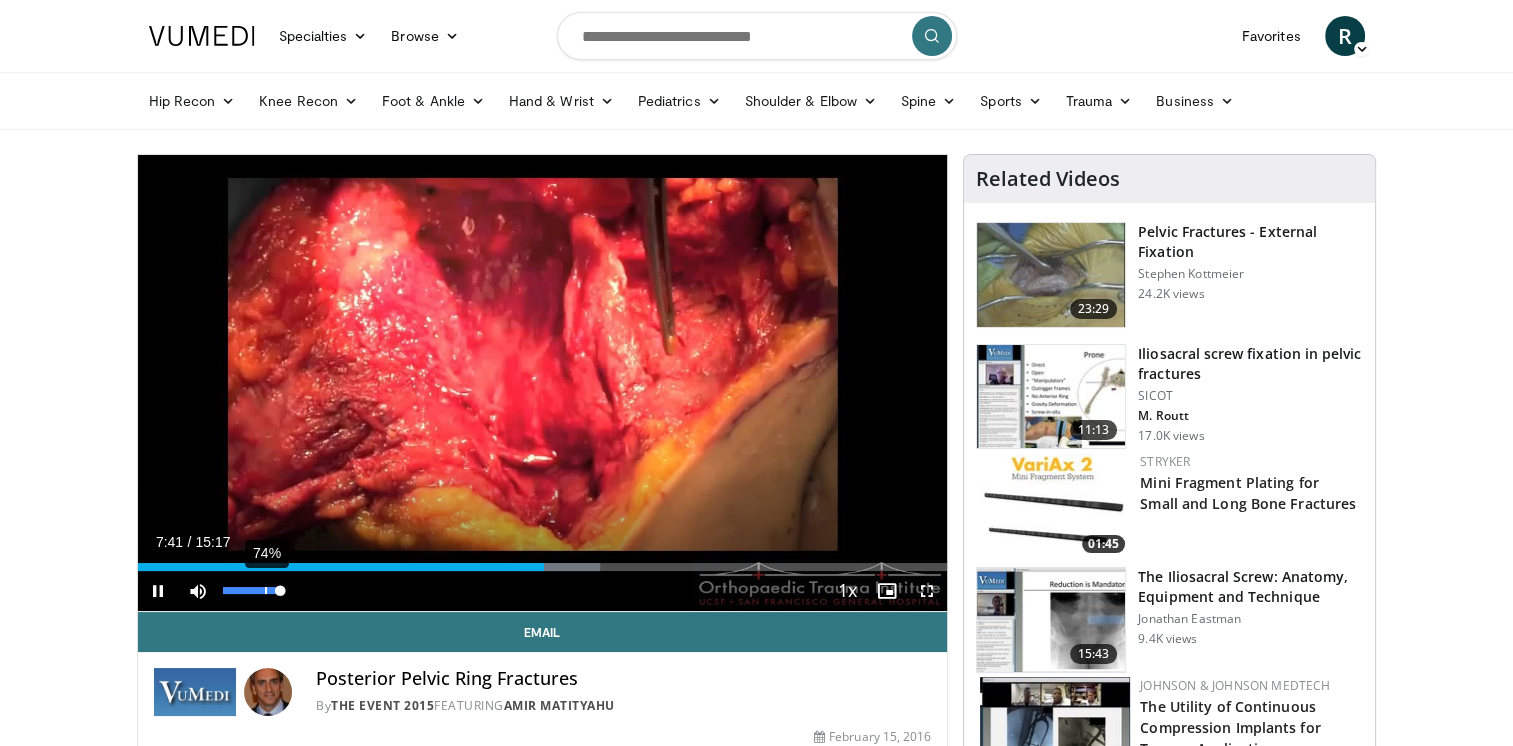 click on "74%" at bounding box center (251, 590) 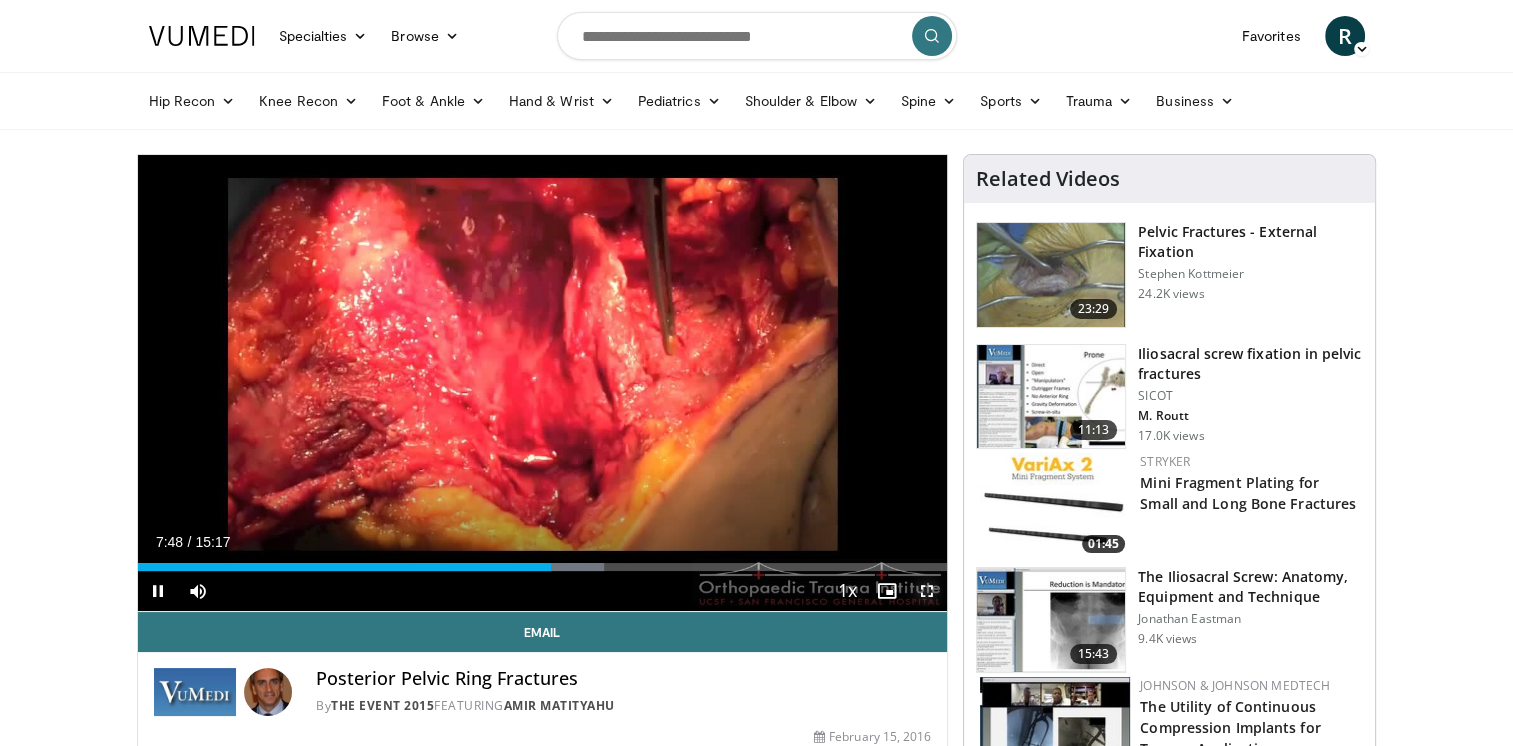 click at bounding box center [927, 591] 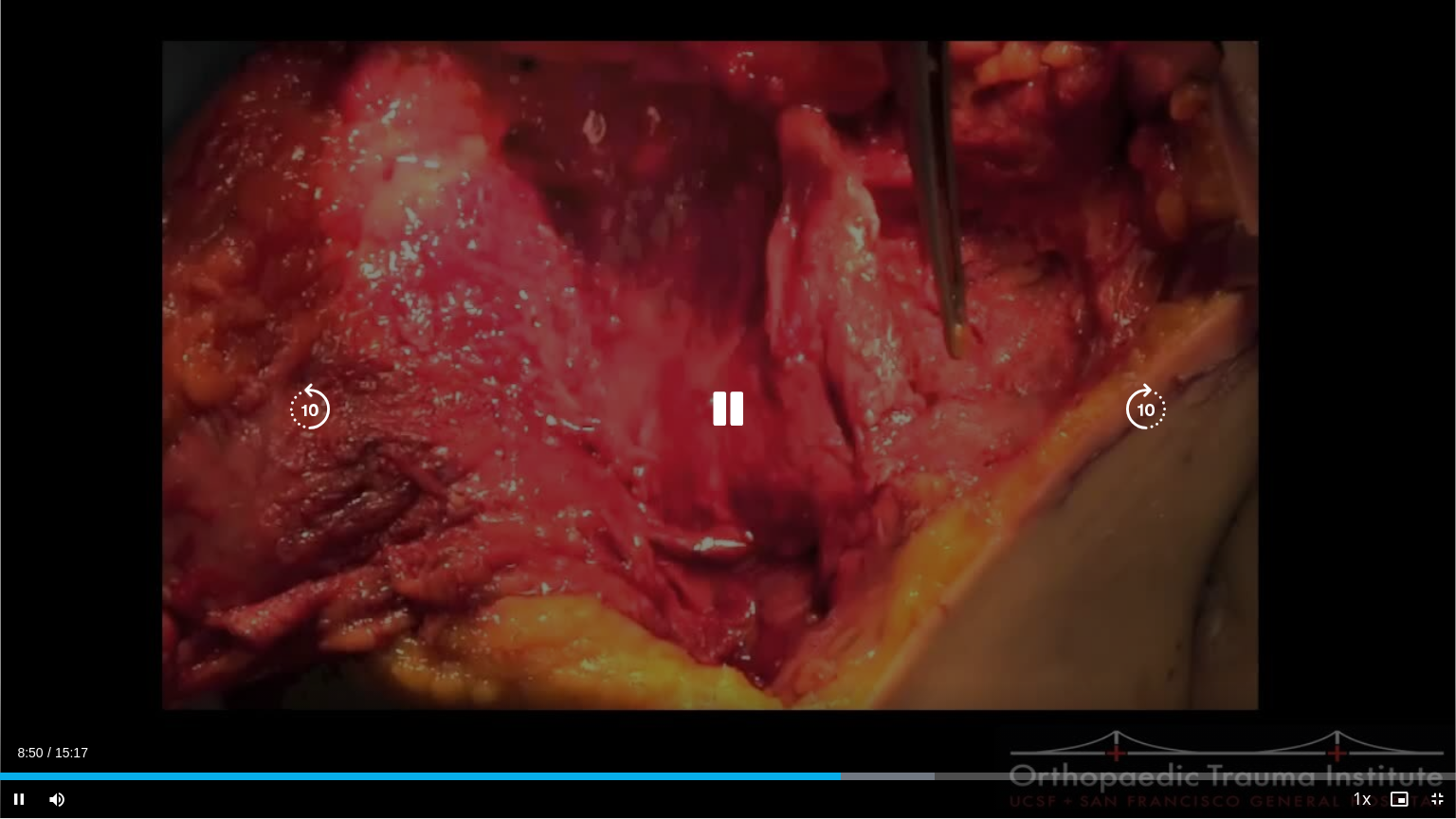 click on "Current Time  8:50 / Duration  15:17 Pause Skip Backward Skip Forward Mute 100% Loaded :  64.17% 08:49 09:40 Stream Type  LIVE Seek to live, currently behind live LIVE   1x Playback Rate 0.5x 0.75x 1x , selected 1.25x 1.5x 1.75x 2x Chapters Chapters Descriptions descriptions off , selected Captions captions settings , opens captions settings dialog captions off , selected Audio Track en (Main) , selected Exit Fullscreen Enable picture-in-picture mode" at bounding box center (728, 799) 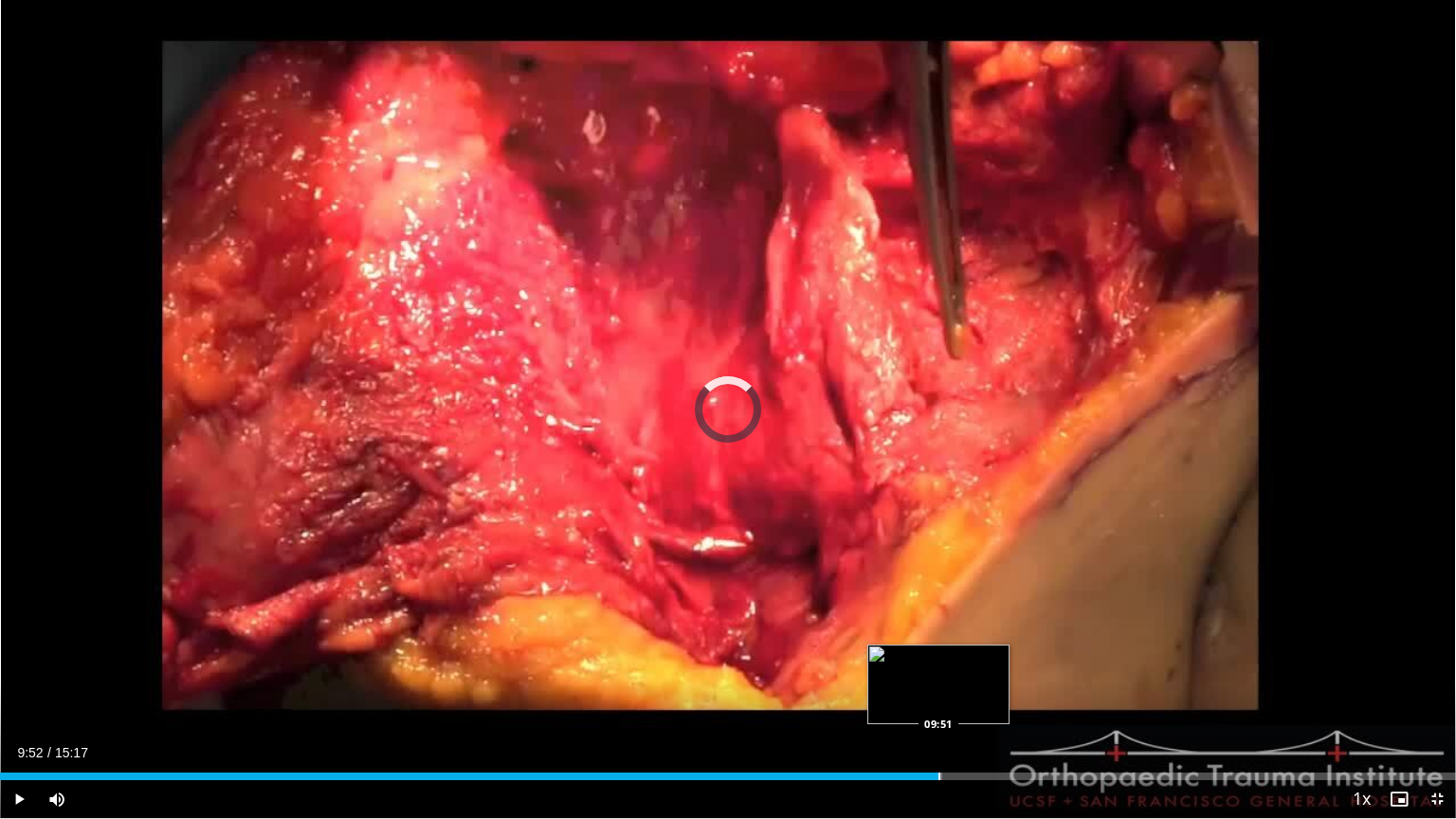 click at bounding box center [939, 776] 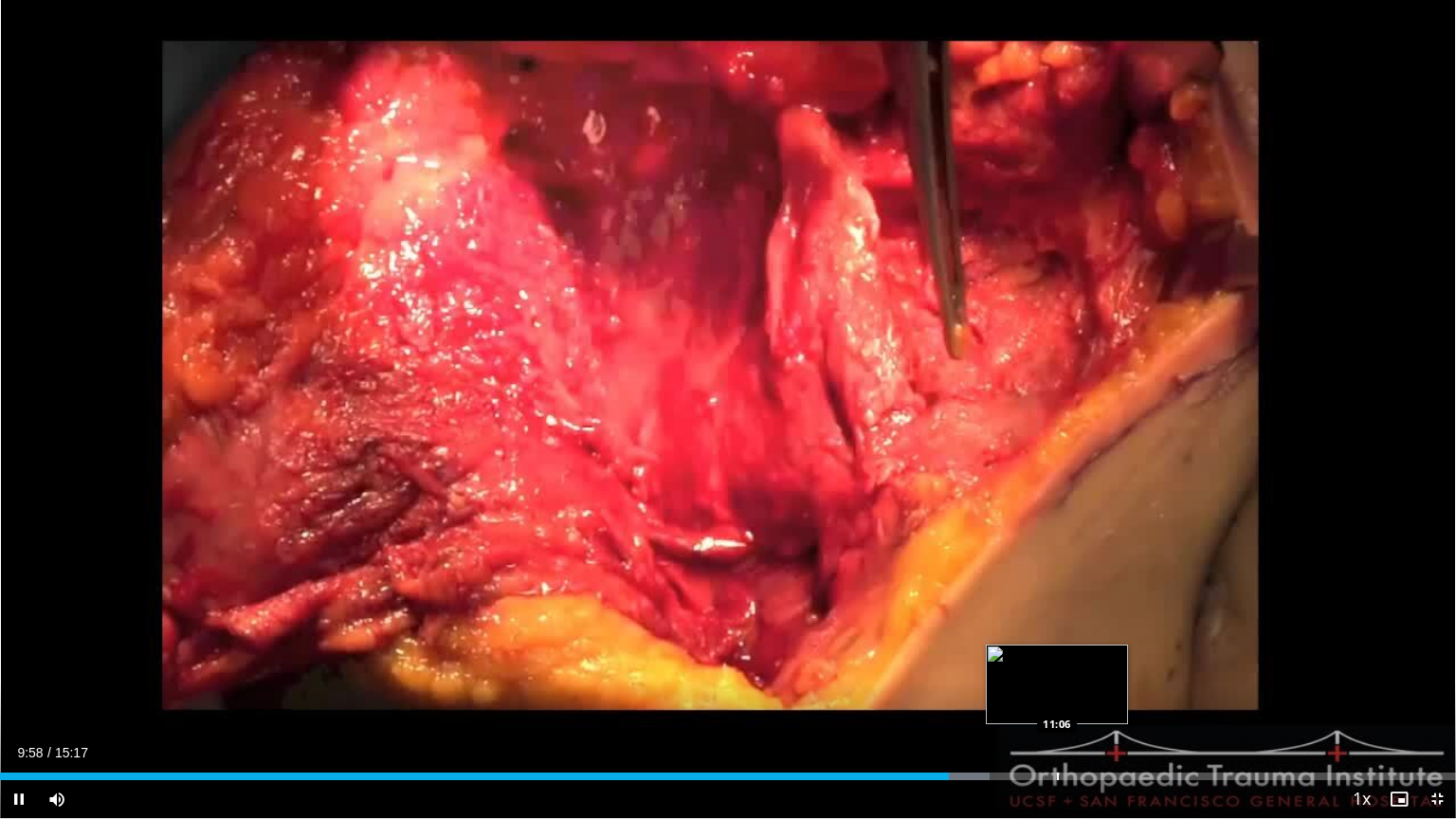 click at bounding box center [1058, 776] 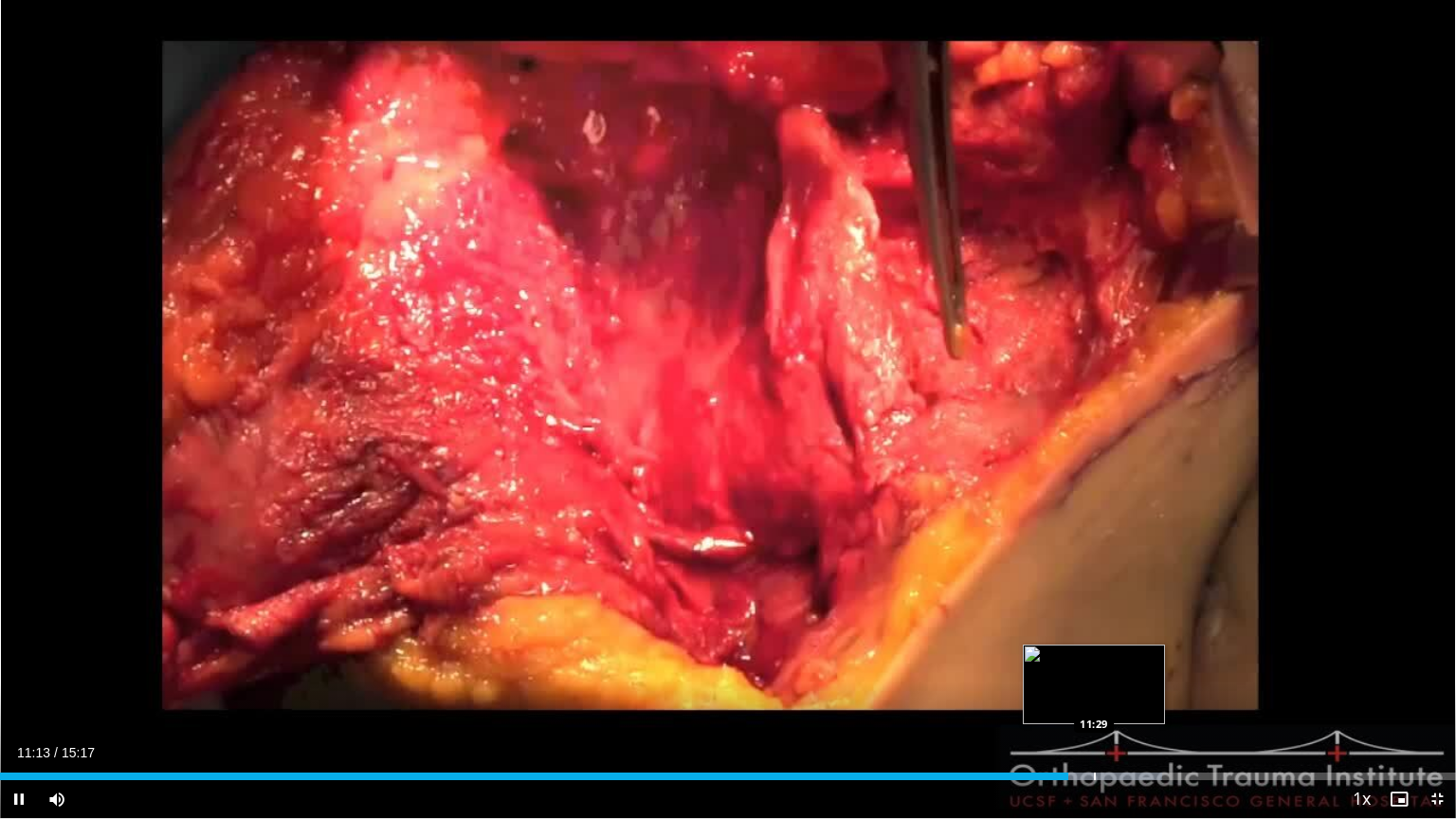 click at bounding box center (1095, 776) 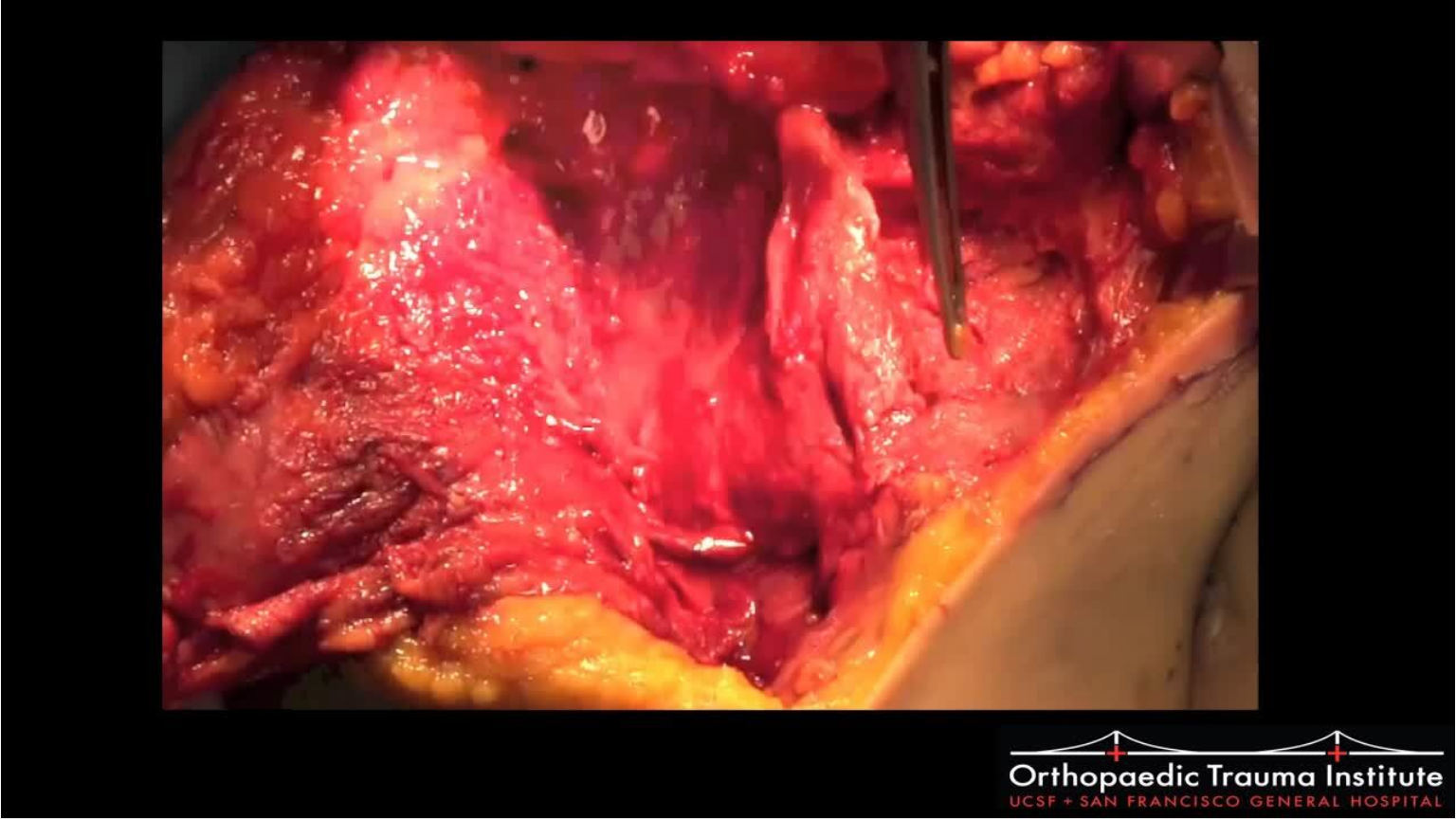 click on "**********" at bounding box center [728, 410] 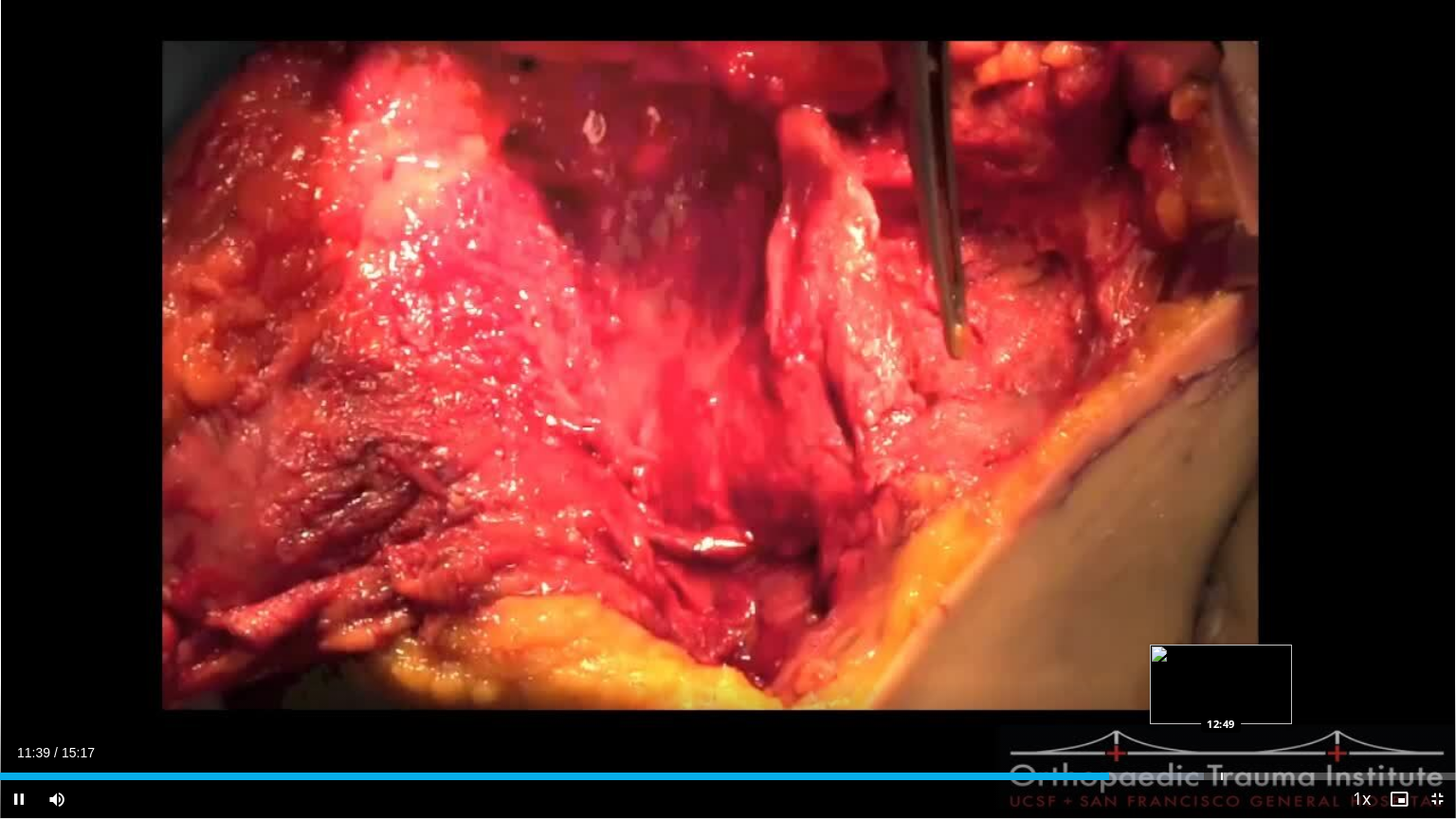 click at bounding box center [1222, 776] 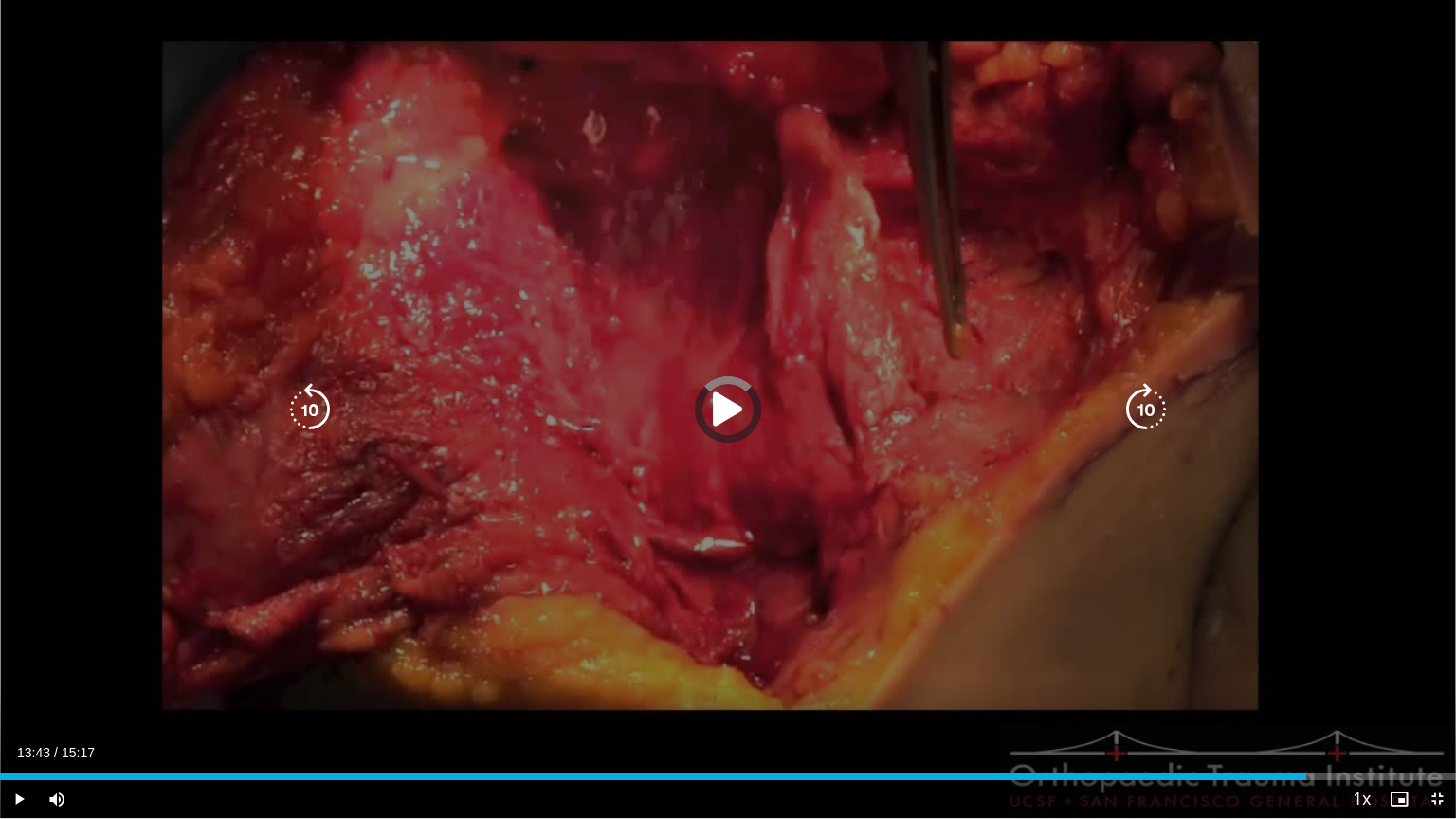 click on "Loaded :  84.13% 13:43 13:34" at bounding box center (728, 776) 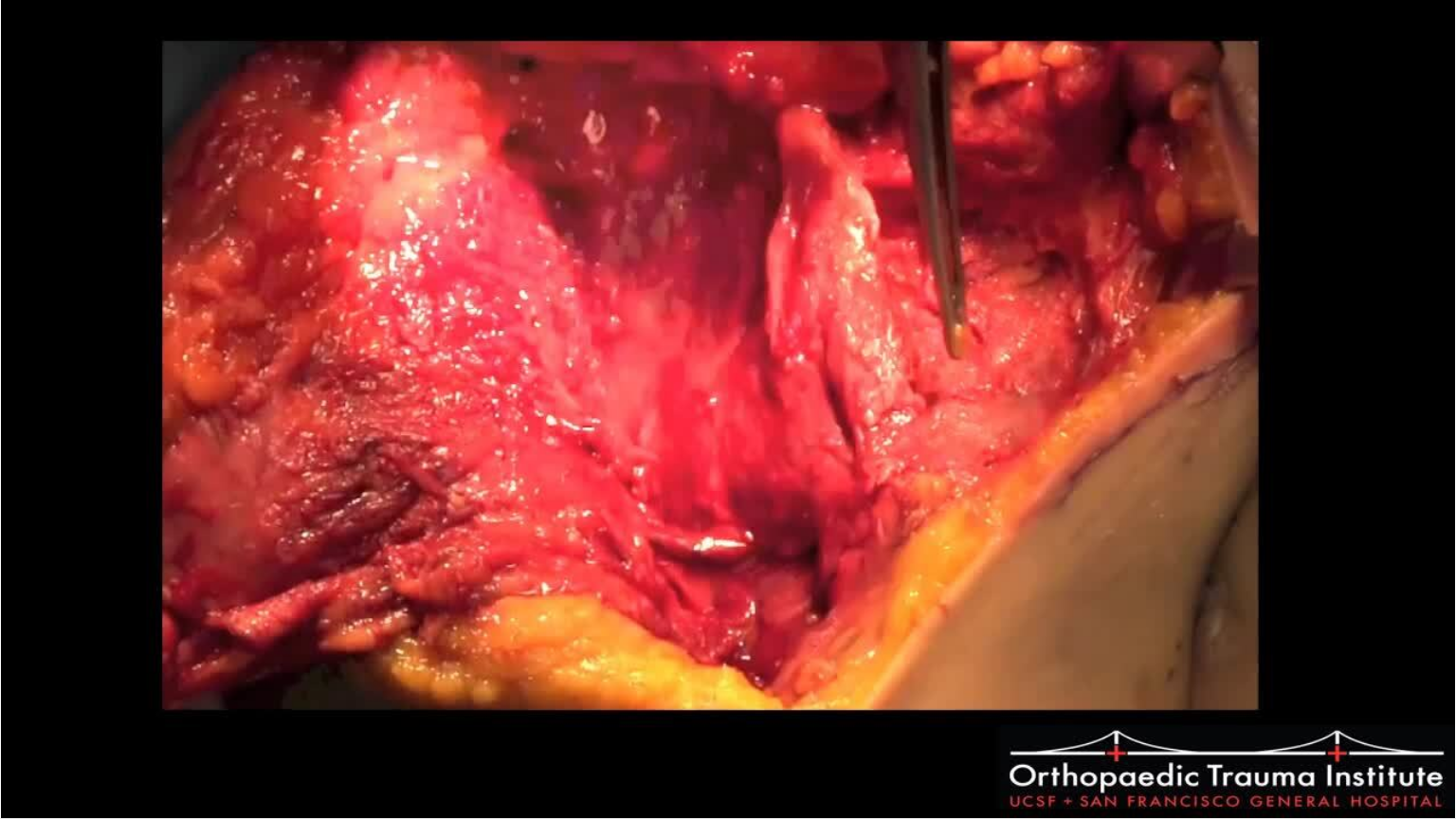 click on "**********" at bounding box center [728, 410] 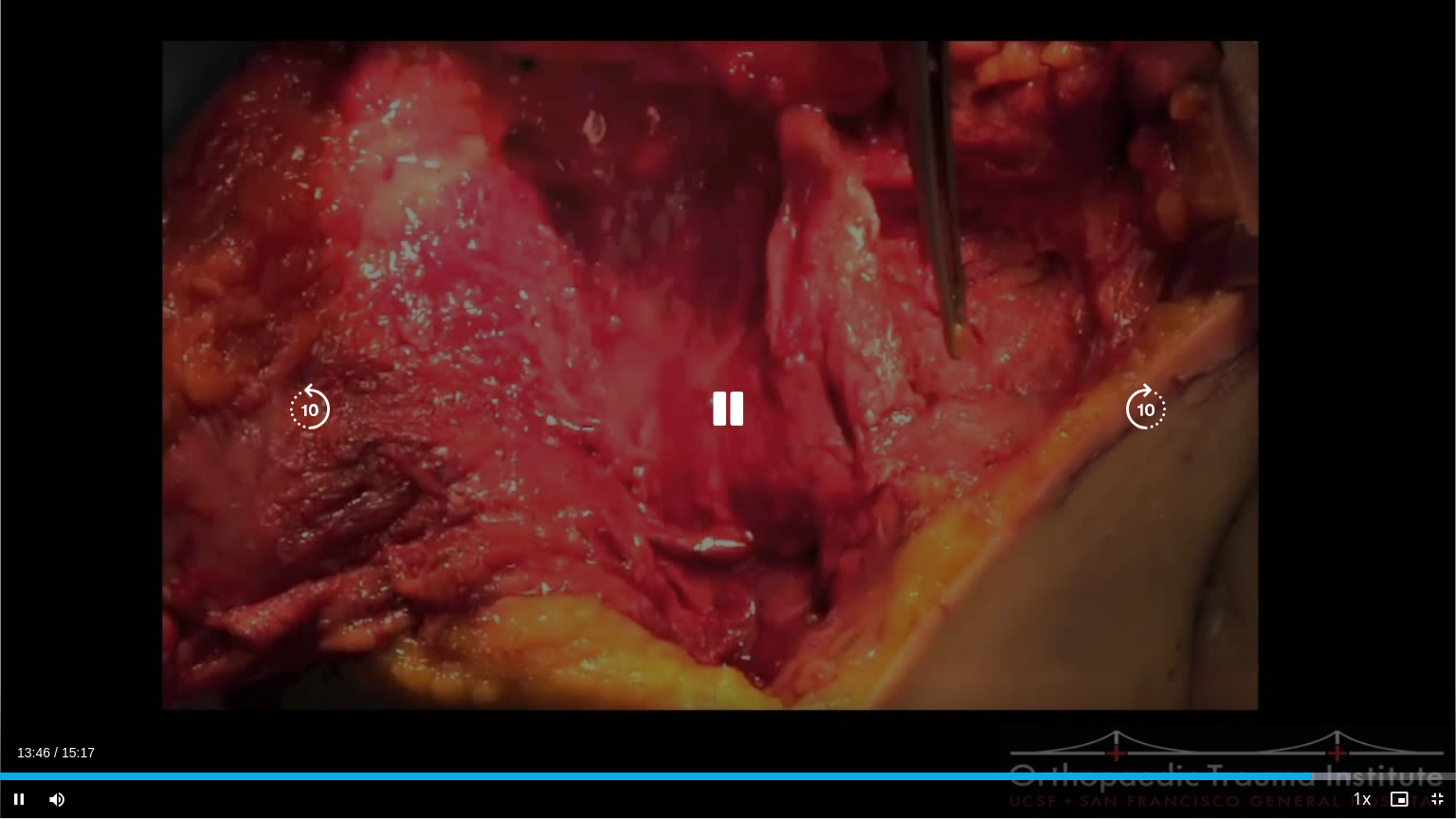 click on "40 seconds
Tap to unmute" at bounding box center [728, 409] 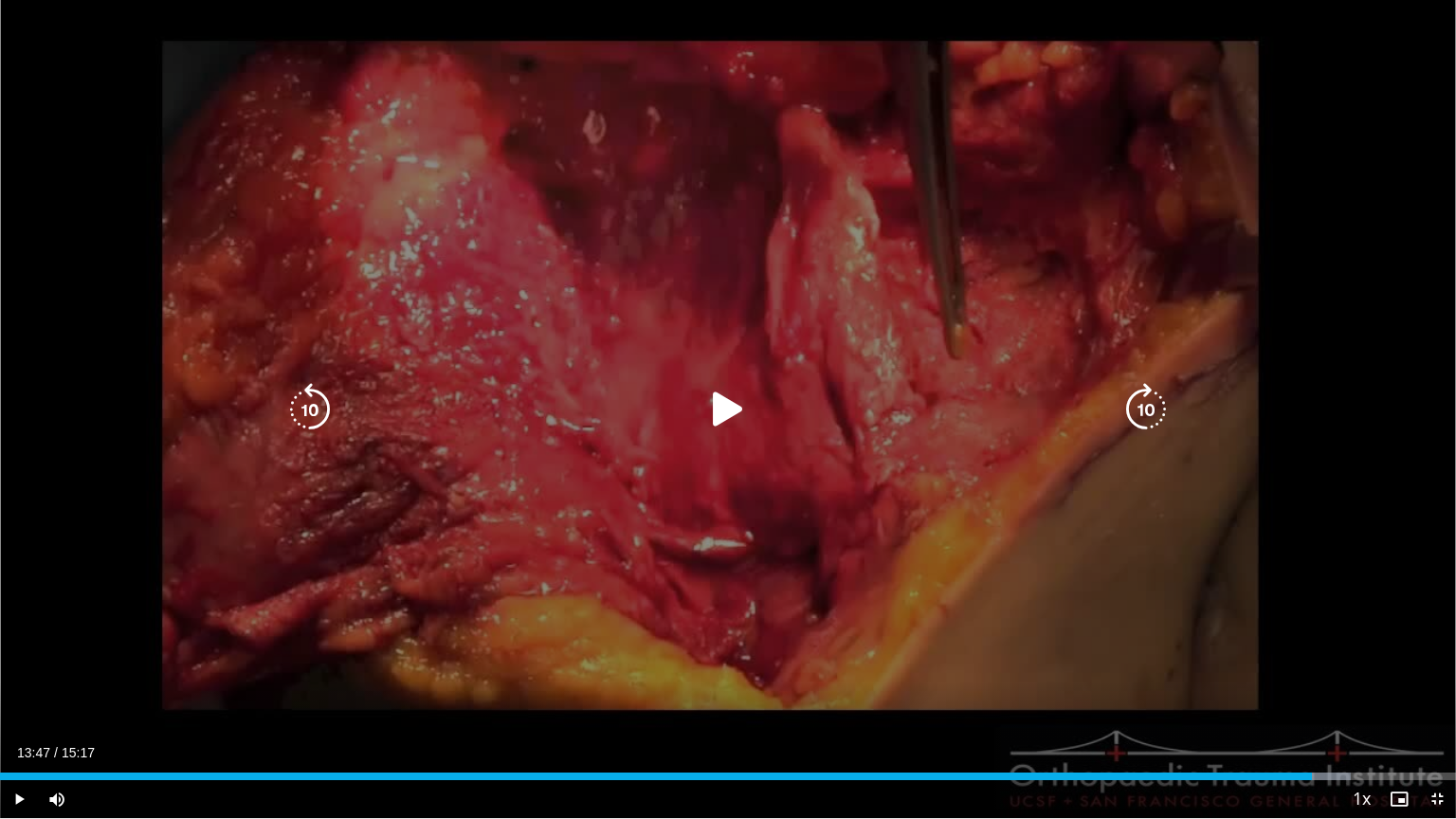 click on "40 seconds
Tap to unmute" at bounding box center (728, 409) 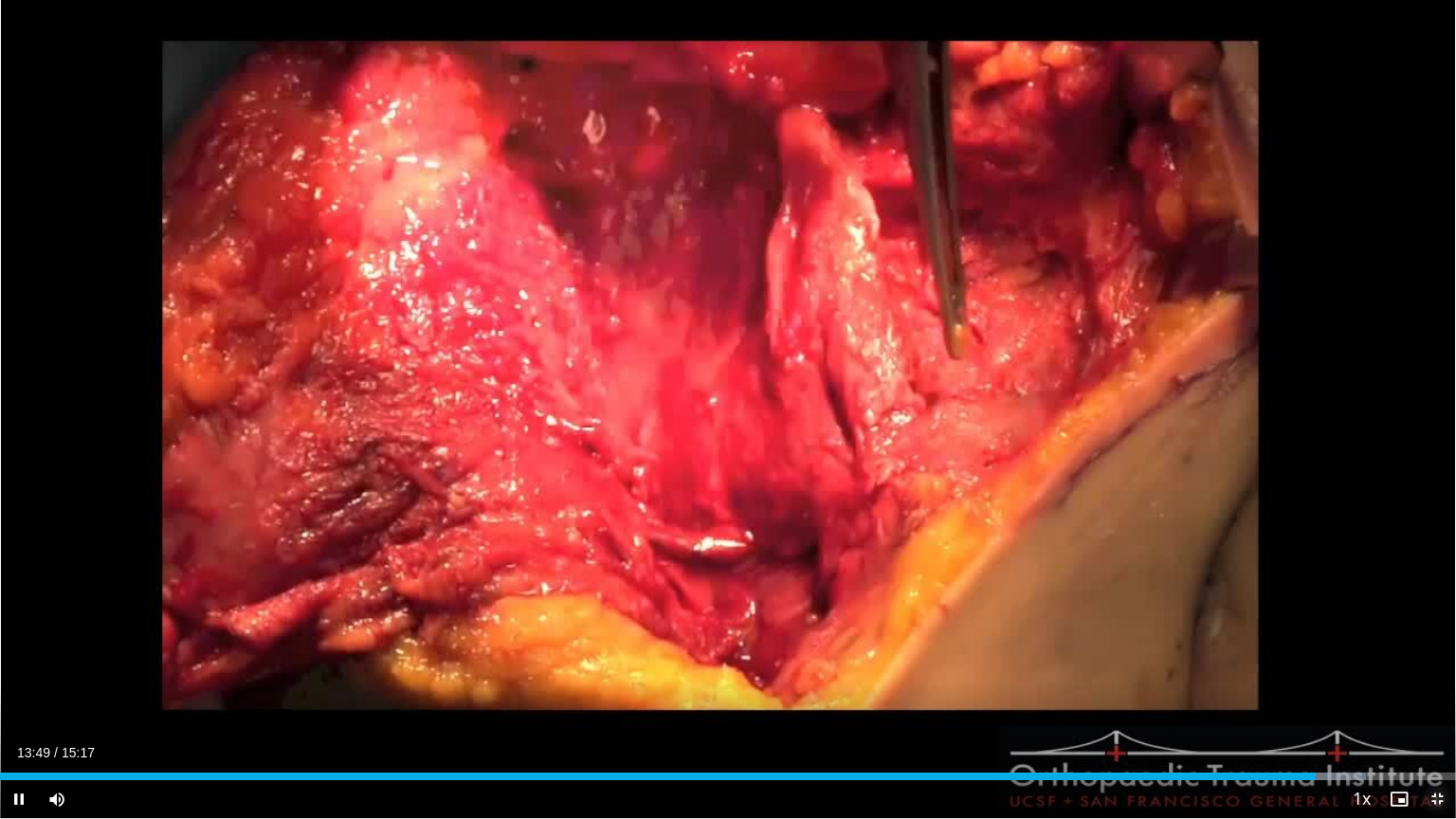 click at bounding box center [1437, 799] 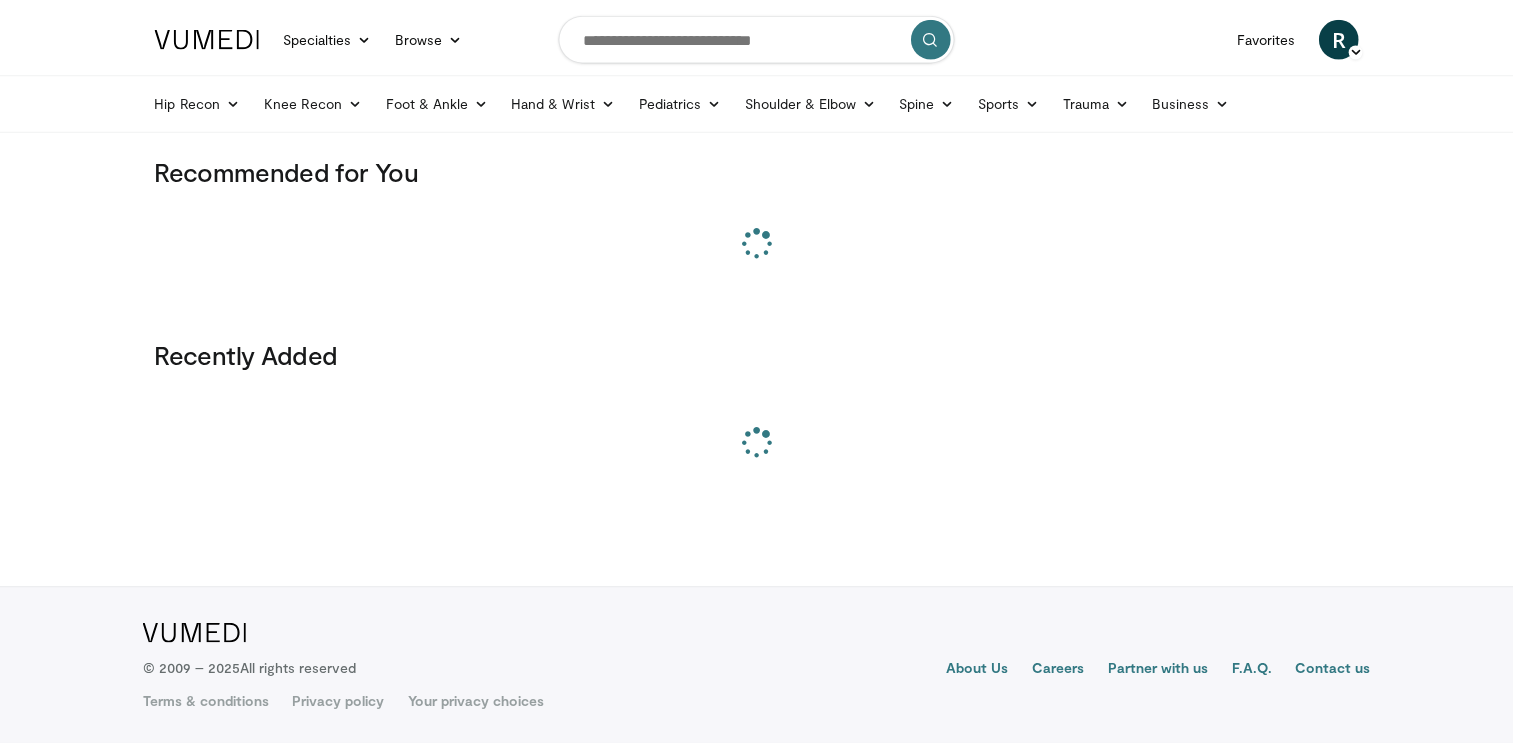 scroll, scrollTop: 0, scrollLeft: 0, axis: both 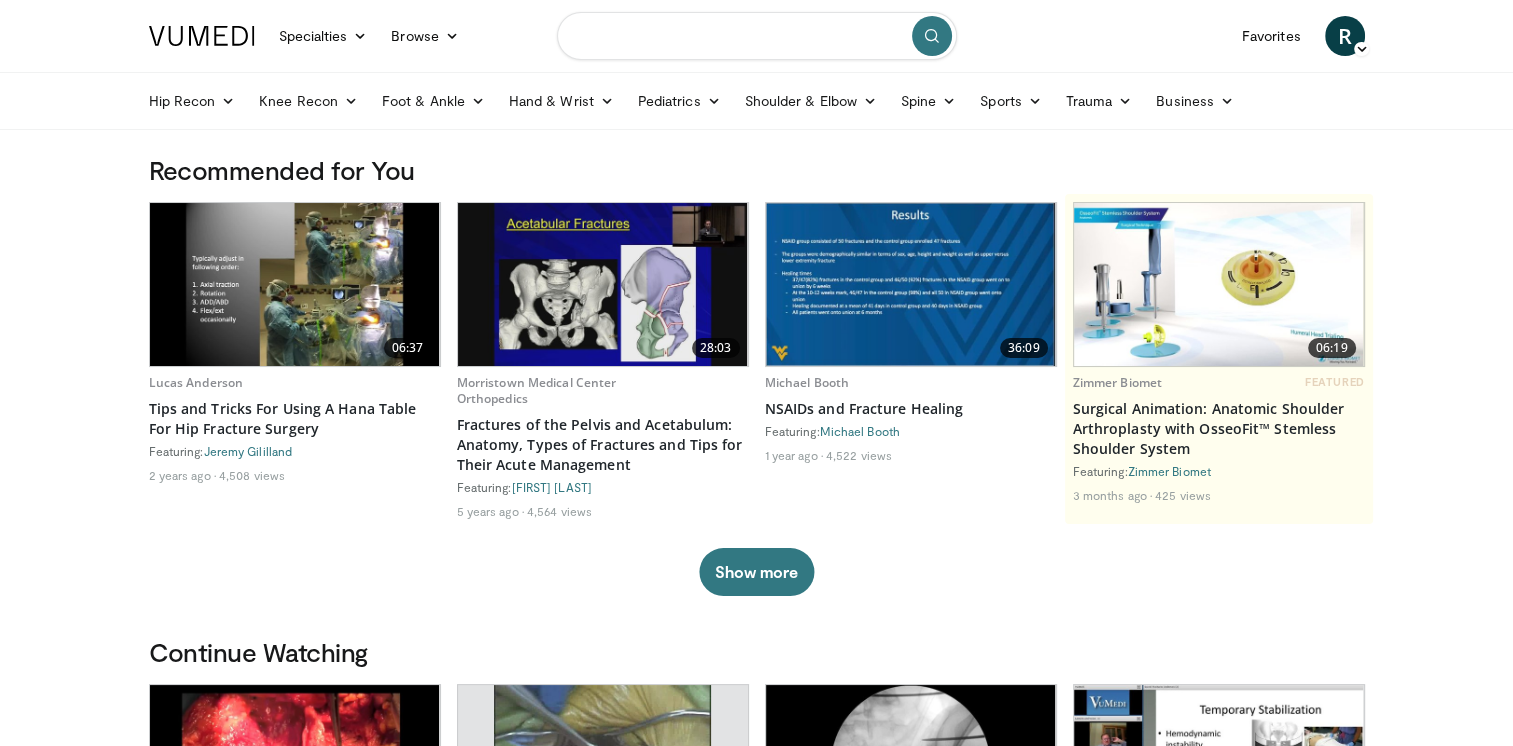click at bounding box center [757, 36] 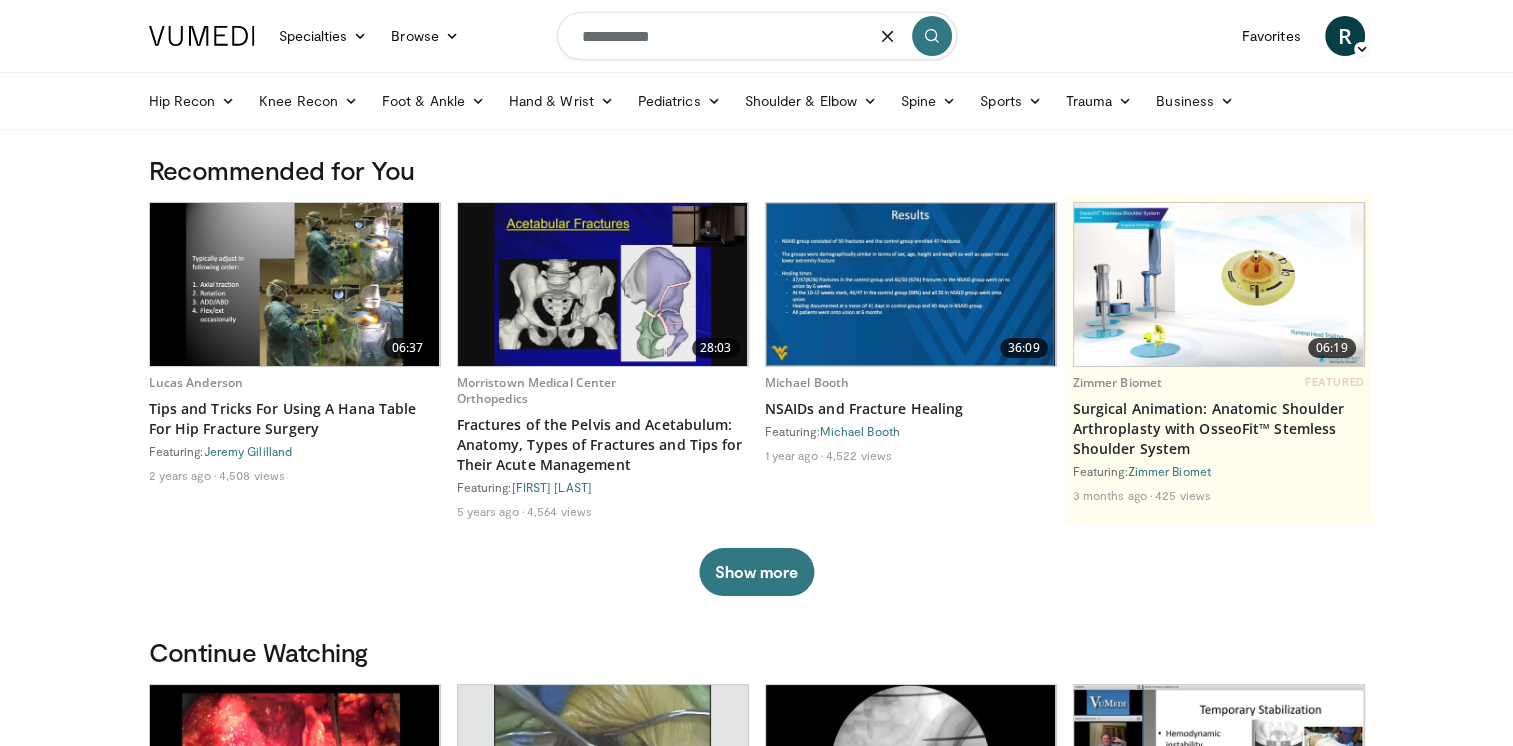 type on "**********" 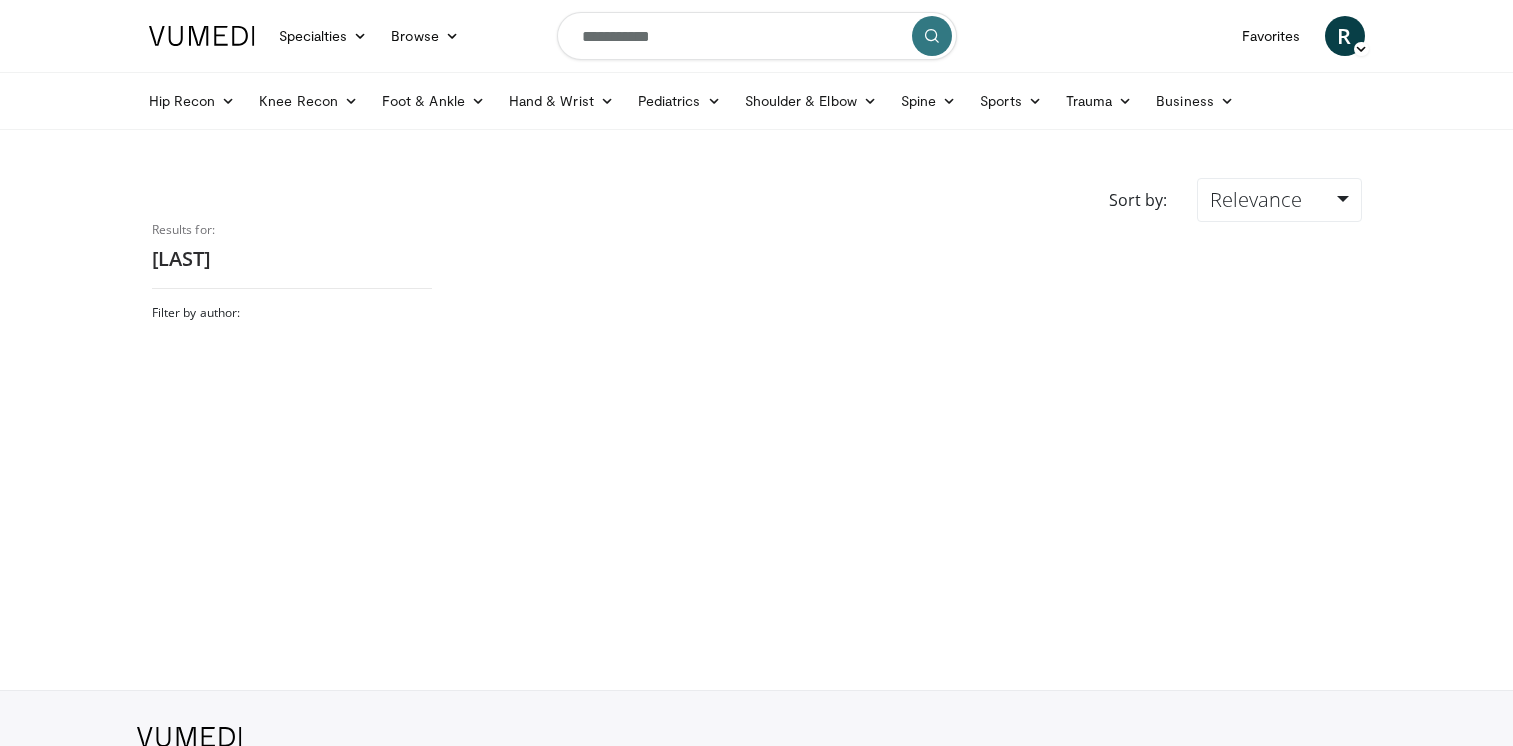 scroll, scrollTop: 0, scrollLeft: 0, axis: both 